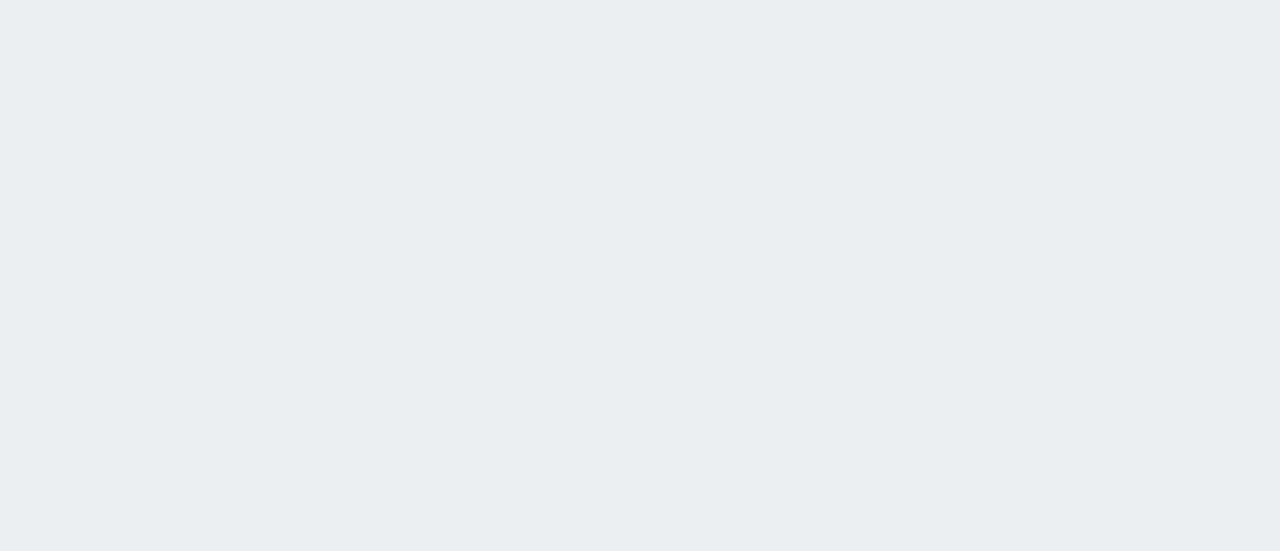 scroll, scrollTop: 0, scrollLeft: 0, axis: both 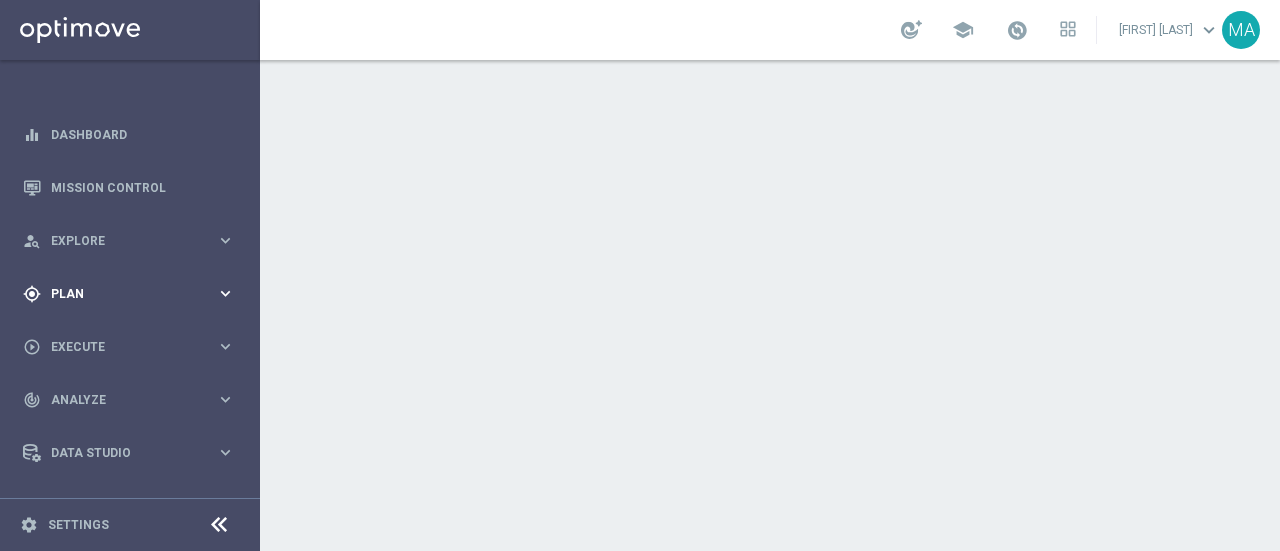 click on "Plan" at bounding box center (133, 294) 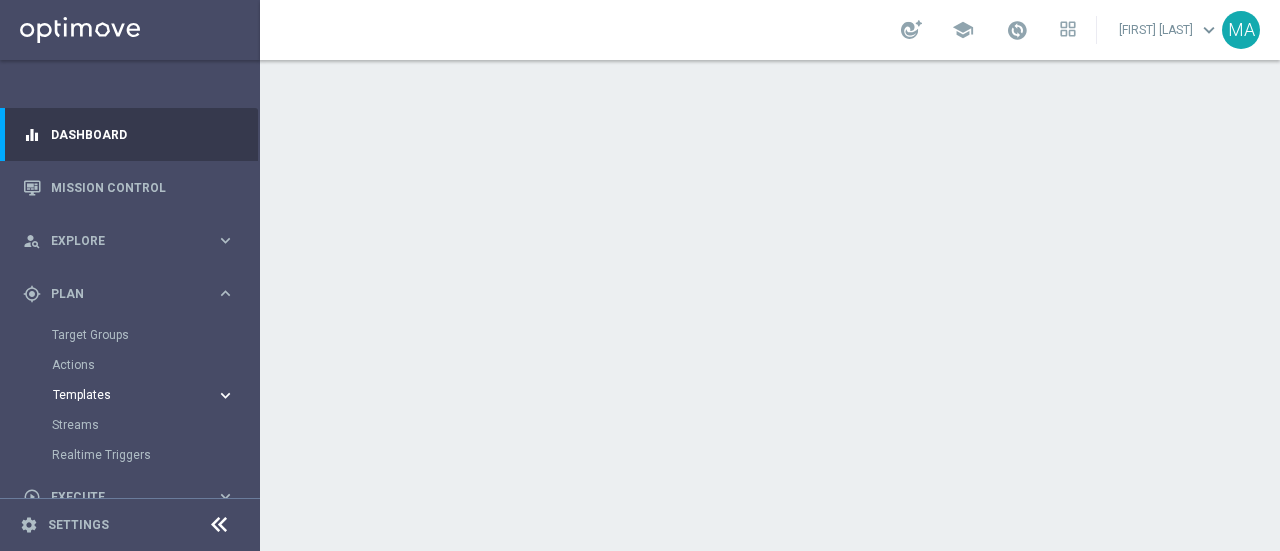 click on "Templates
keyboard_arrow_right" at bounding box center [144, 395] 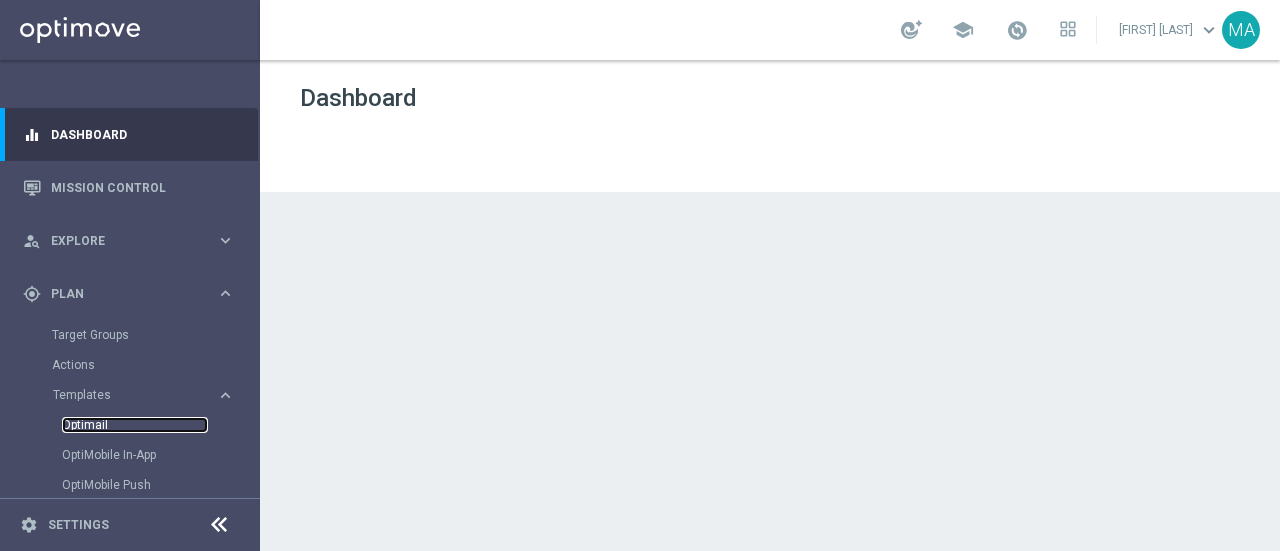 click on "Optimail" at bounding box center [135, 425] 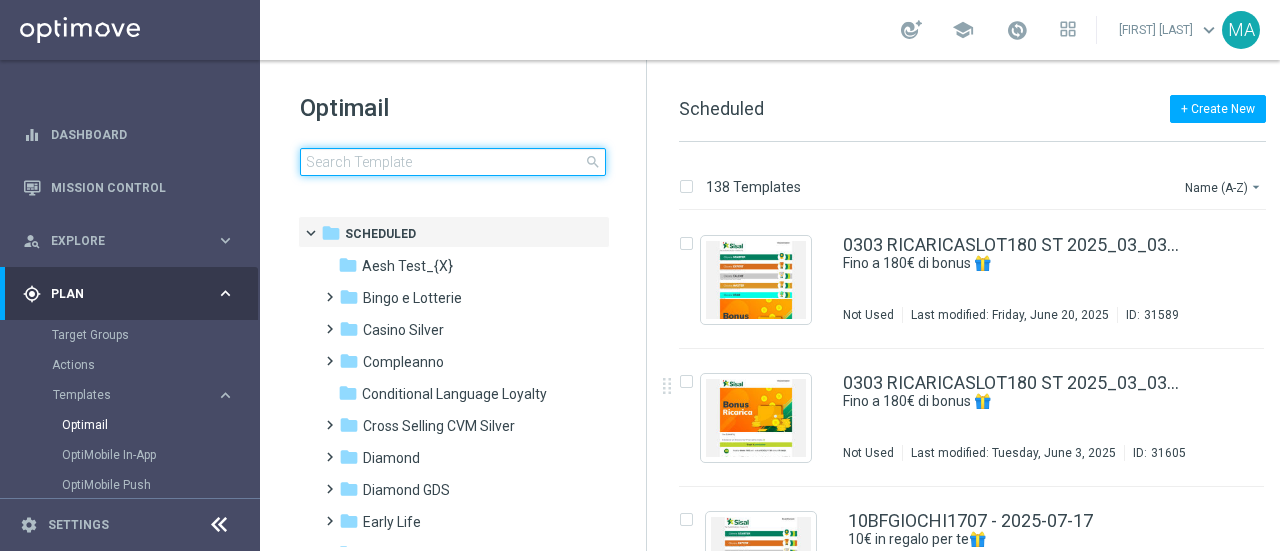 click 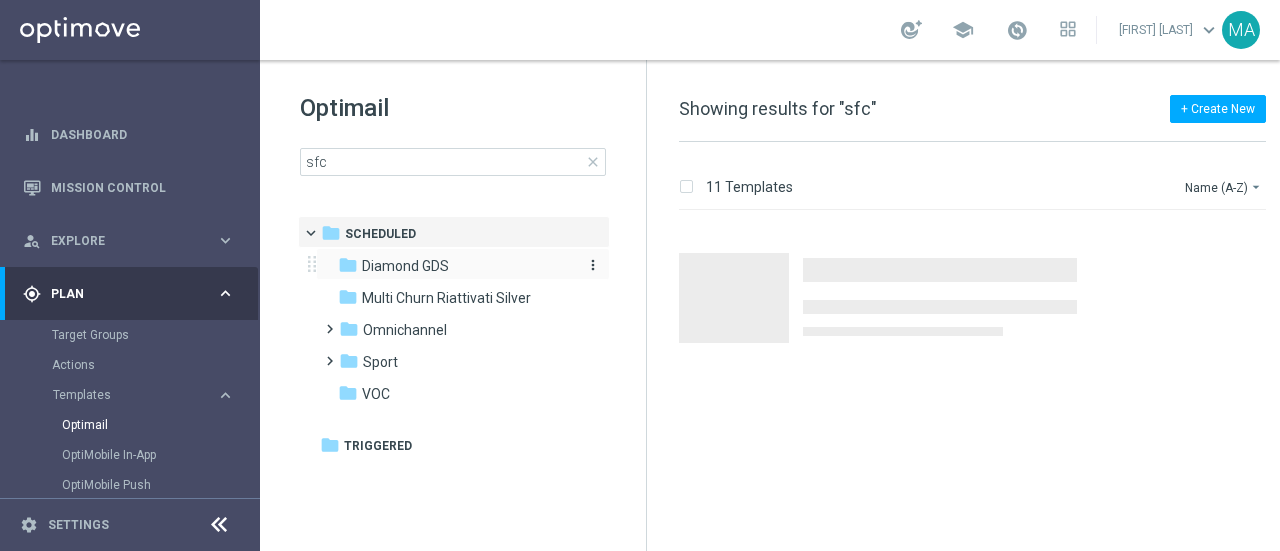 click on "Diamond GDS" at bounding box center (405, 266) 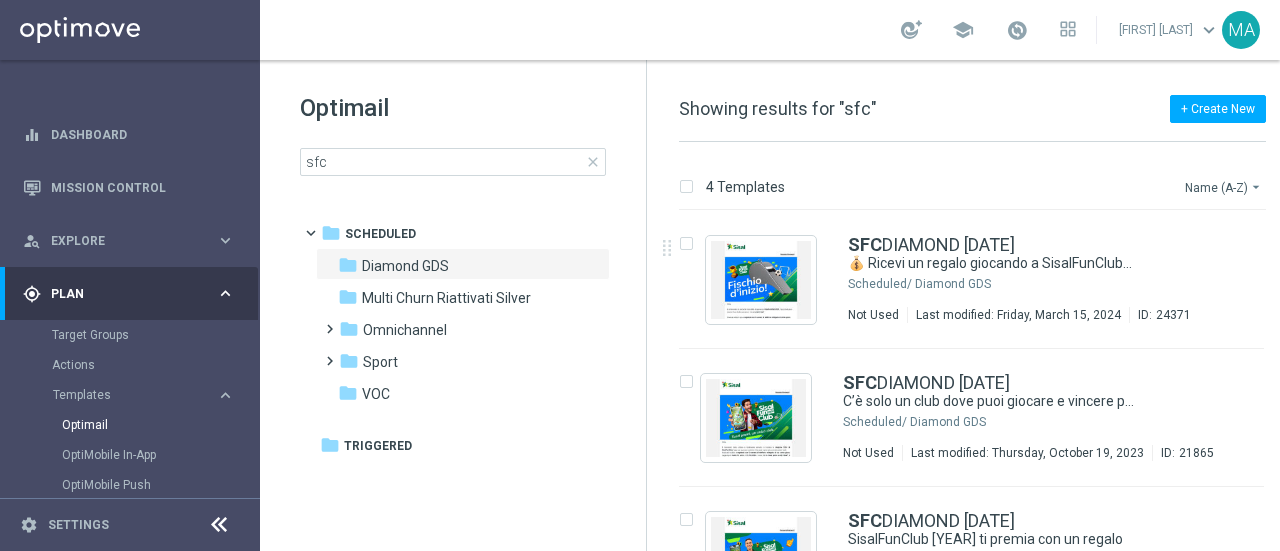 click on "Name (A-Z)
arrow_drop_down" 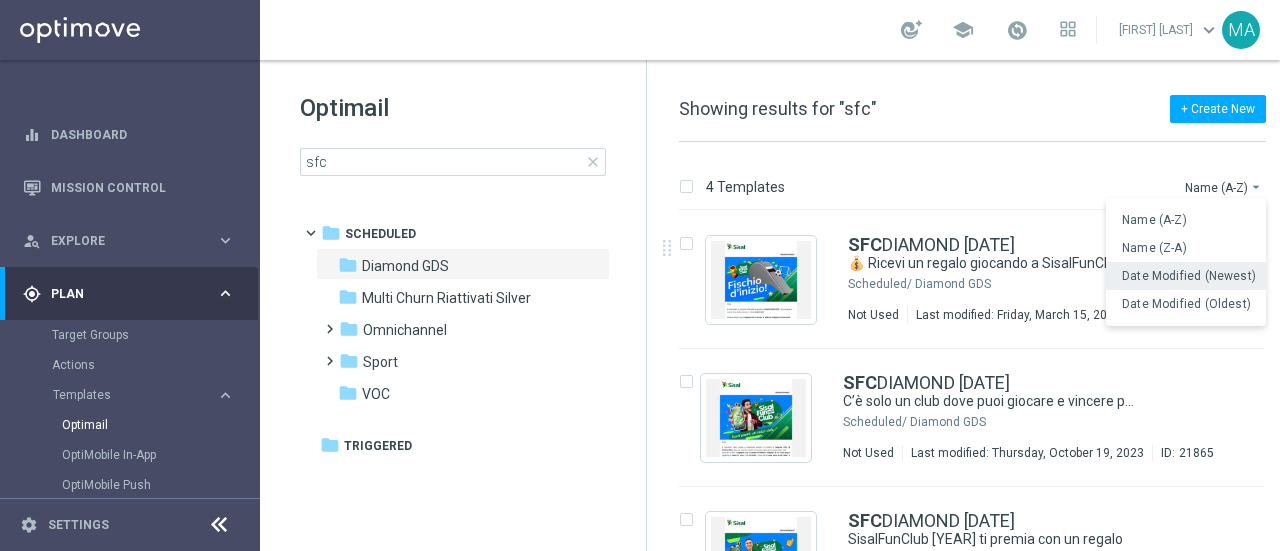 click on "Date Modified (Newest)" at bounding box center [1189, 276] 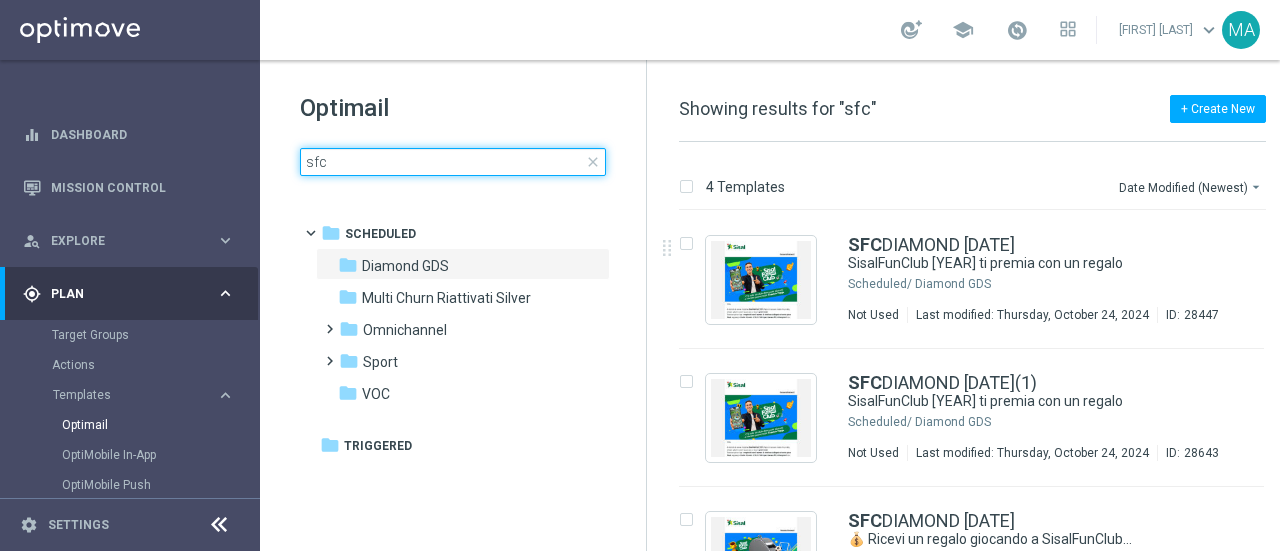 click on "sfc" 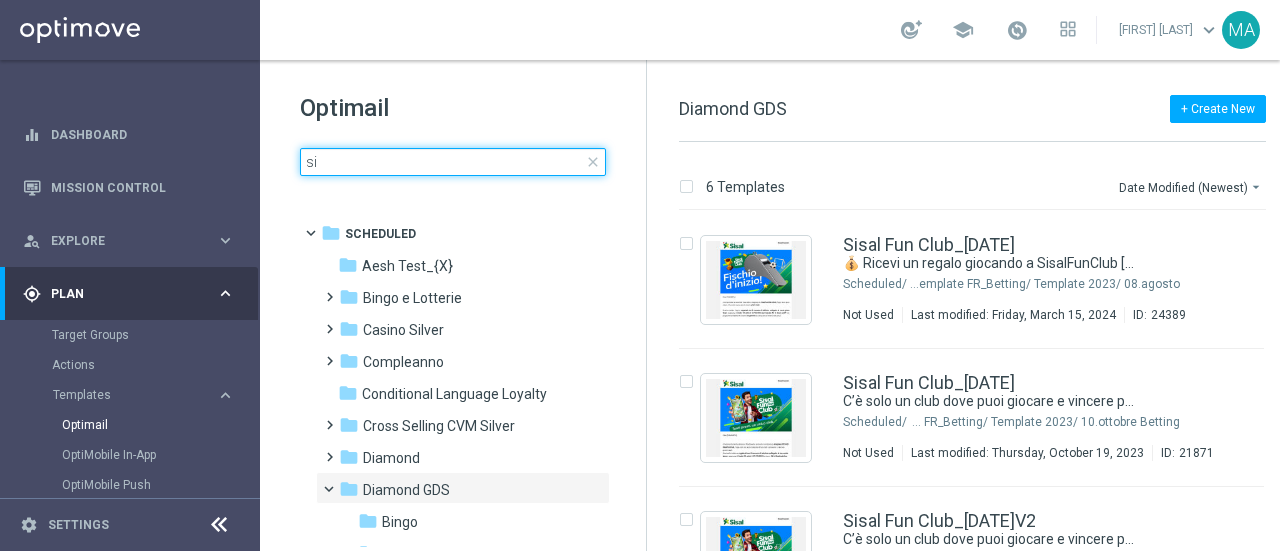 type on "s" 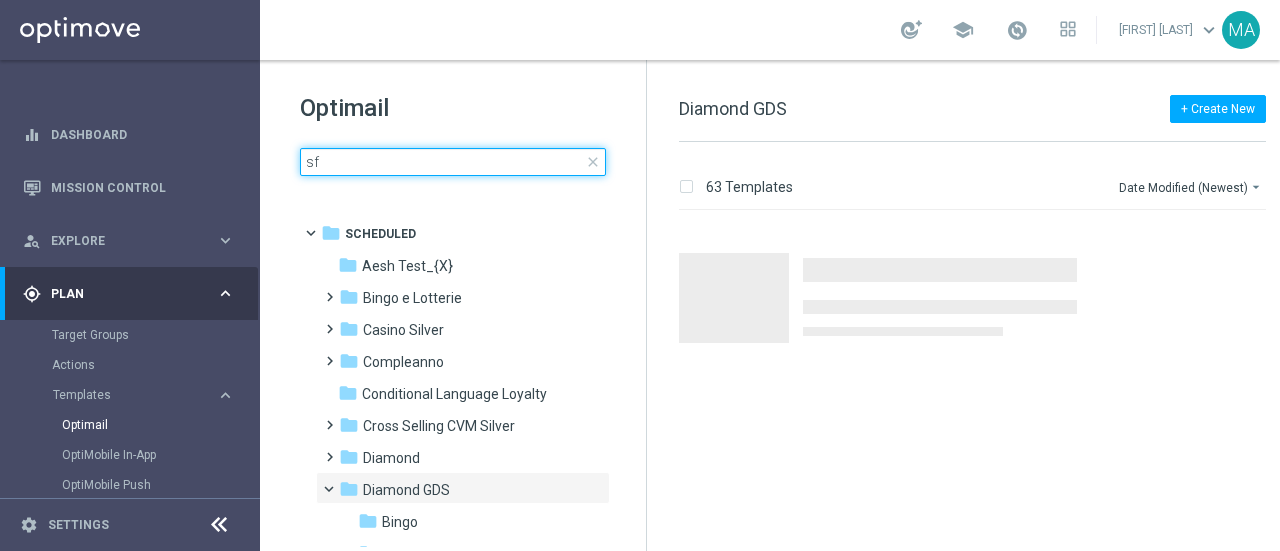 type on "sfc" 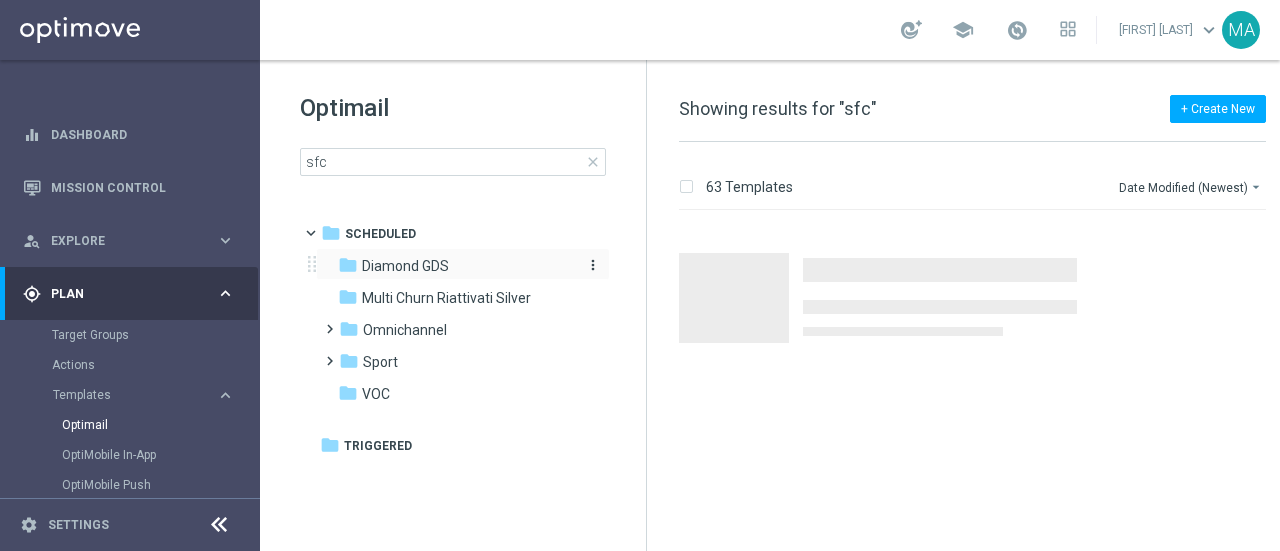 click on "folder
Diamond GDS" at bounding box center [453, 266] 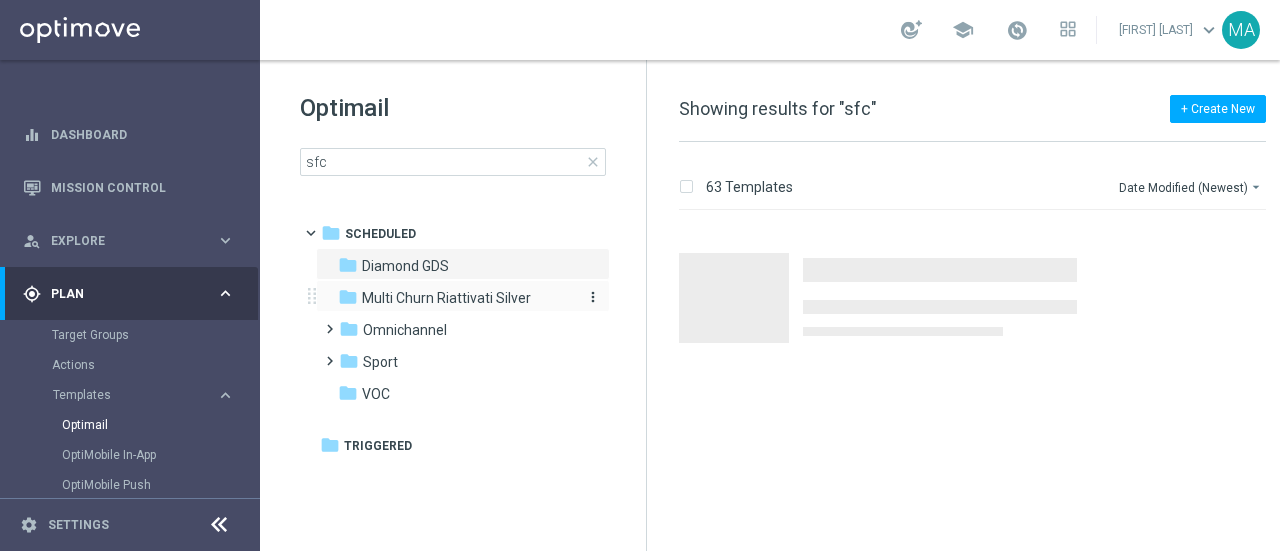 click on "Multi Churn Riattivati Silver" at bounding box center (446, 298) 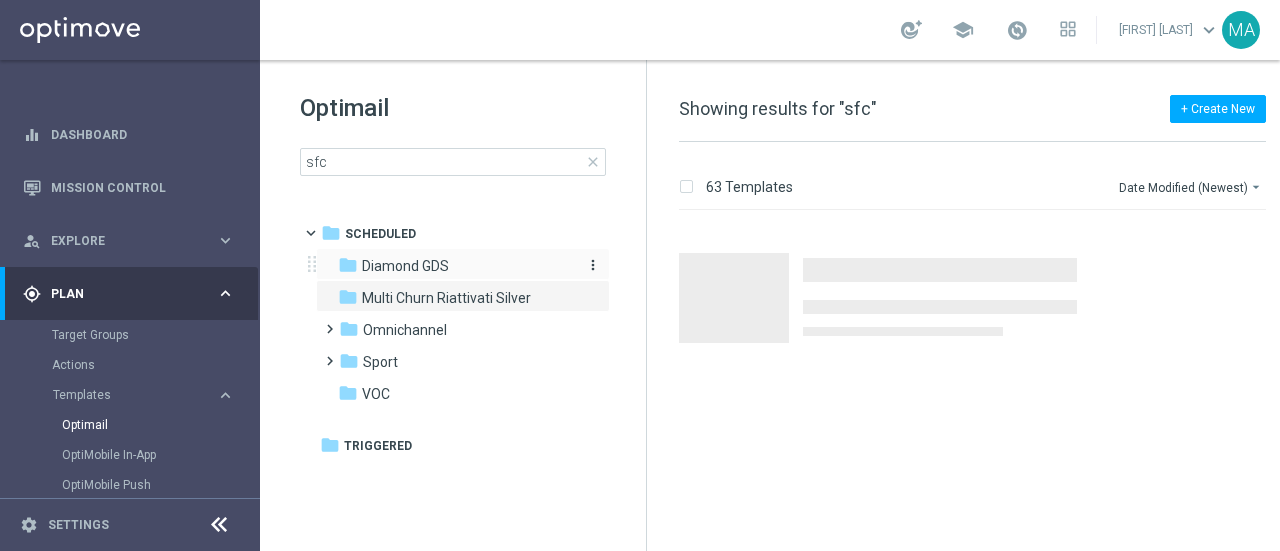 click on "folder
Diamond GDS" at bounding box center [453, 266] 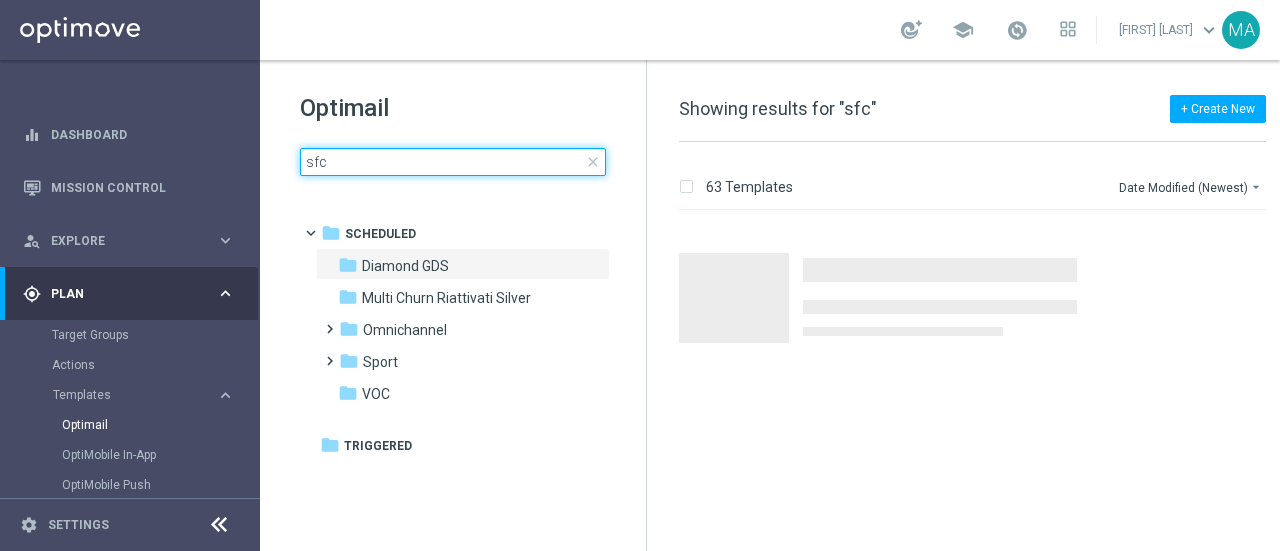 click on "sfc" 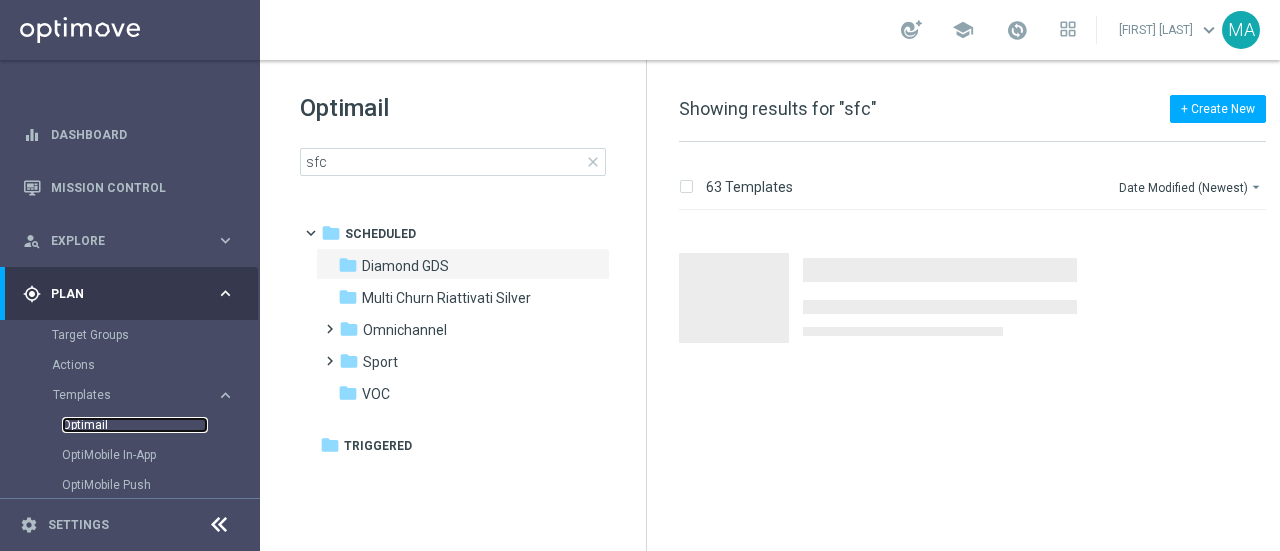 click on "Optimail" at bounding box center (135, 425) 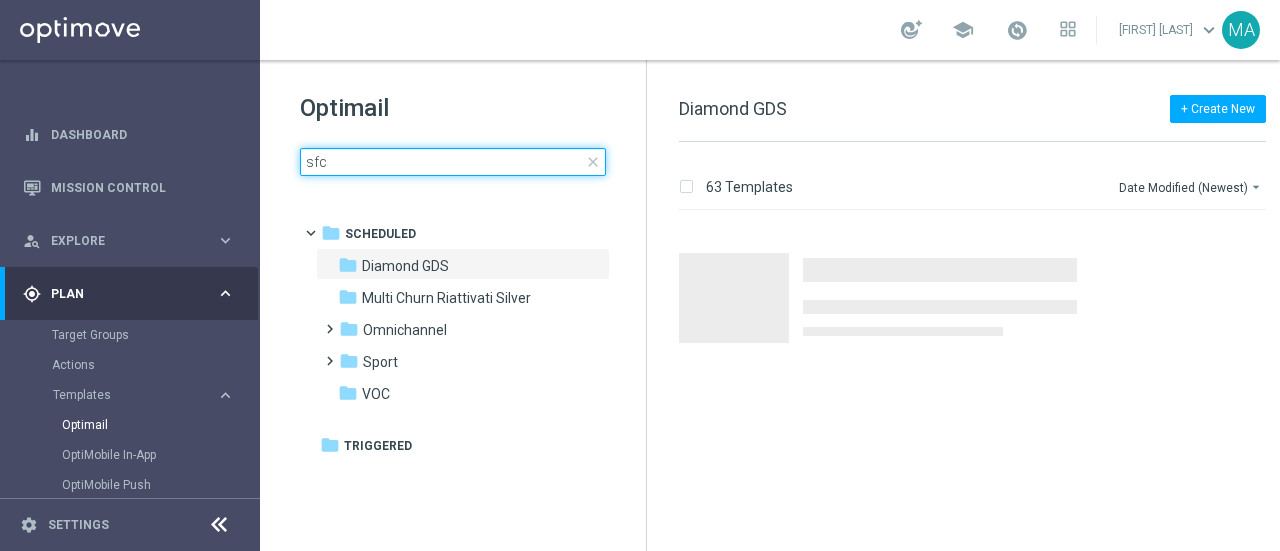click on "sfc" 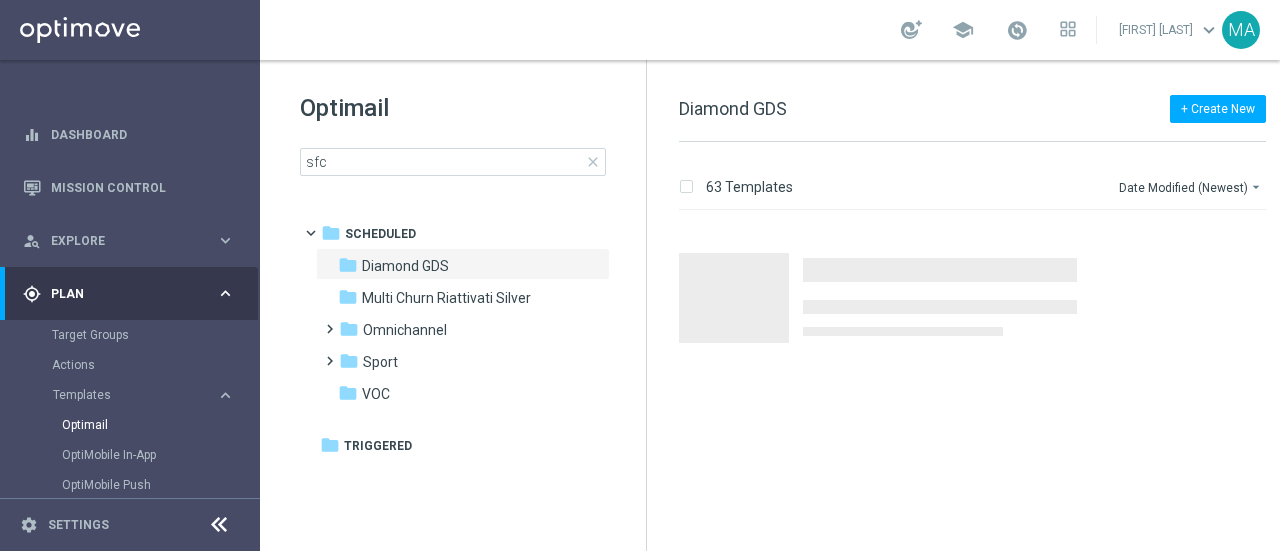 click on "close" 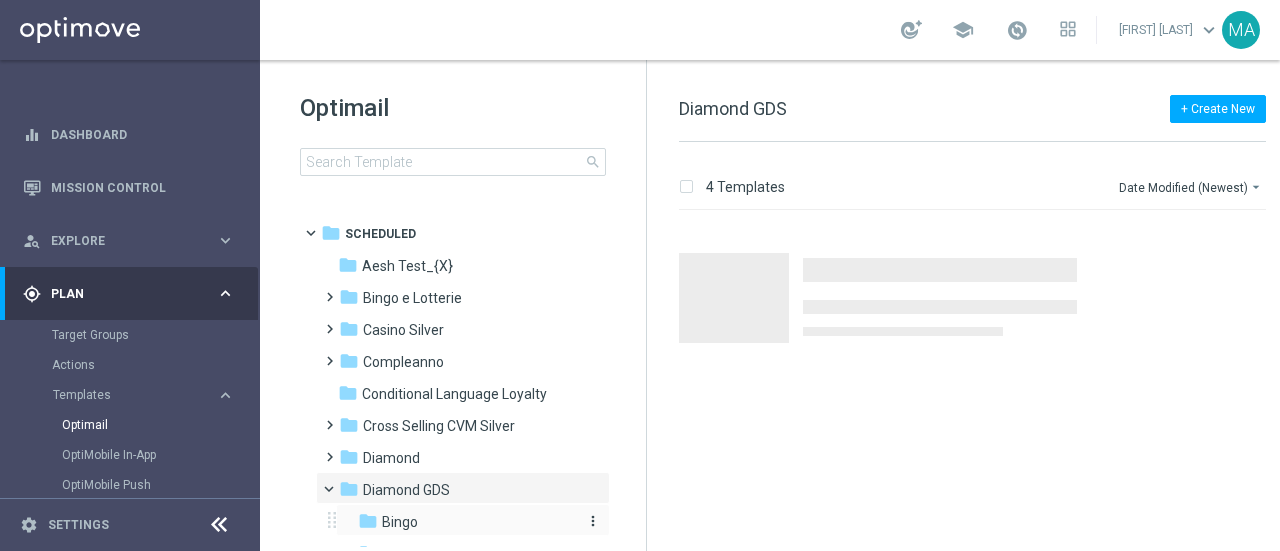 click on "Bingo" at bounding box center (400, 522) 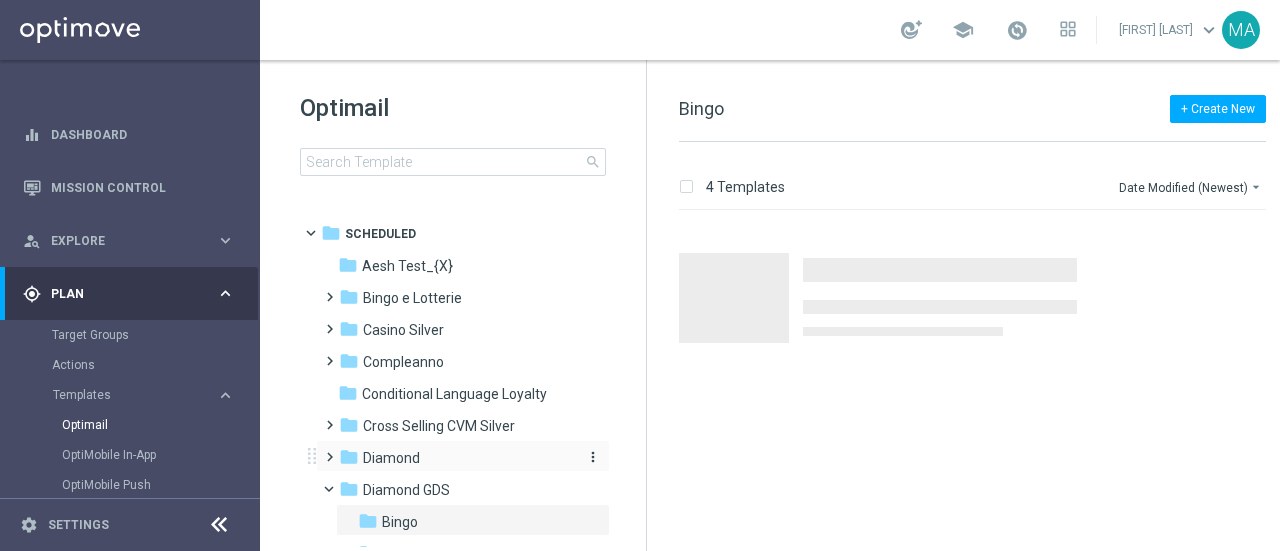 click on "Diamond" at bounding box center [391, 458] 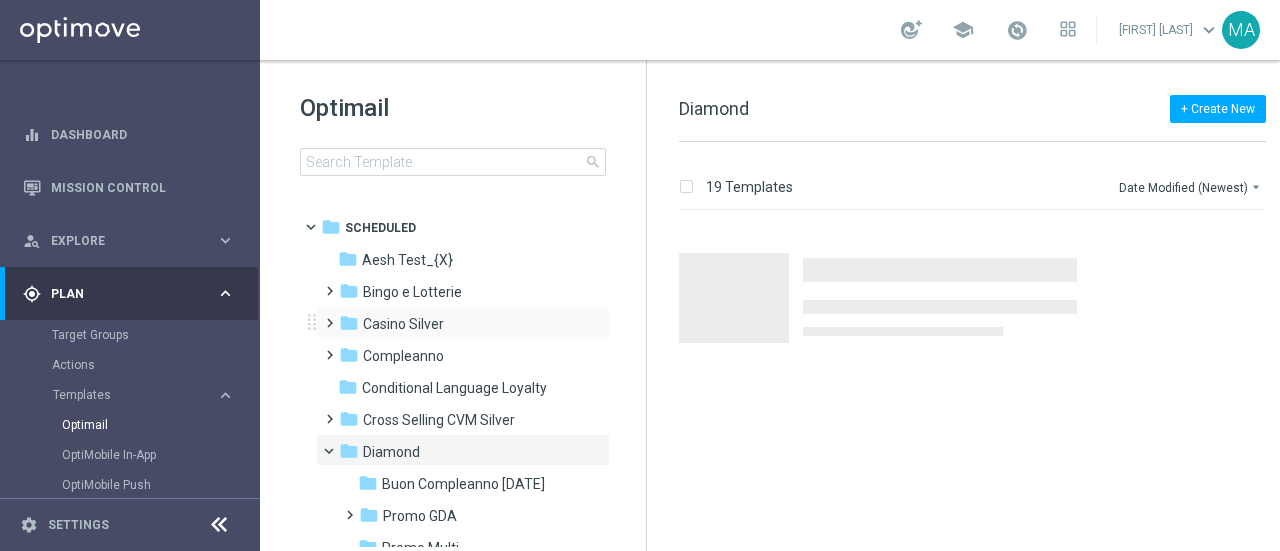 scroll, scrollTop: 0, scrollLeft: 0, axis: both 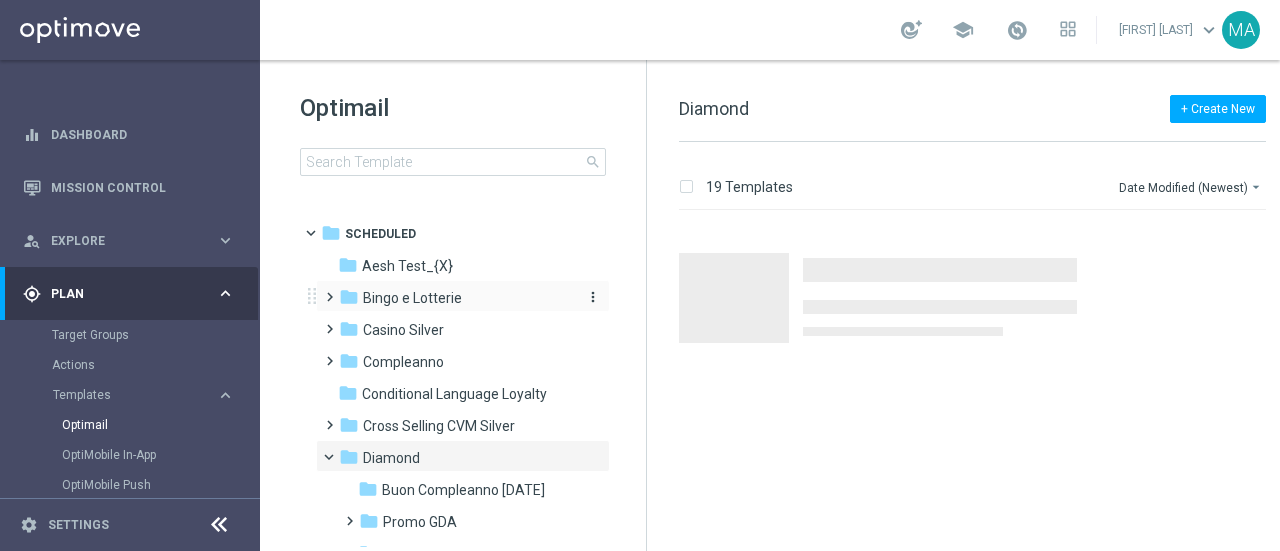 click on "folder
Bingo e Lotterie" at bounding box center [454, 298] 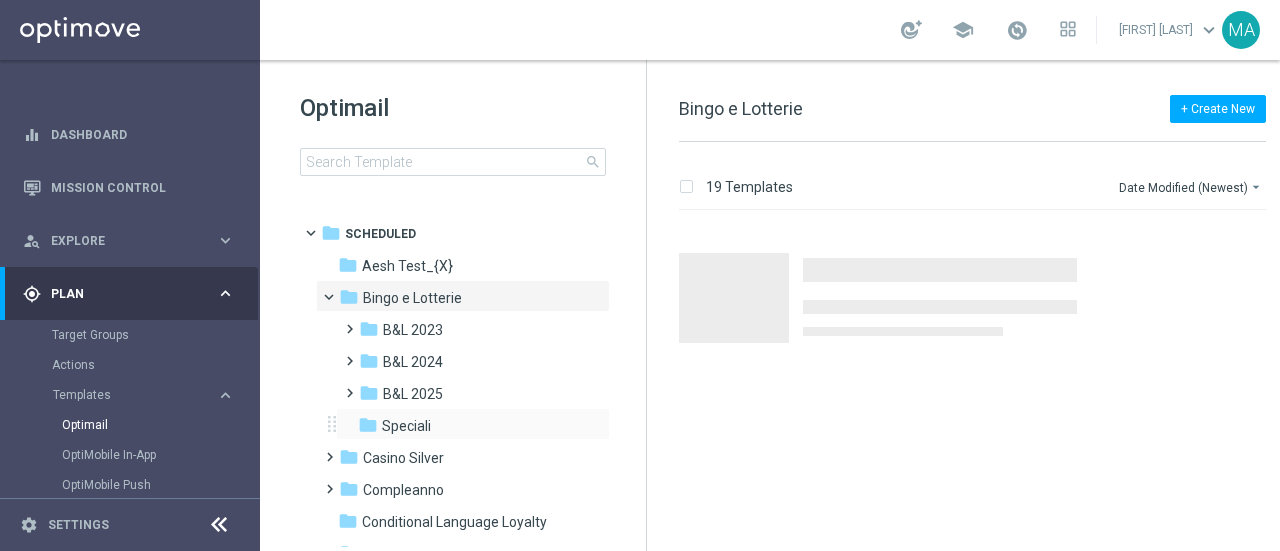 click on "folder
Speciali
more_vert" at bounding box center [473, 424] 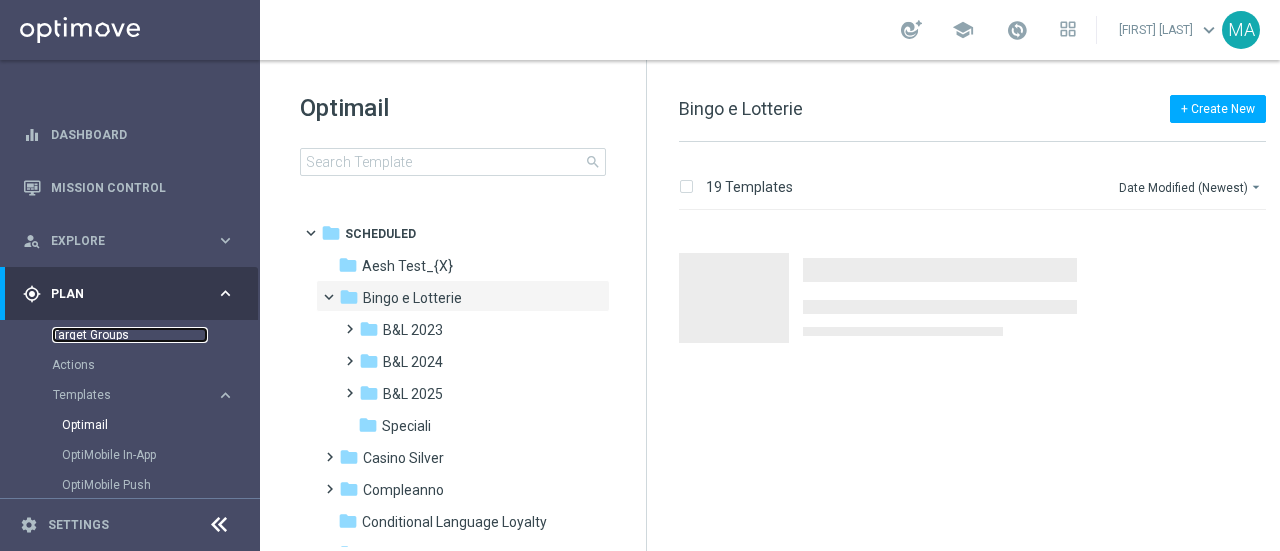 click on "Target Groups" at bounding box center (130, 335) 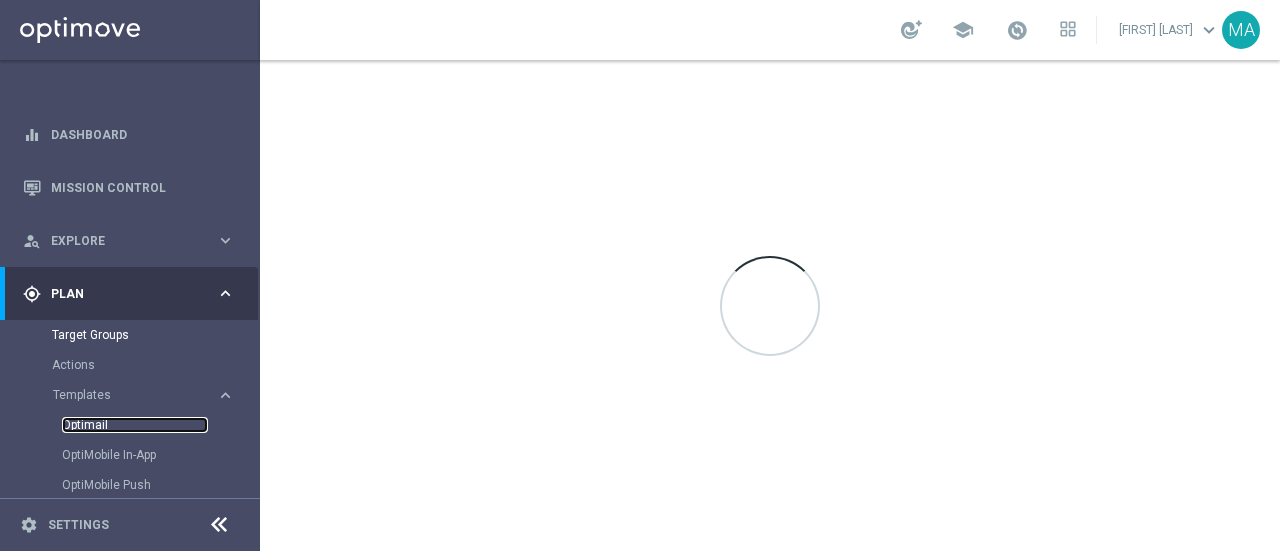 click on "Optimail" at bounding box center (135, 425) 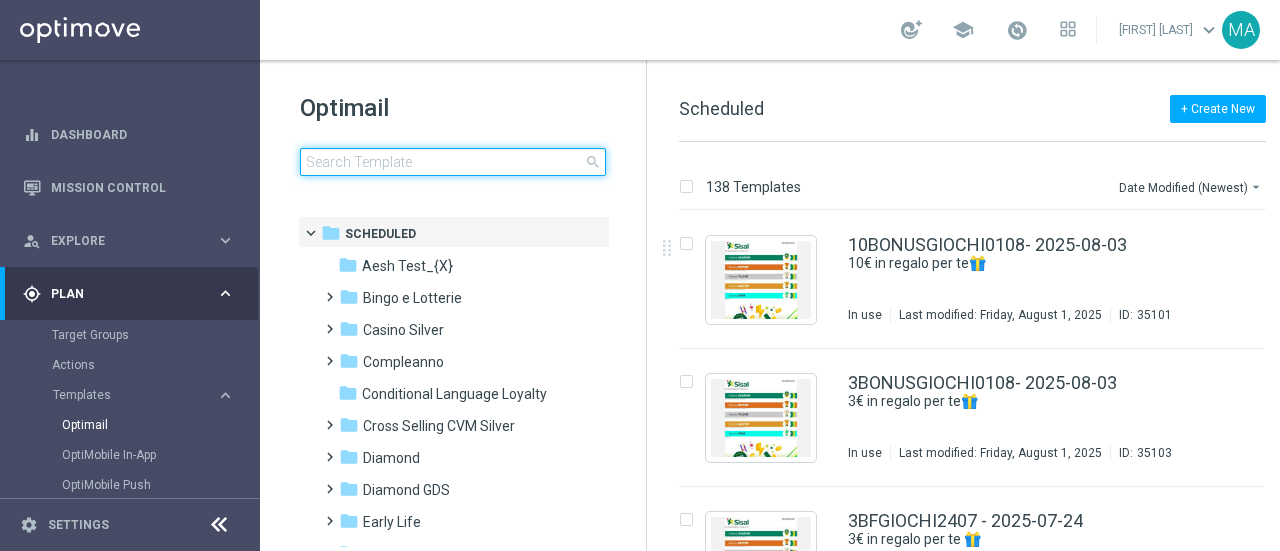 click 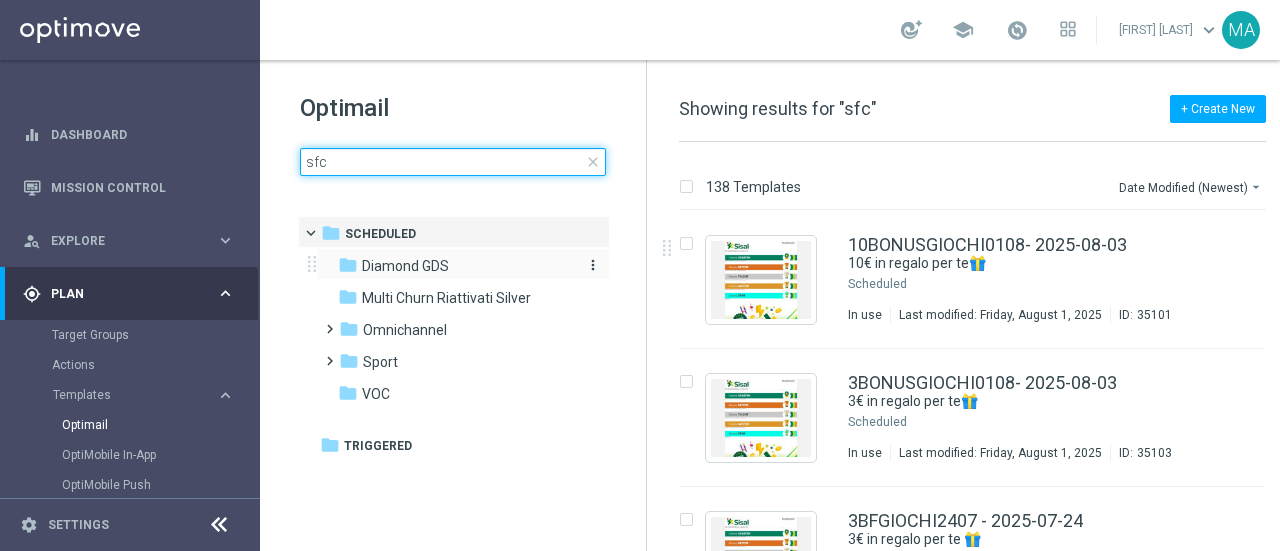 type on "sfc" 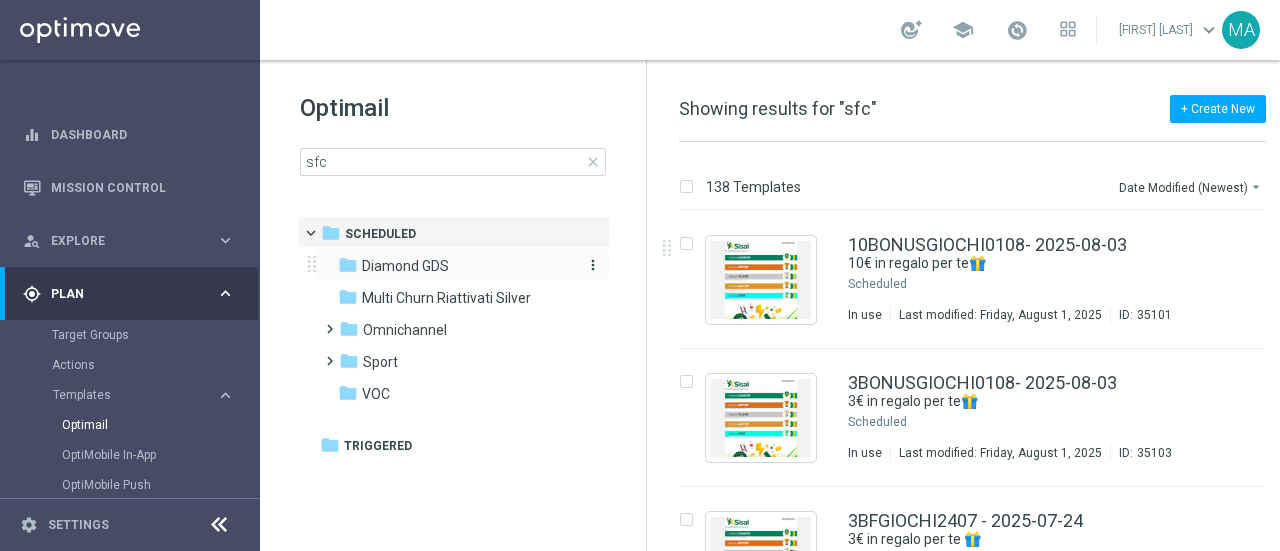 click on "Diamond GDS" at bounding box center [405, 266] 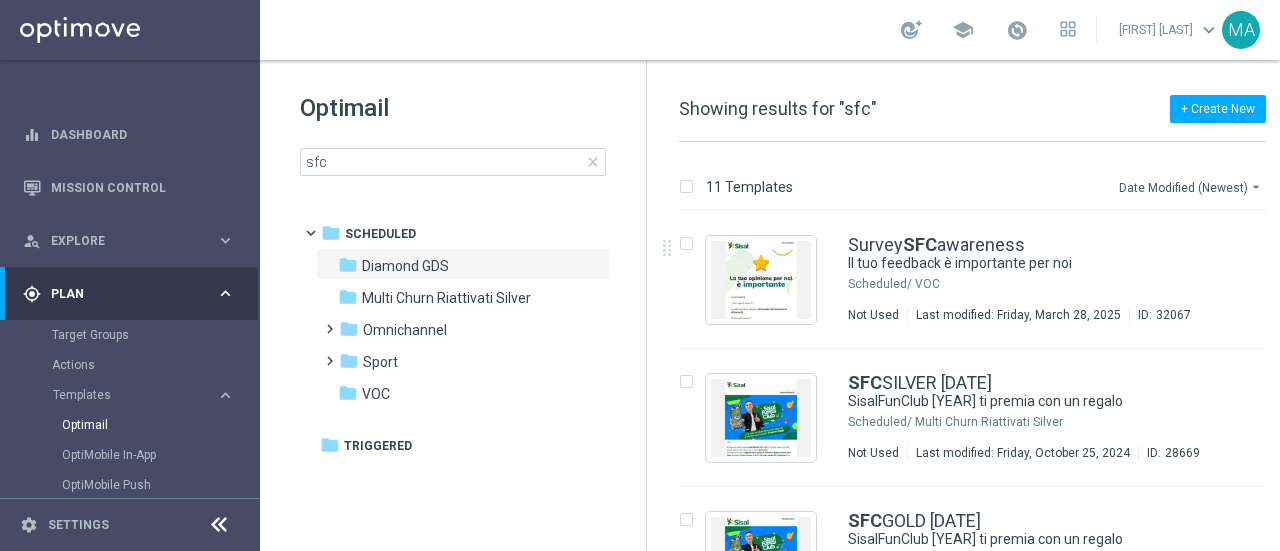 click on "Date Modified (Newest)
arrow_drop_down" 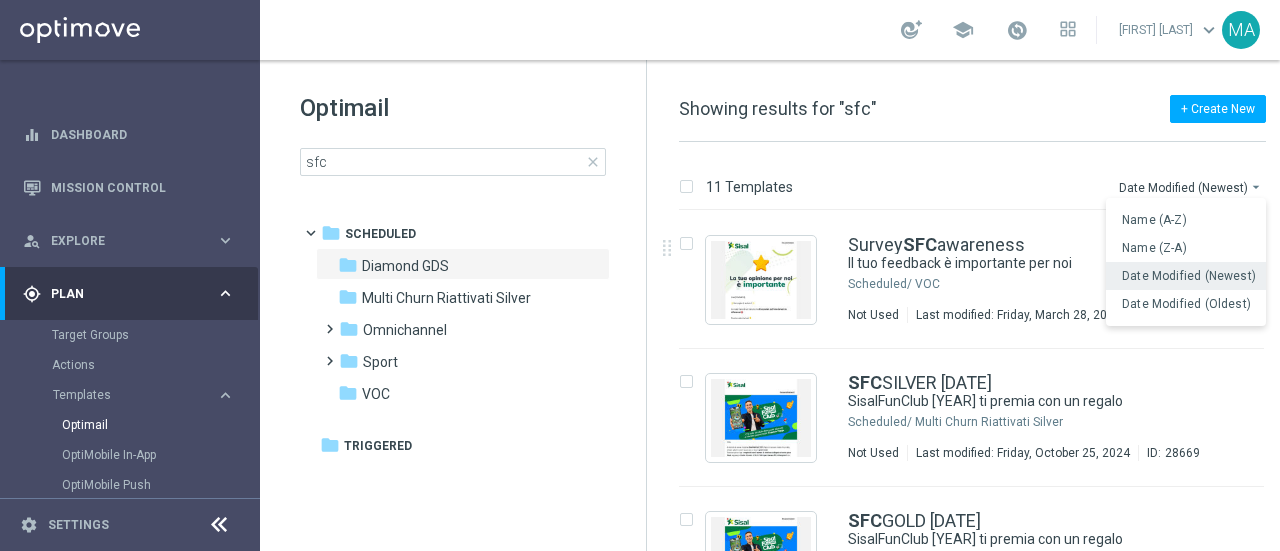 click on "Date Modified (Newest)" at bounding box center (1189, 276) 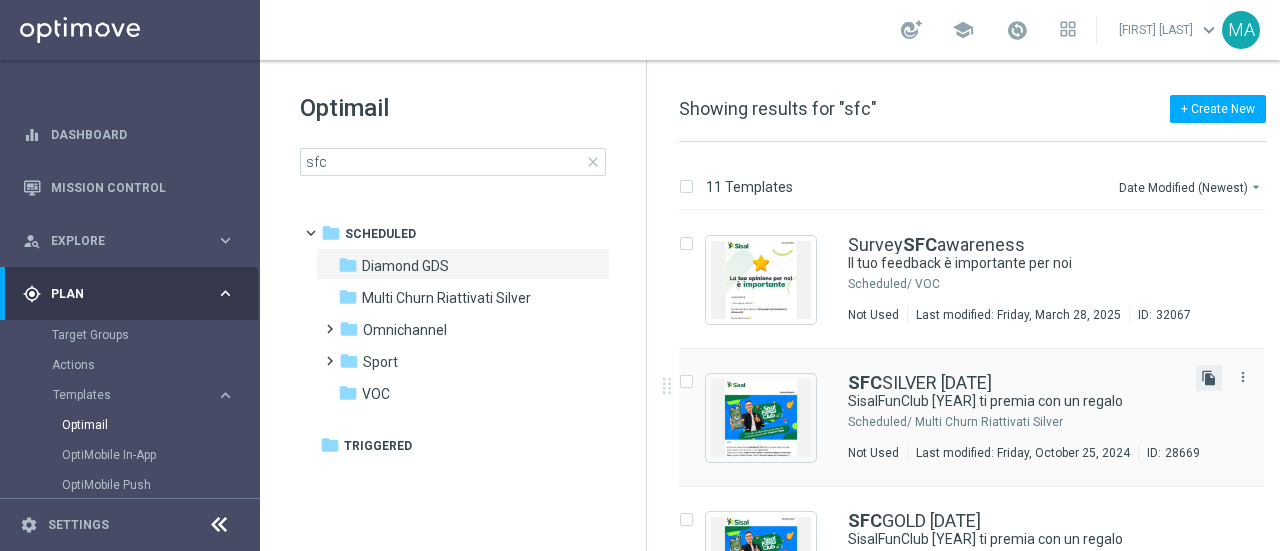 click on "file_copy" at bounding box center (1209, 378) 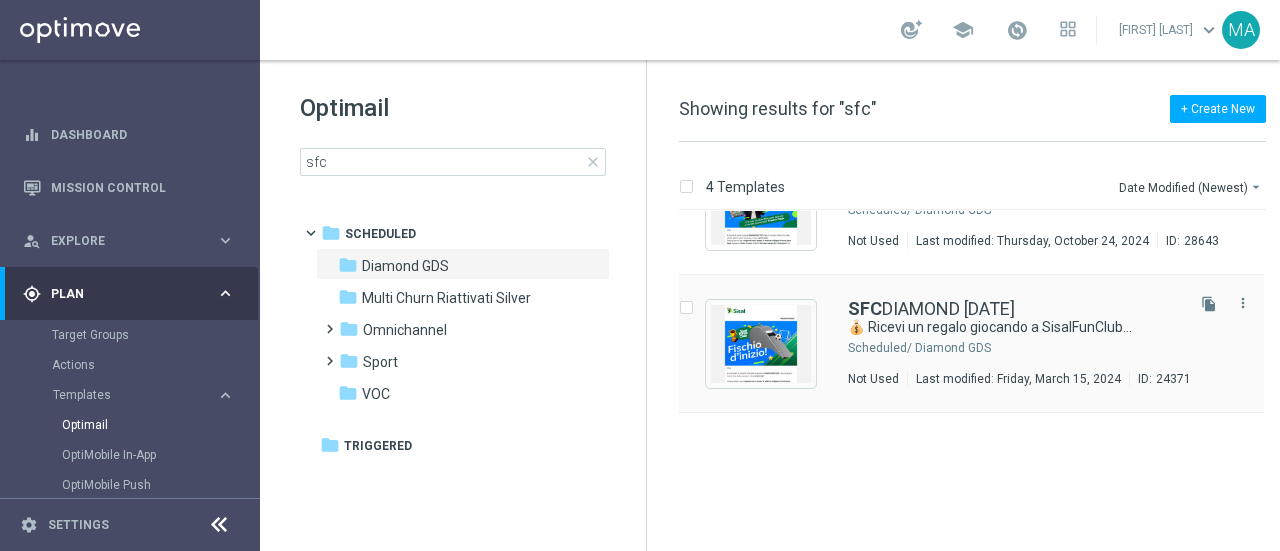 scroll, scrollTop: 0, scrollLeft: 0, axis: both 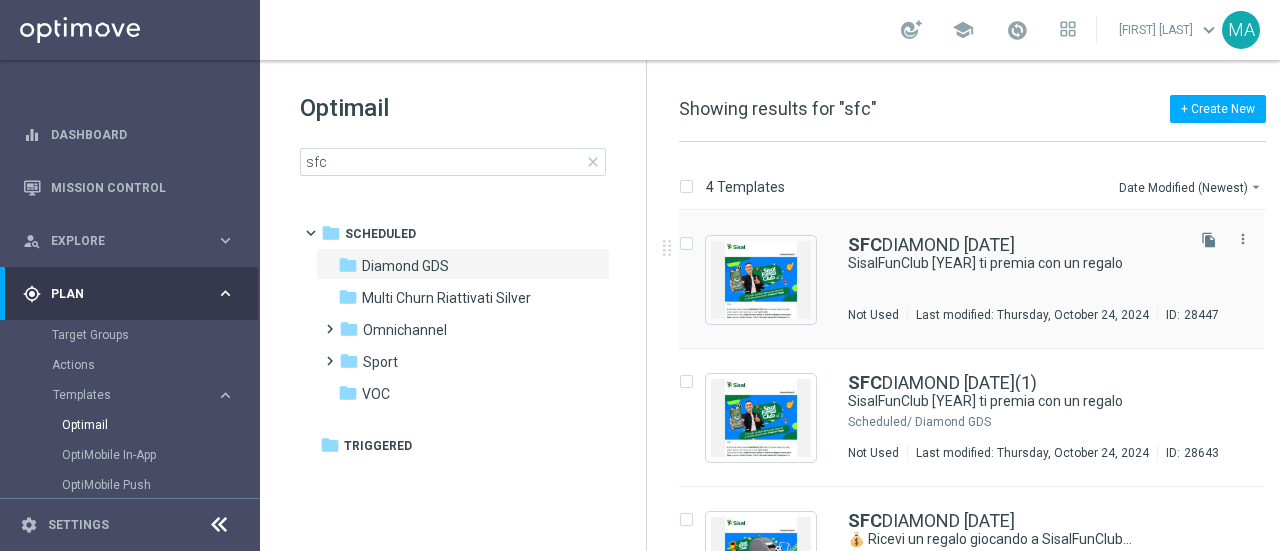 click on "SFC  DIAMOND [DATE]
SisalFunClub [YEAR] ti premia con un regalo
Not Used
Last modified: Thursday, October 24, 2024
ID:
28447" at bounding box center [1014, 279] 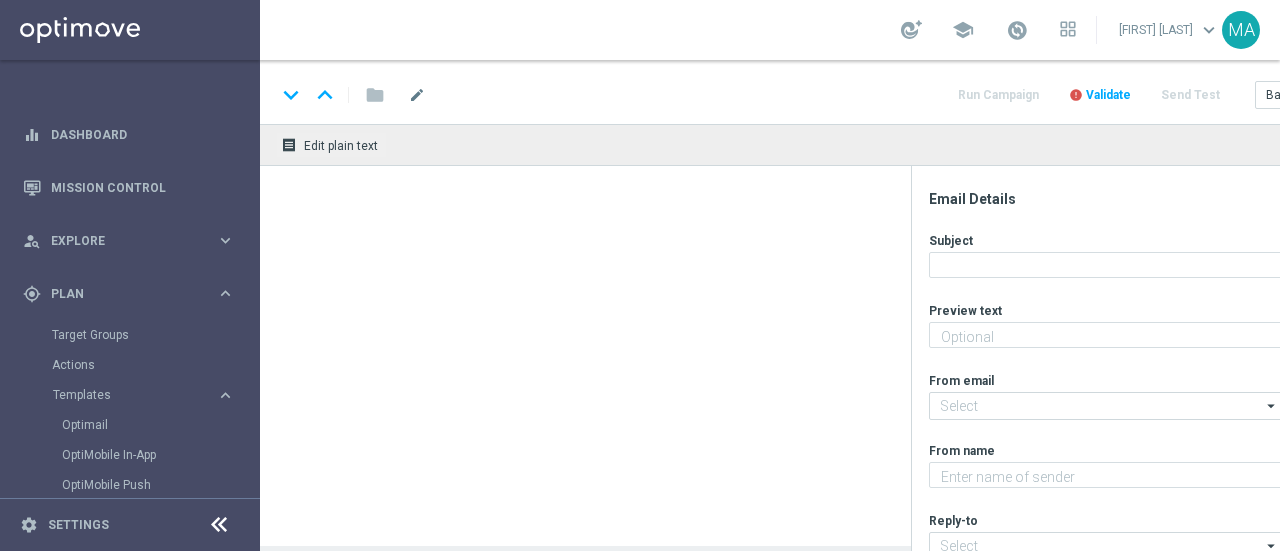 type on "La nuova stagione ha inizio!" 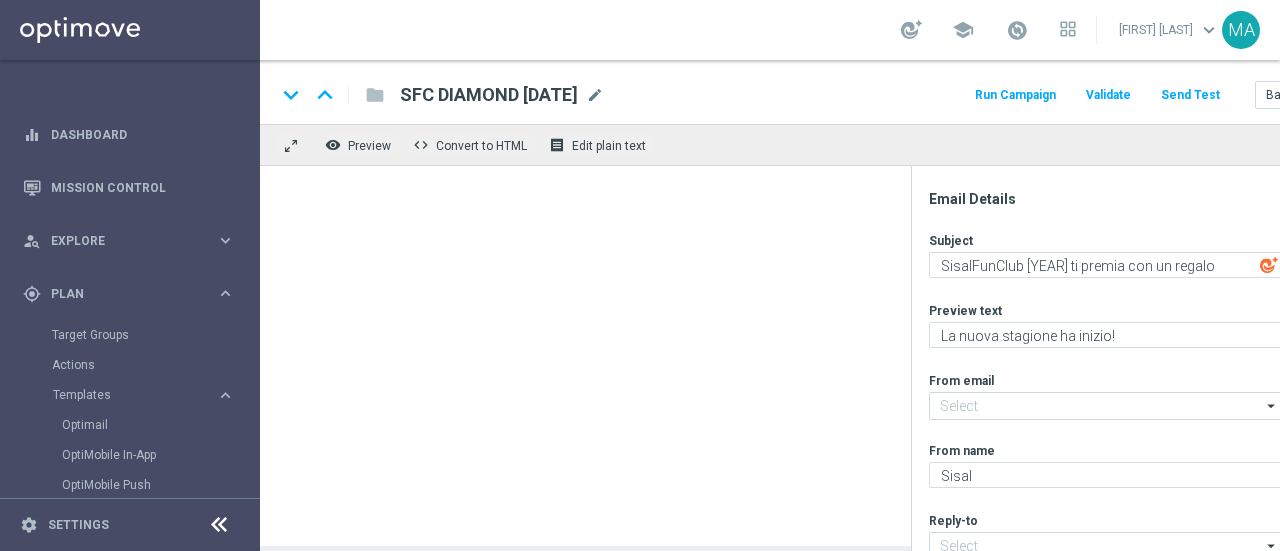 type on "newsletter@[EXAMPLE.COM]" 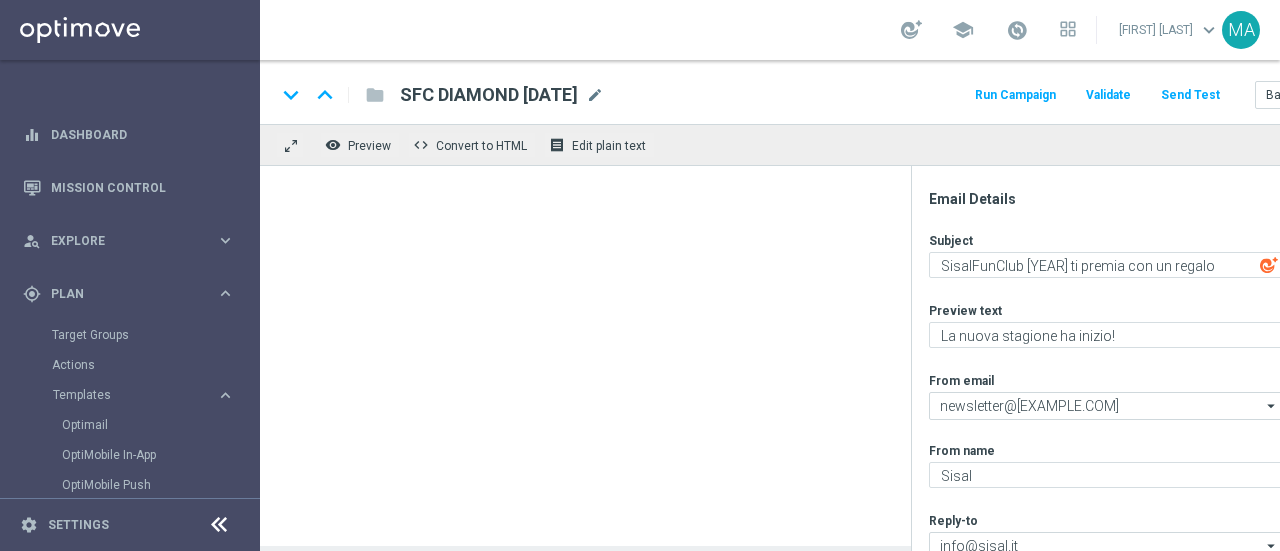 click at bounding box center (219, 525) 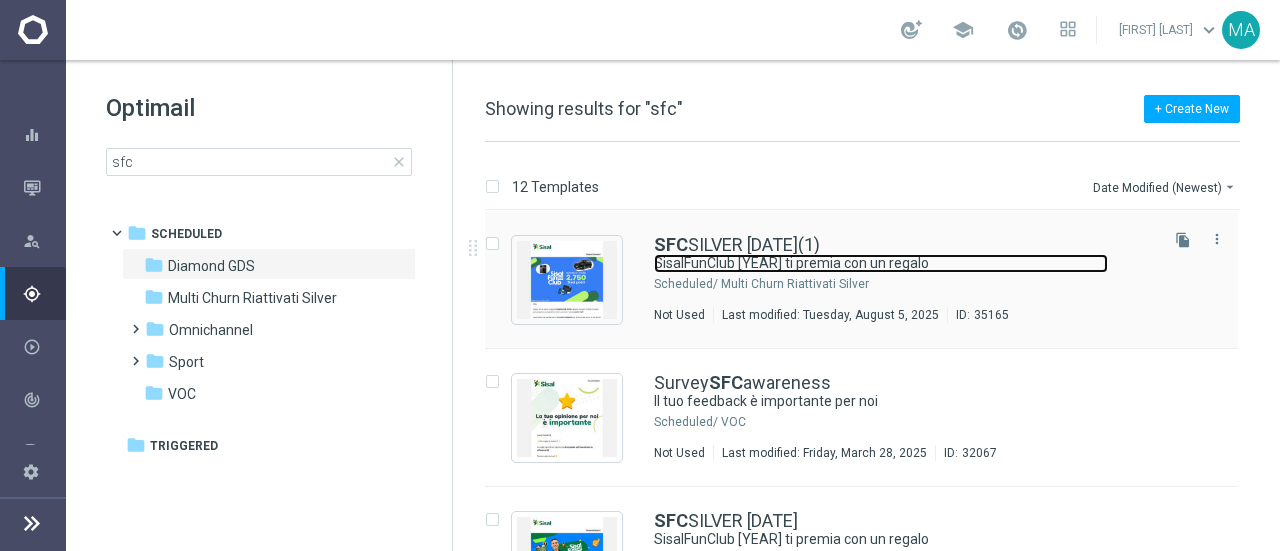click on "SisalFunClub [YEAR] ti premia con un regalo" at bounding box center (881, 263) 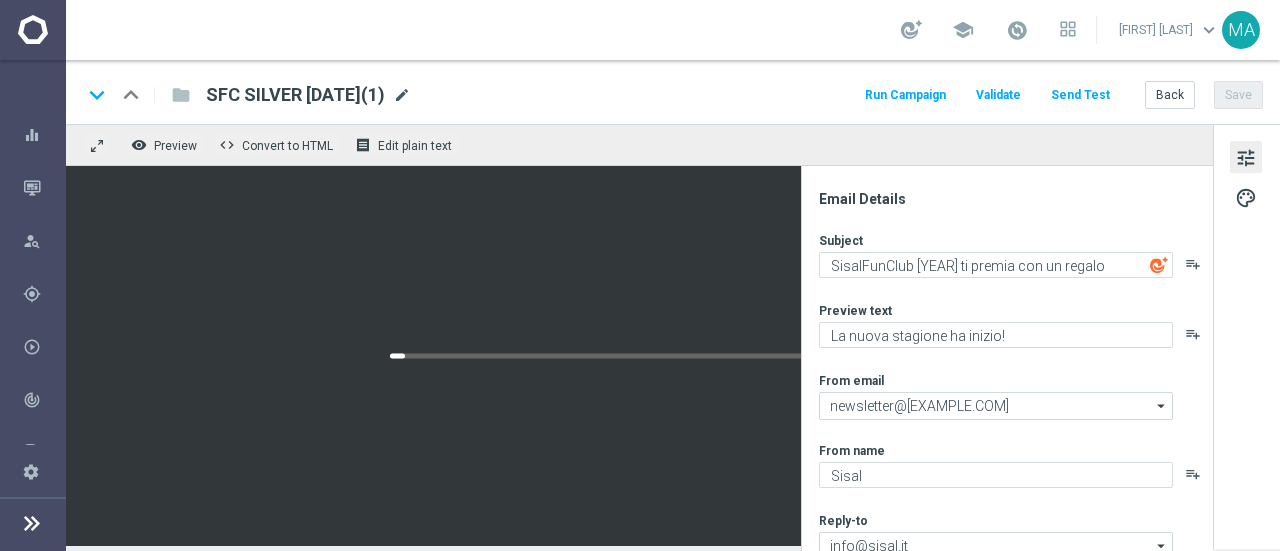 click on "mode_edit" 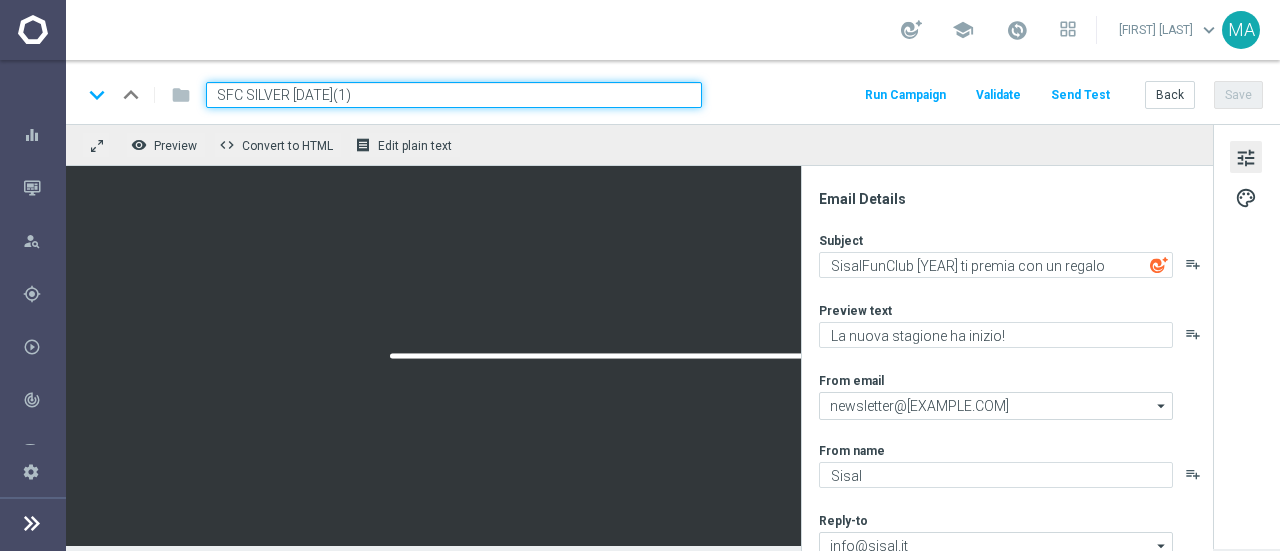 drag, startPoint x: 249, startPoint y: 93, endPoint x: 418, endPoint y: 98, distance: 169.07394 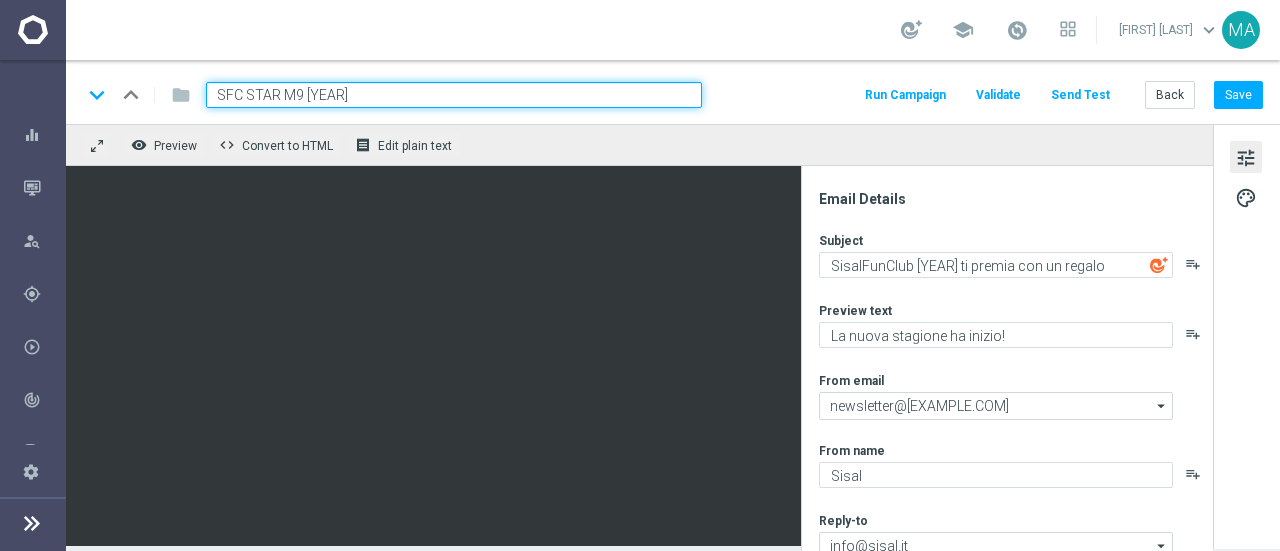 type on "SFC STAR M9 [YEAR]" 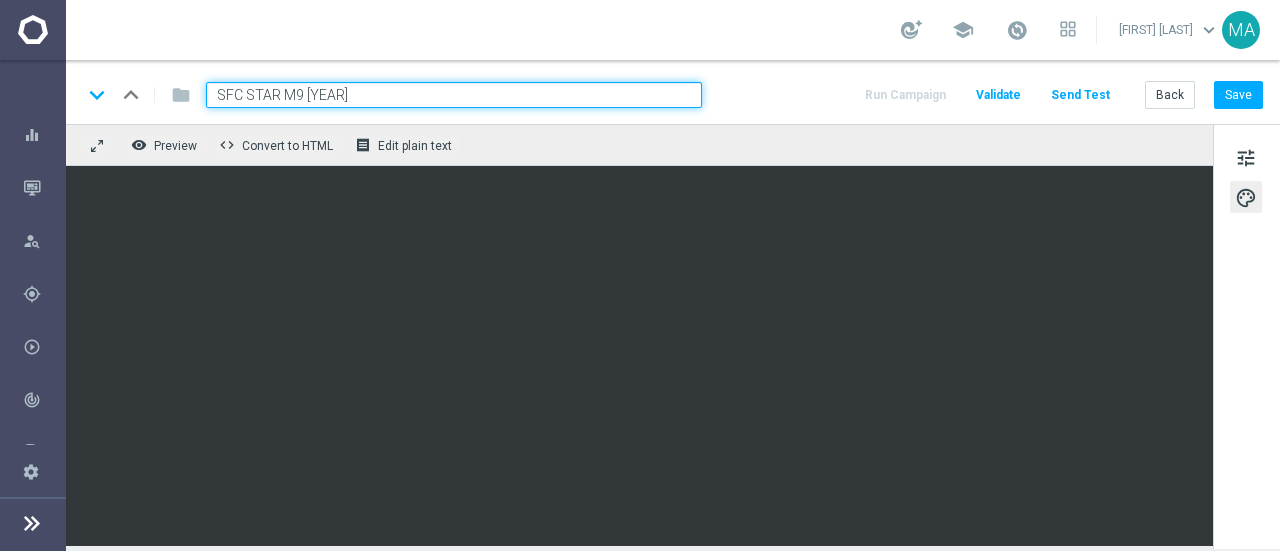 click on "tune
palette" 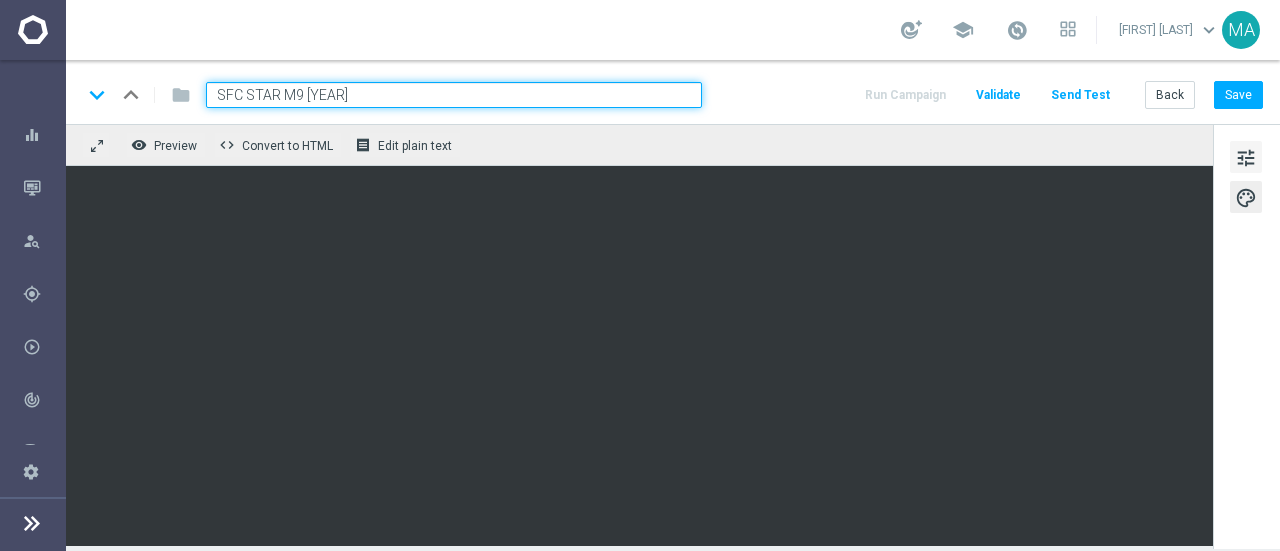 click on "tune" 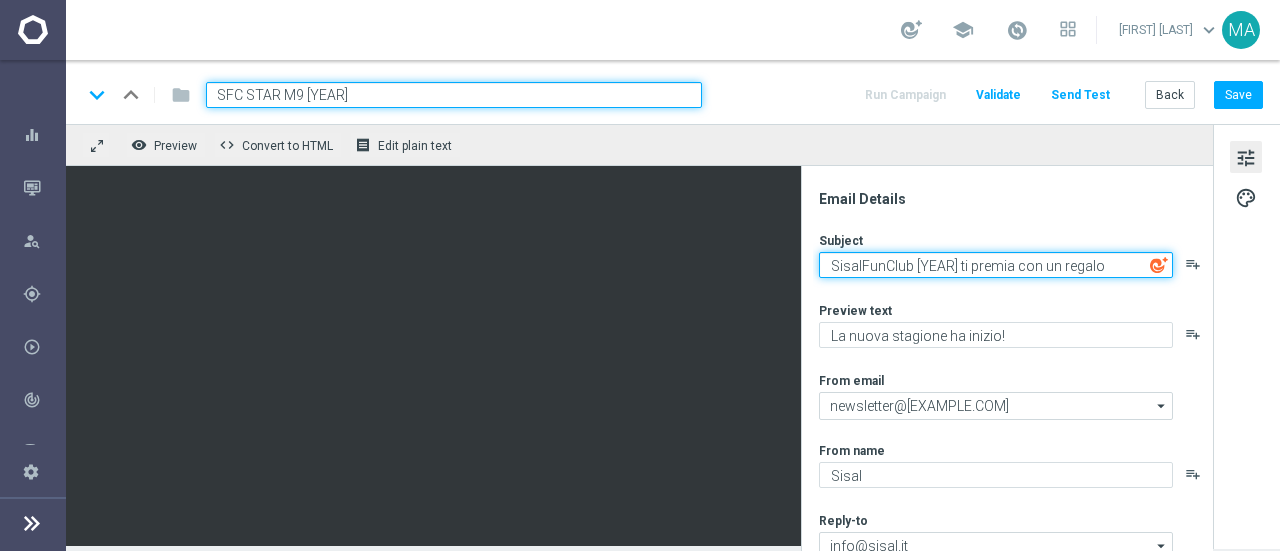 drag, startPoint x: 1106, startPoint y: 267, endPoint x: 794, endPoint y: 260, distance: 312.07852 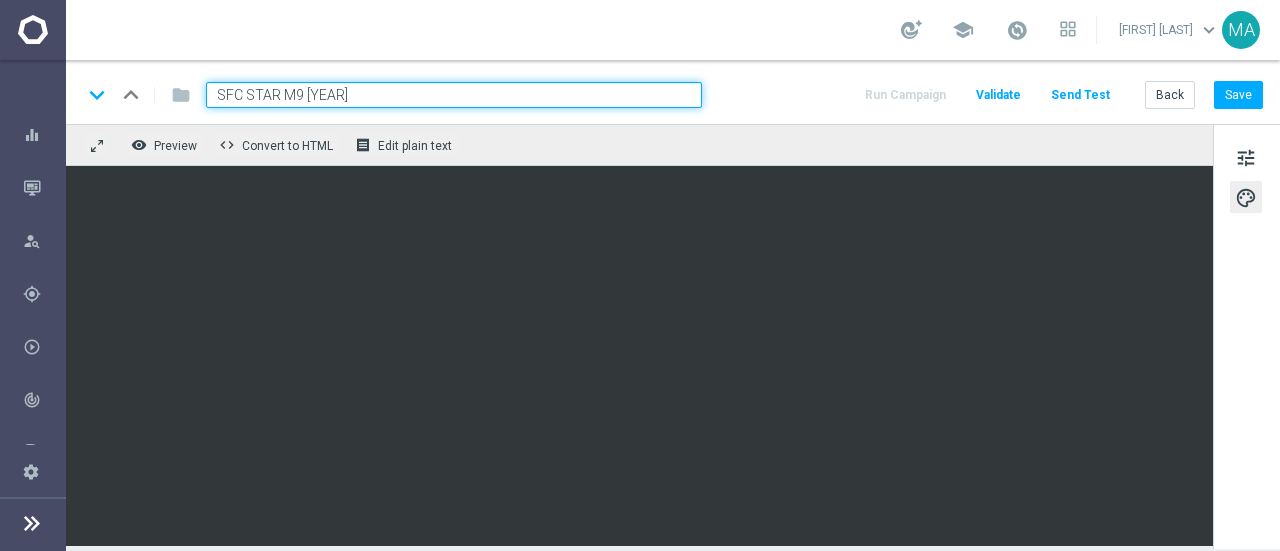 click on "SFC STAR M9 [YEAR]" at bounding box center (454, 95) 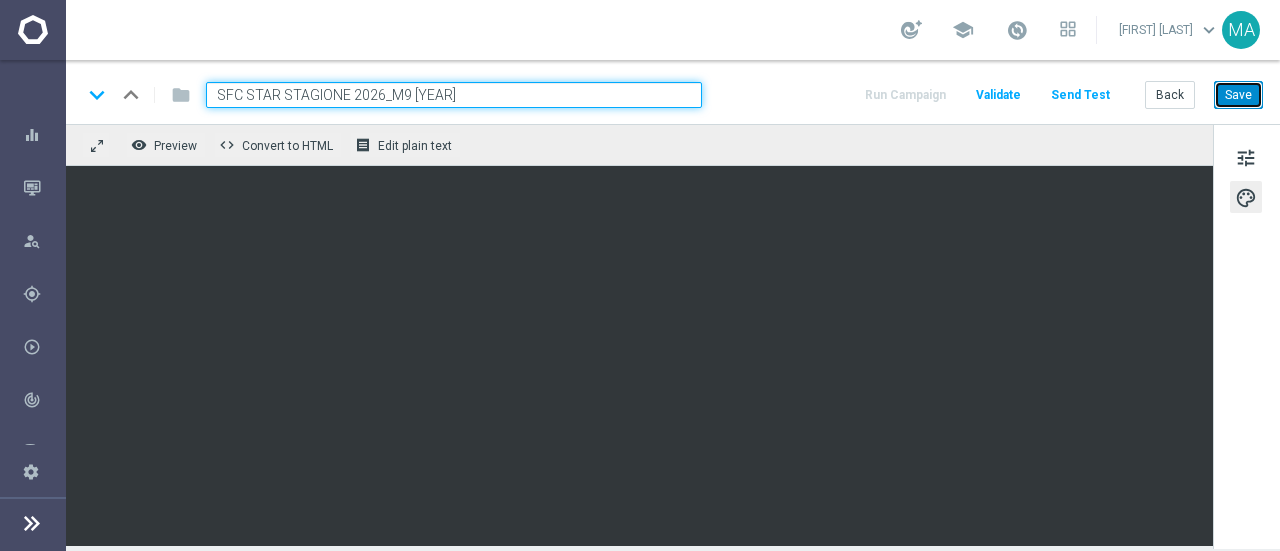 click on "Save" at bounding box center [1238, 95] 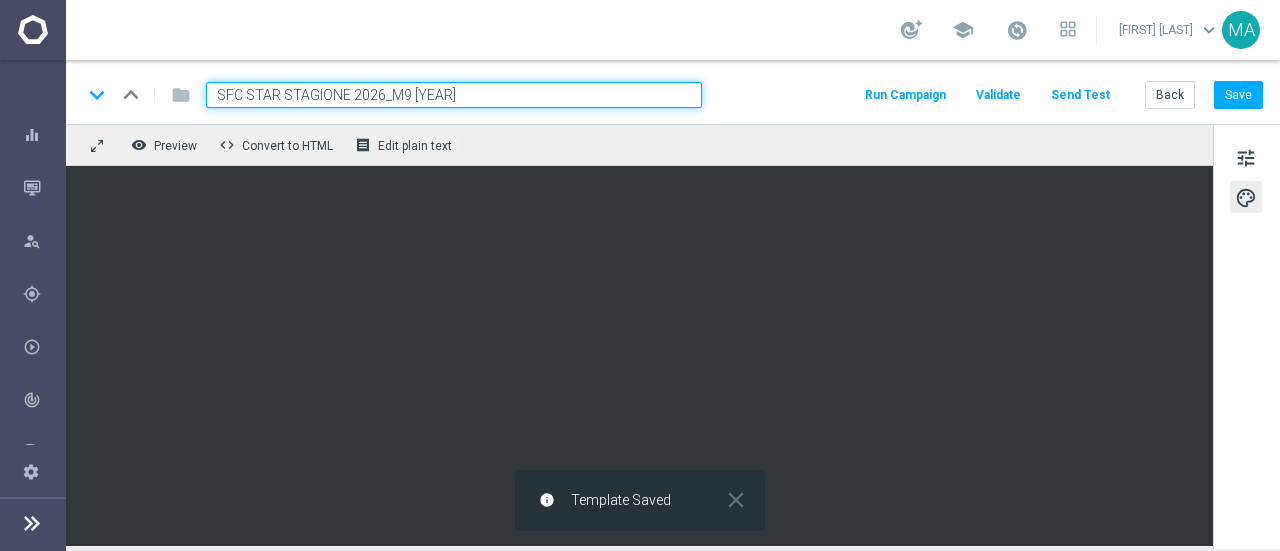 click at bounding box center (32, 523) 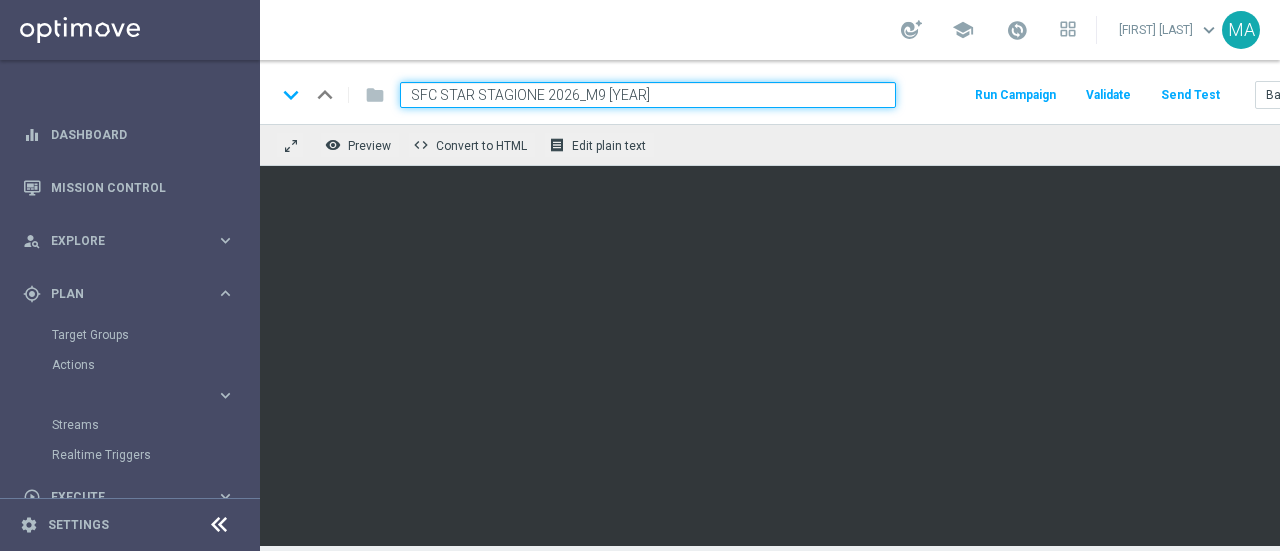 drag, startPoint x: 685, startPoint y: 99, endPoint x: 395, endPoint y: 82, distance: 290.49786 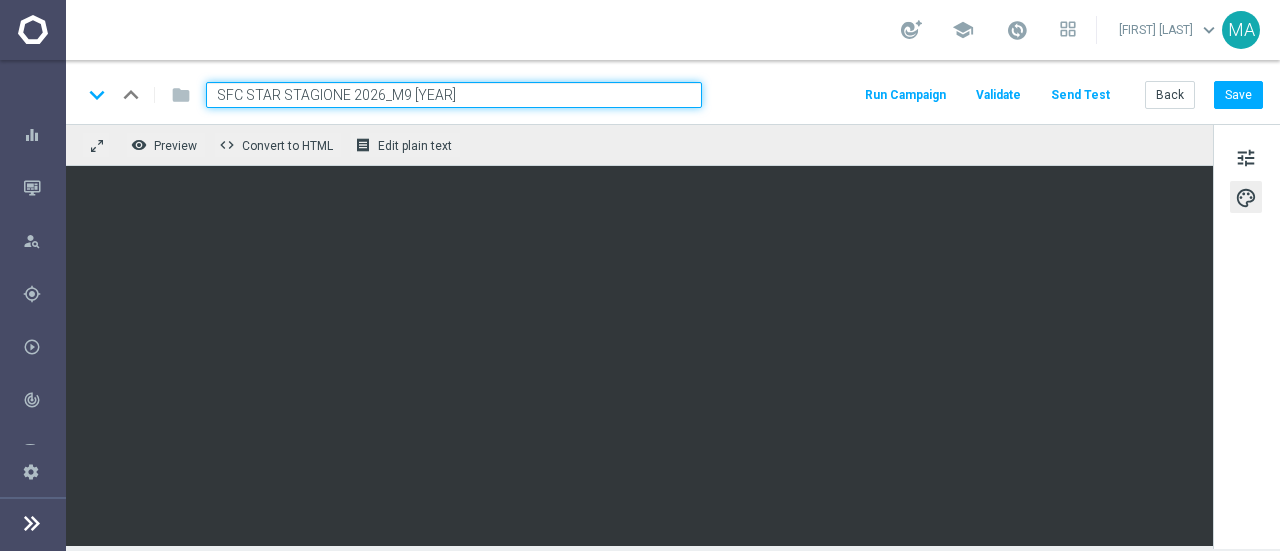 click at bounding box center (32, 523) 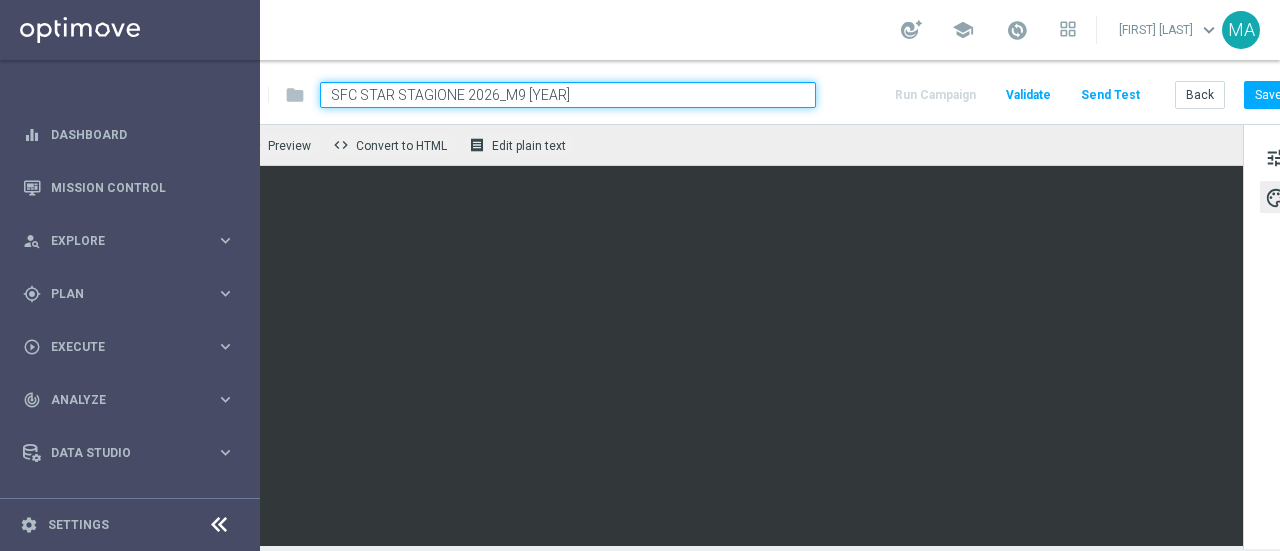 scroll, scrollTop: 0, scrollLeft: 93, axis: horizontal 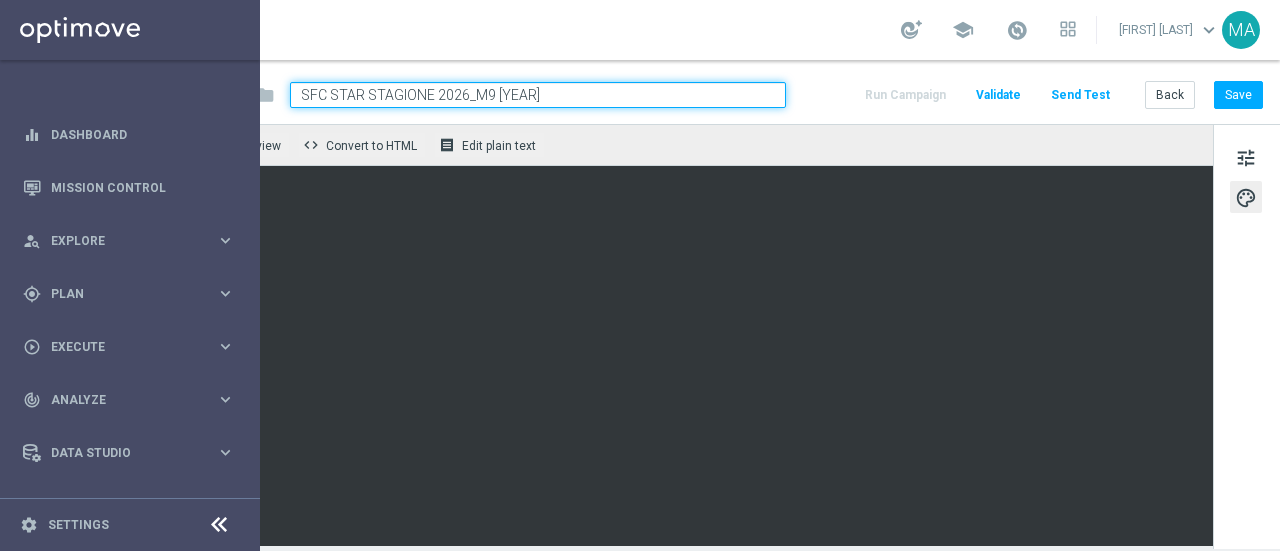 click on "tune
palette" 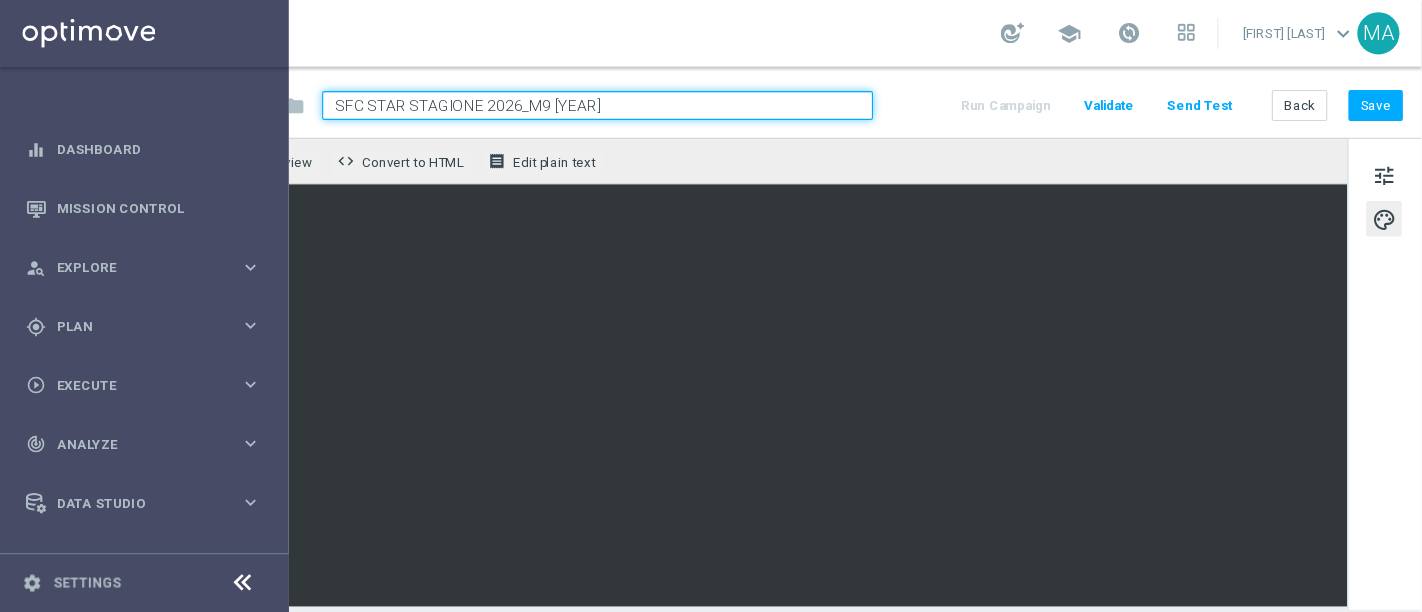 scroll, scrollTop: 0, scrollLeft: 0, axis: both 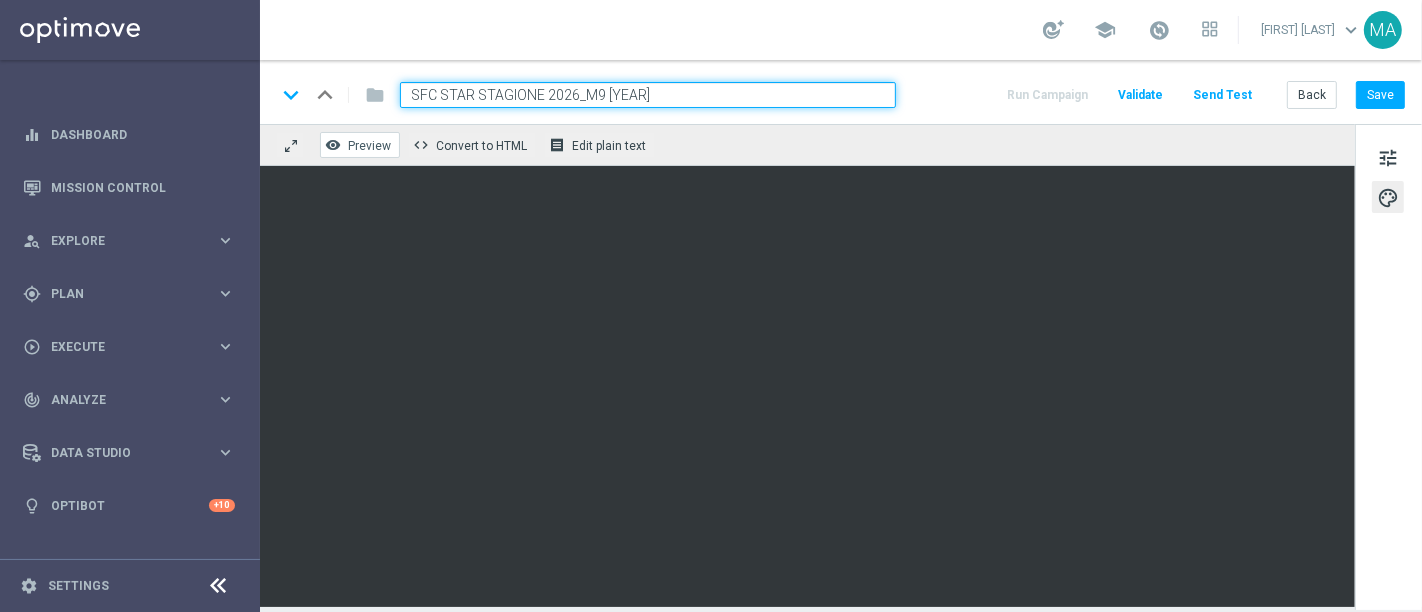 click on "Preview" 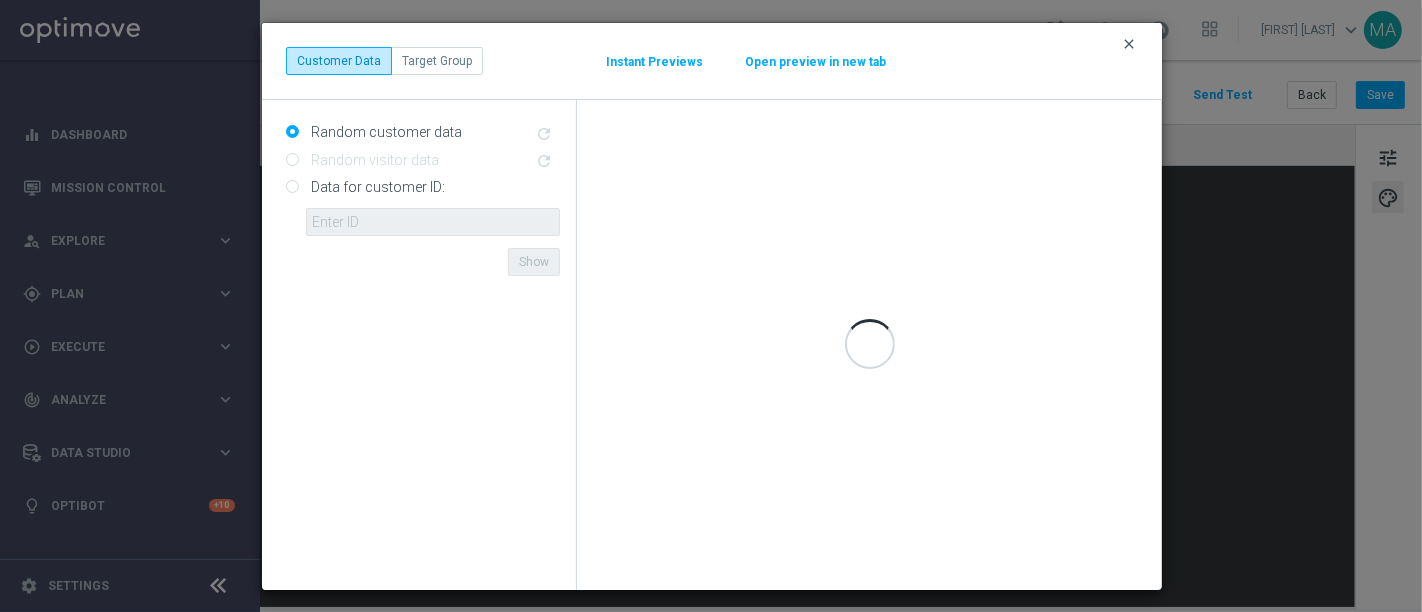 click on "clear" 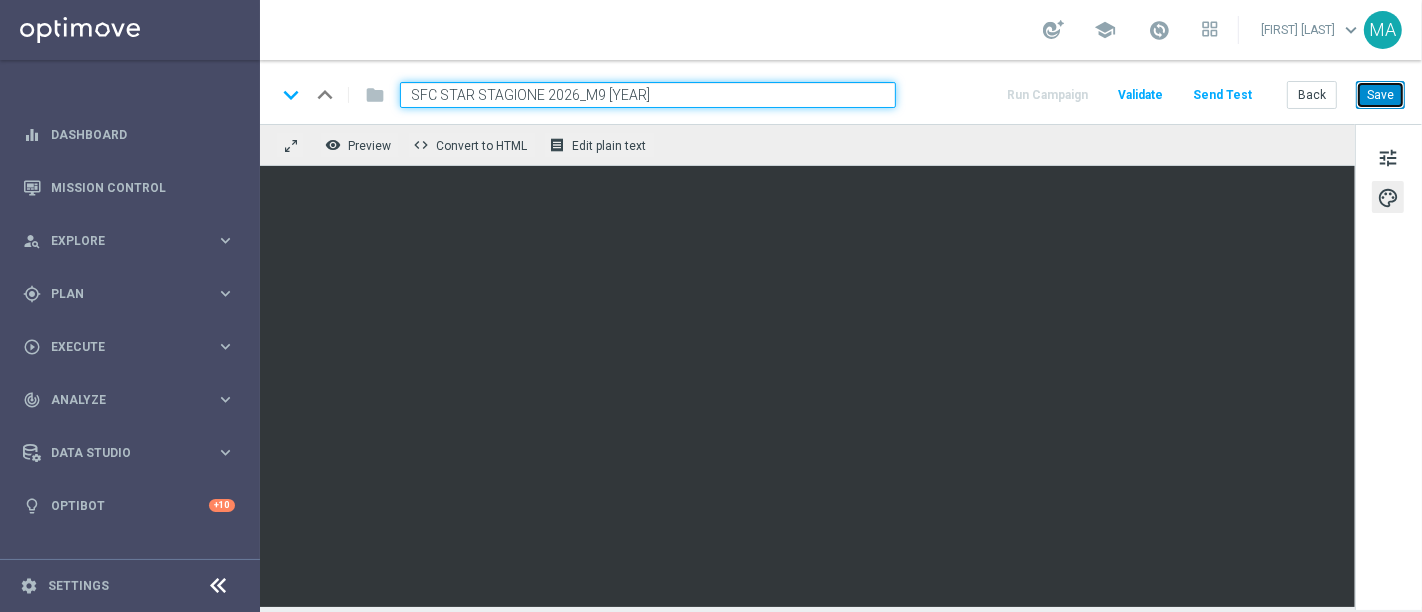 click on "Save" at bounding box center (1380, 95) 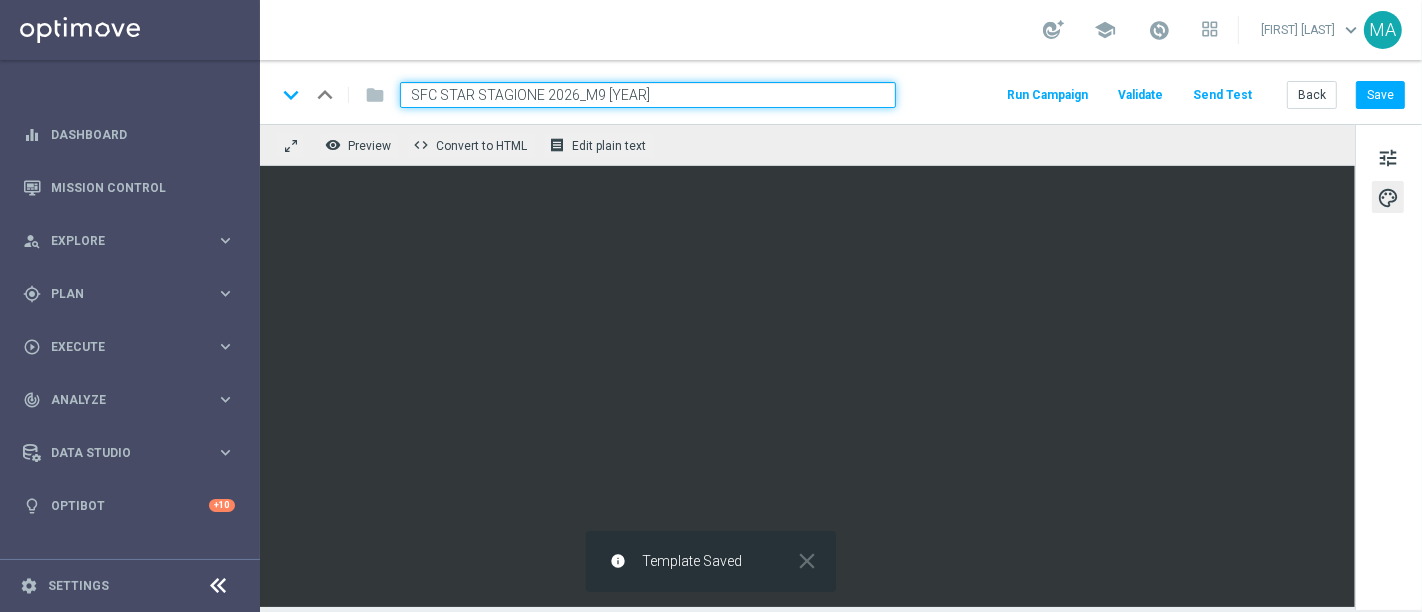 click at bounding box center (219, 586) 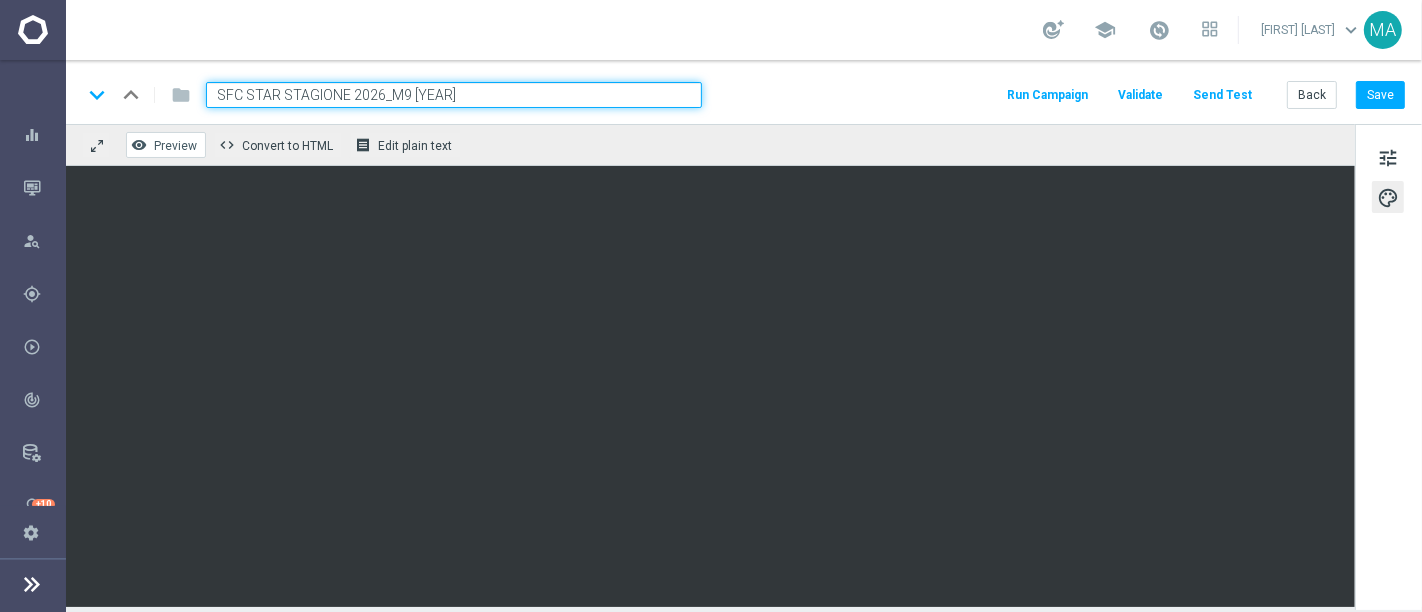 click on "Preview" 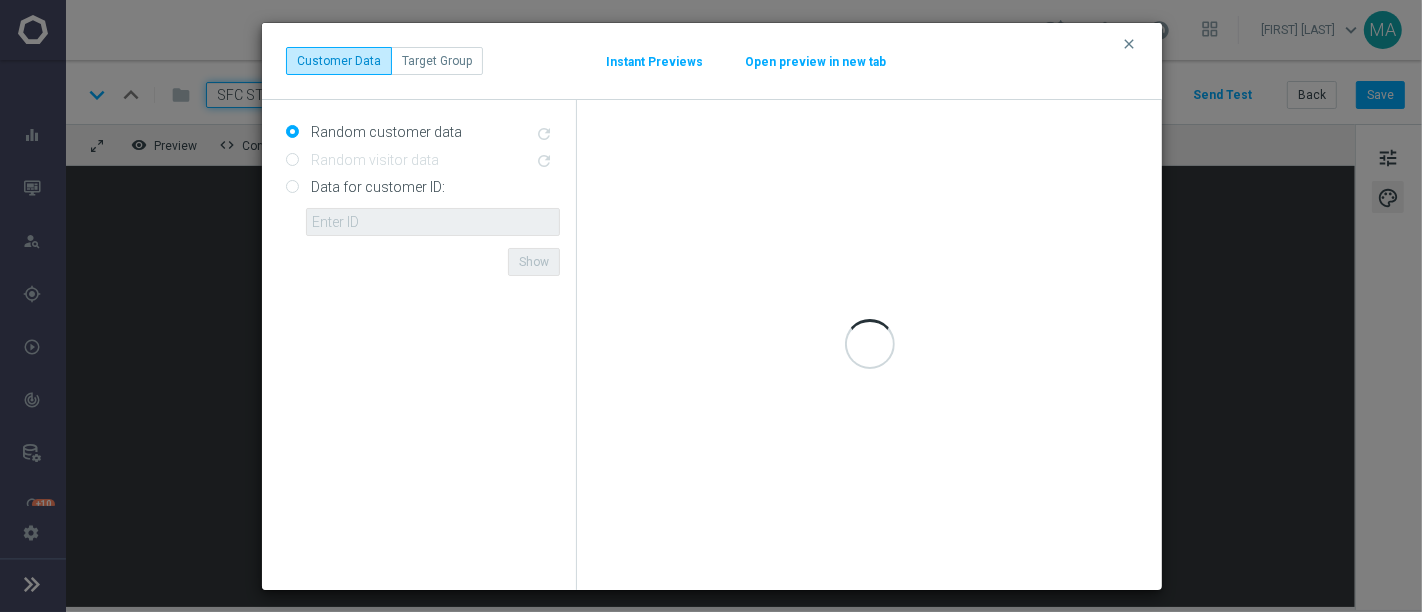 click on "Open preview in new tab" 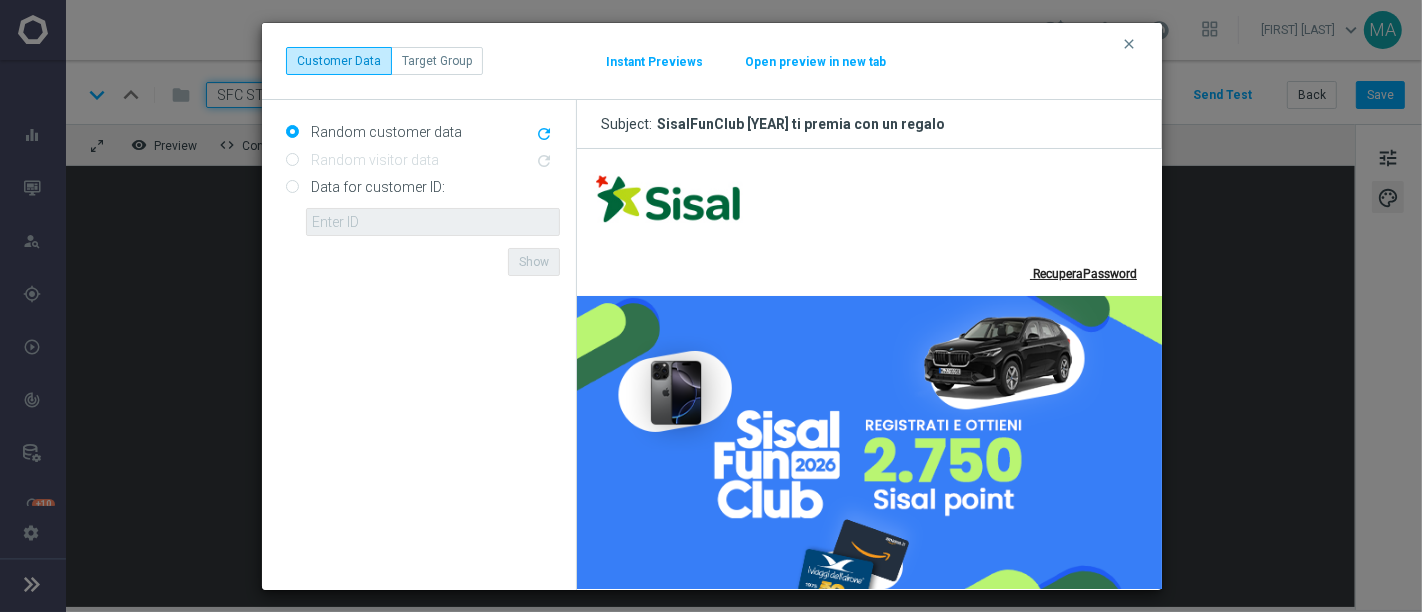 scroll, scrollTop: 0, scrollLeft: 0, axis: both 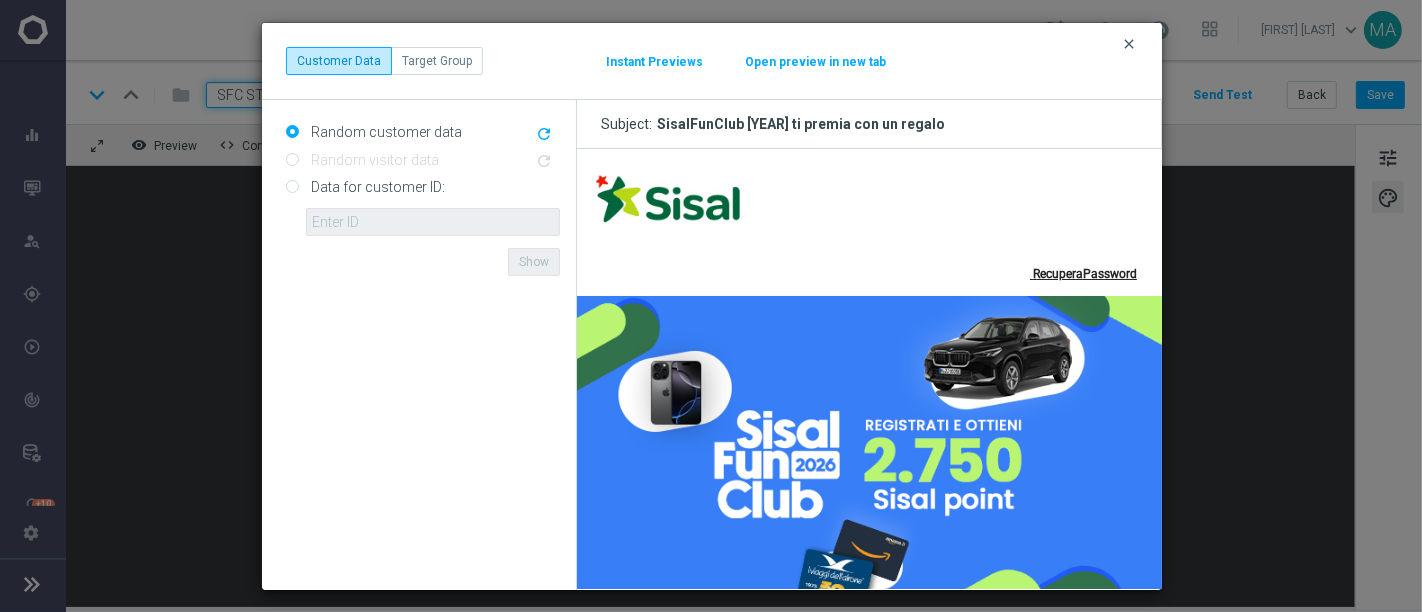 click on "clear" 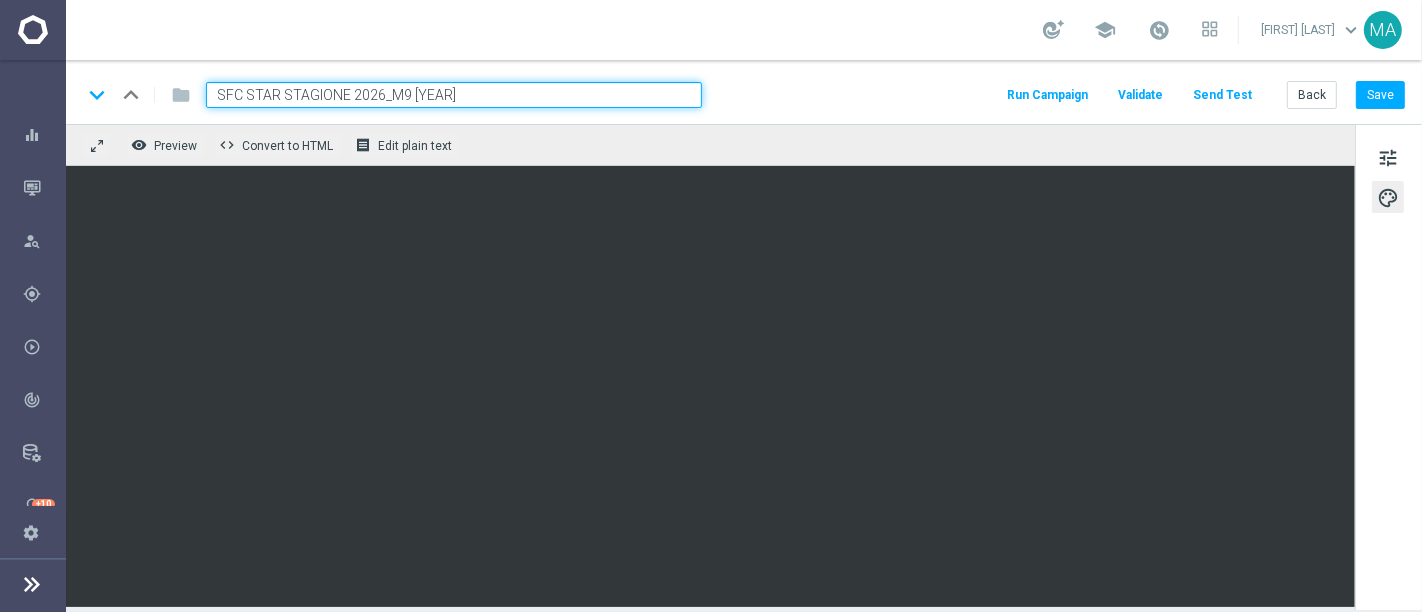 click at bounding box center [32, 584] 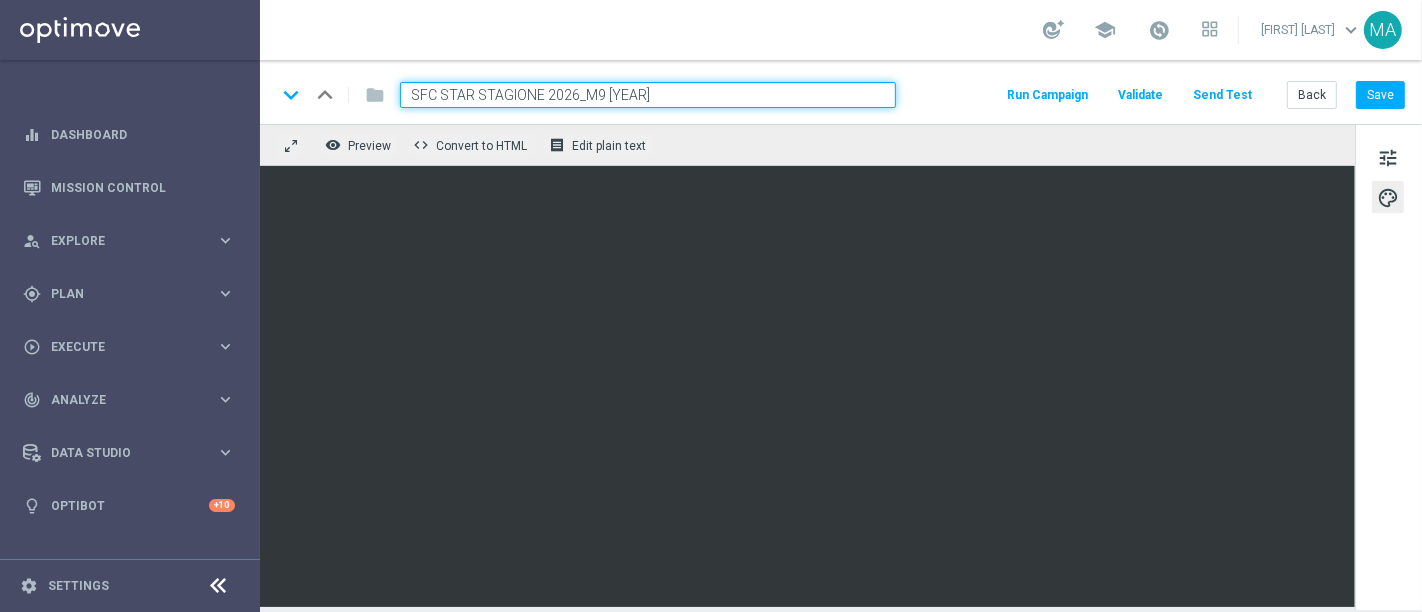drag, startPoint x: 665, startPoint y: 95, endPoint x: 394, endPoint y: 85, distance: 271.18445 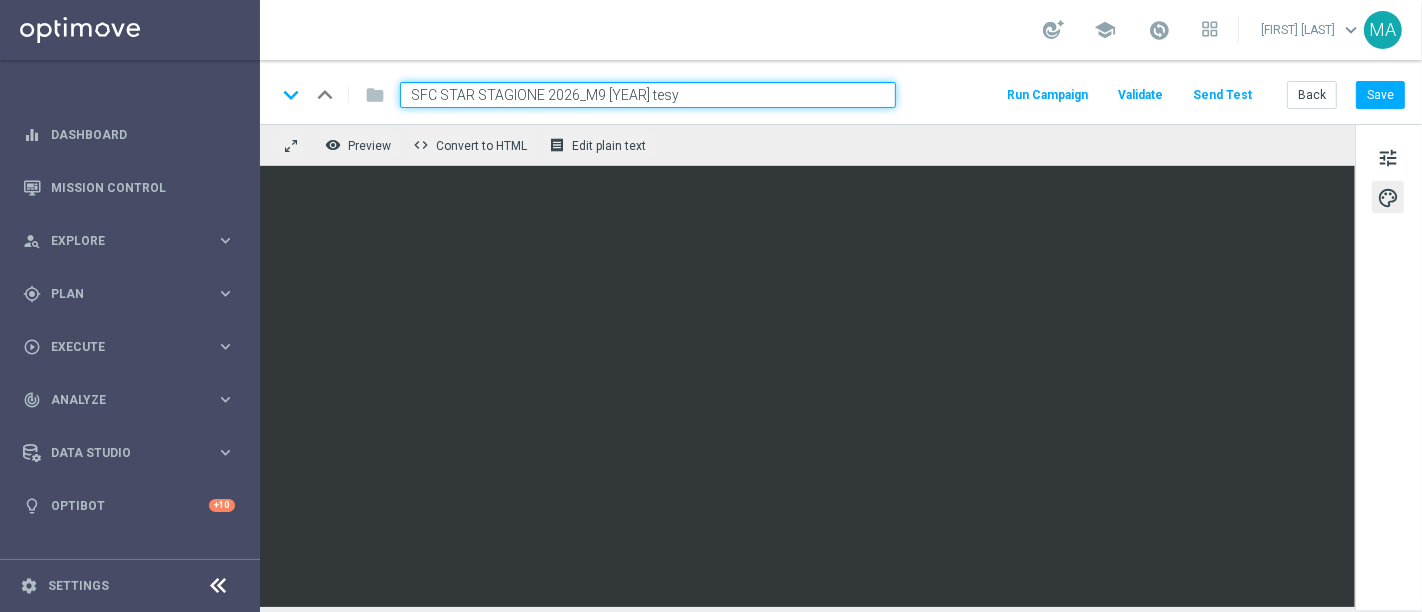 type on "SFC STAR STAGIONE 2026_M9 [YEAR] tesyt" 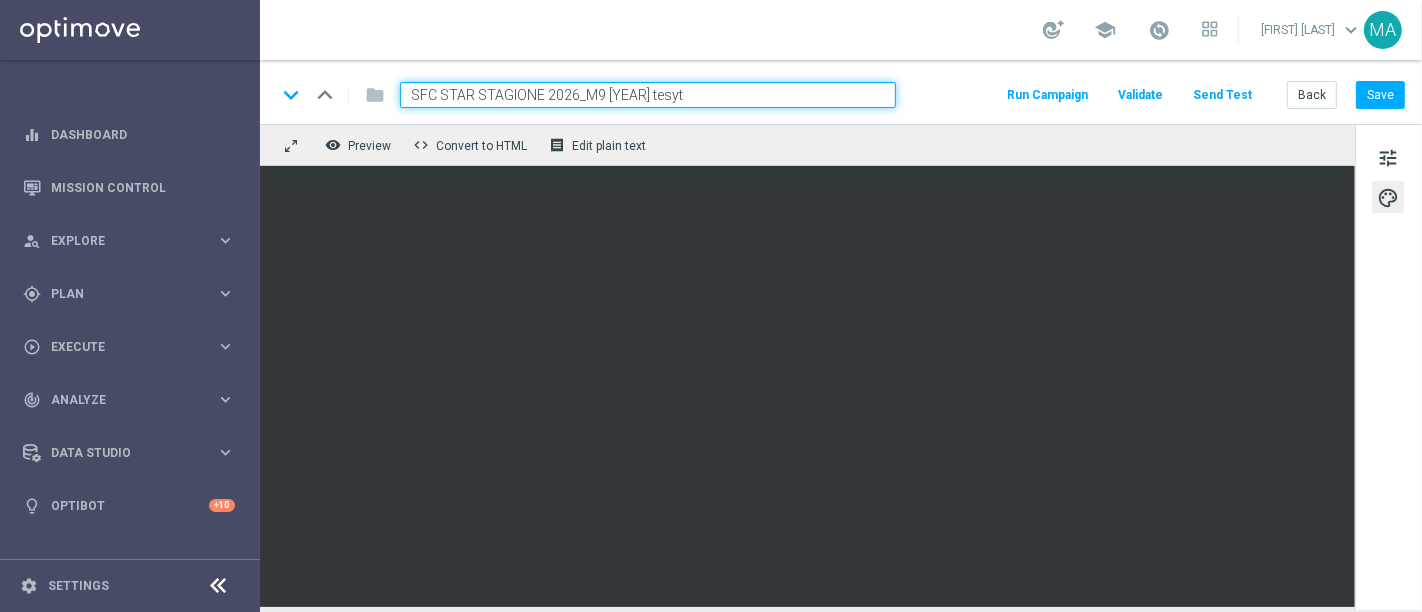 click on "SFC STAR STAGIONE 2026_M9 [YEAR] tesyt" at bounding box center (648, 95) 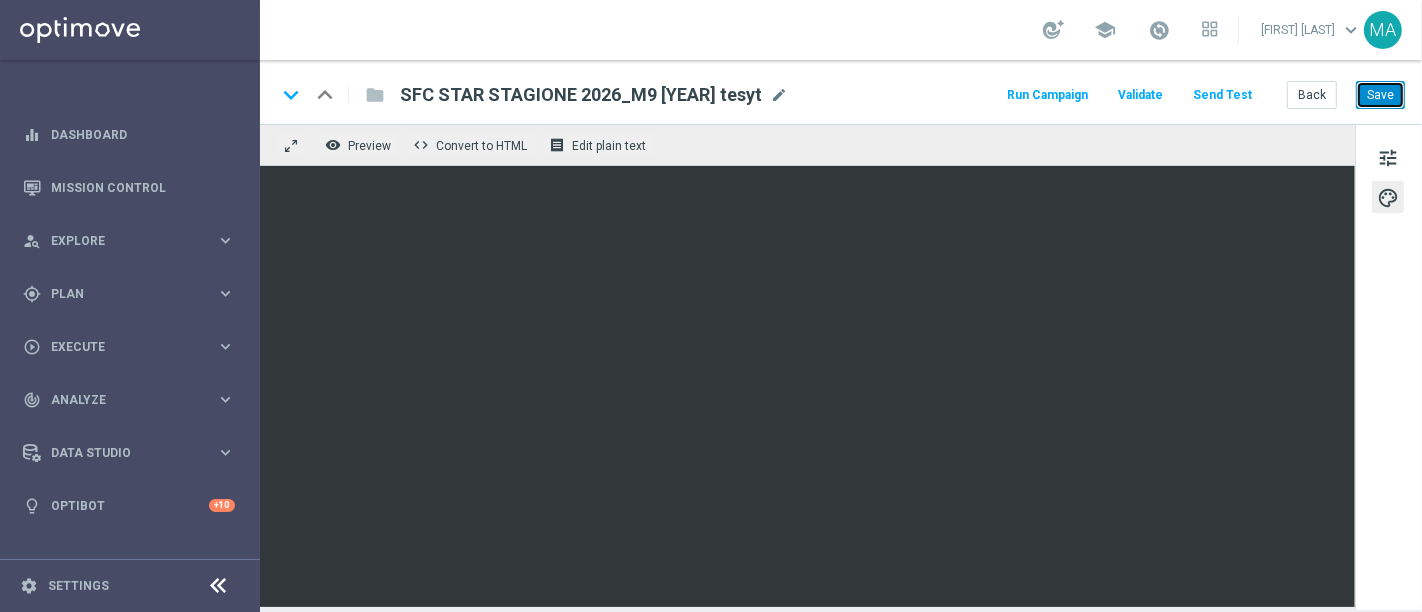 click on "Save" at bounding box center (1380, 95) 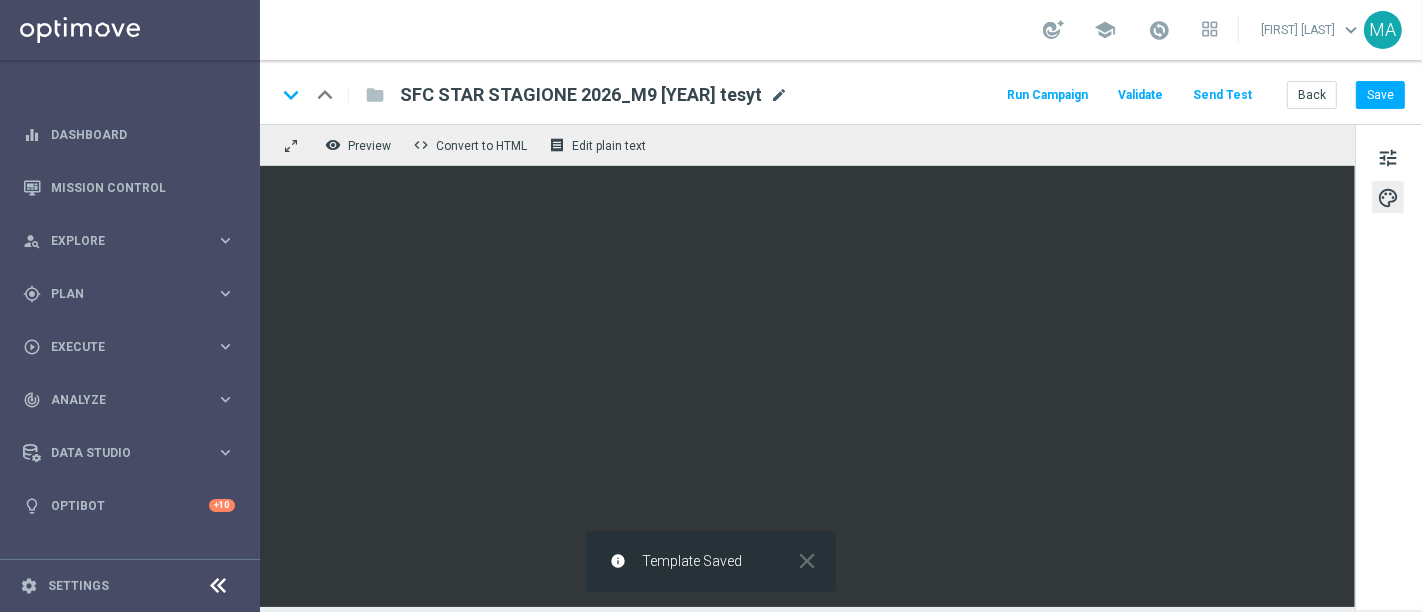 click on "mode_edit" 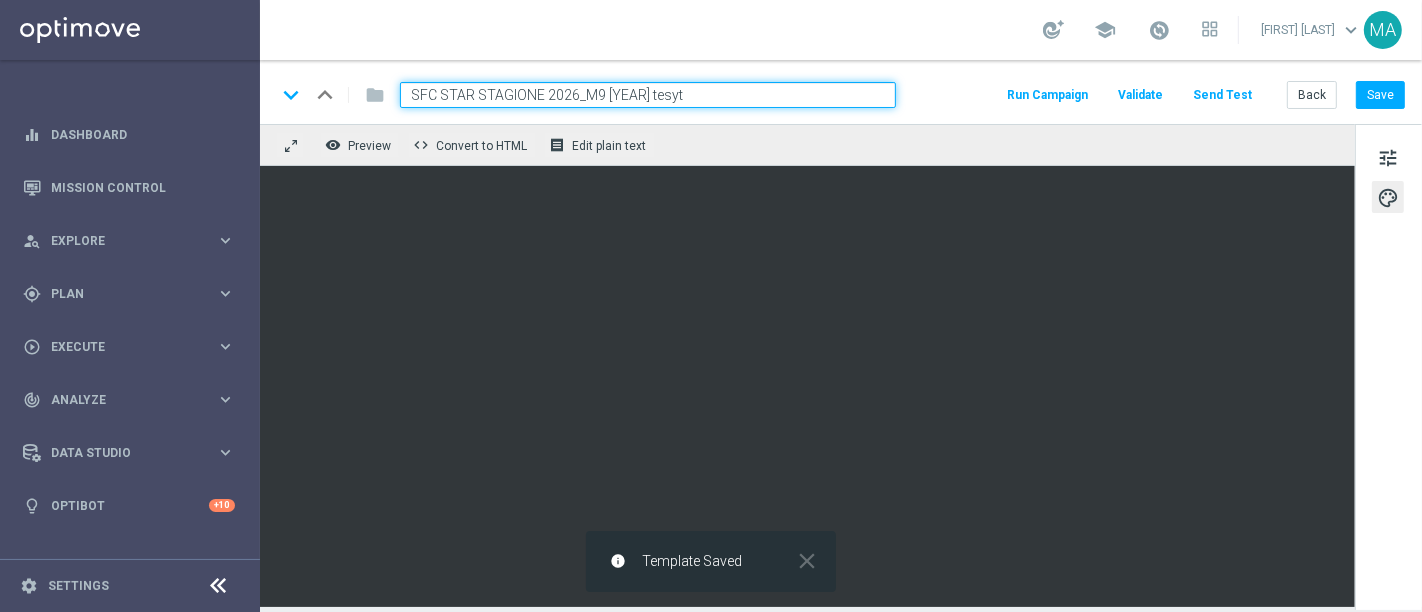drag, startPoint x: 634, startPoint y: 91, endPoint x: 401, endPoint y: 95, distance: 233.03433 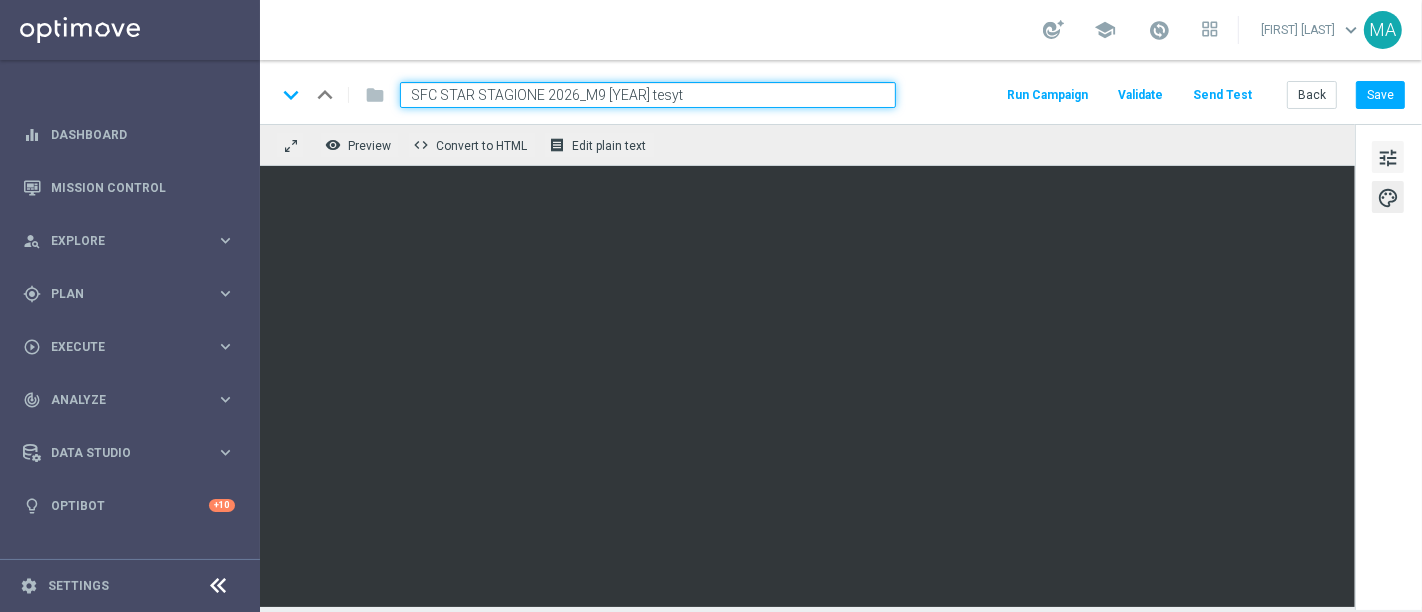 click on "tune" 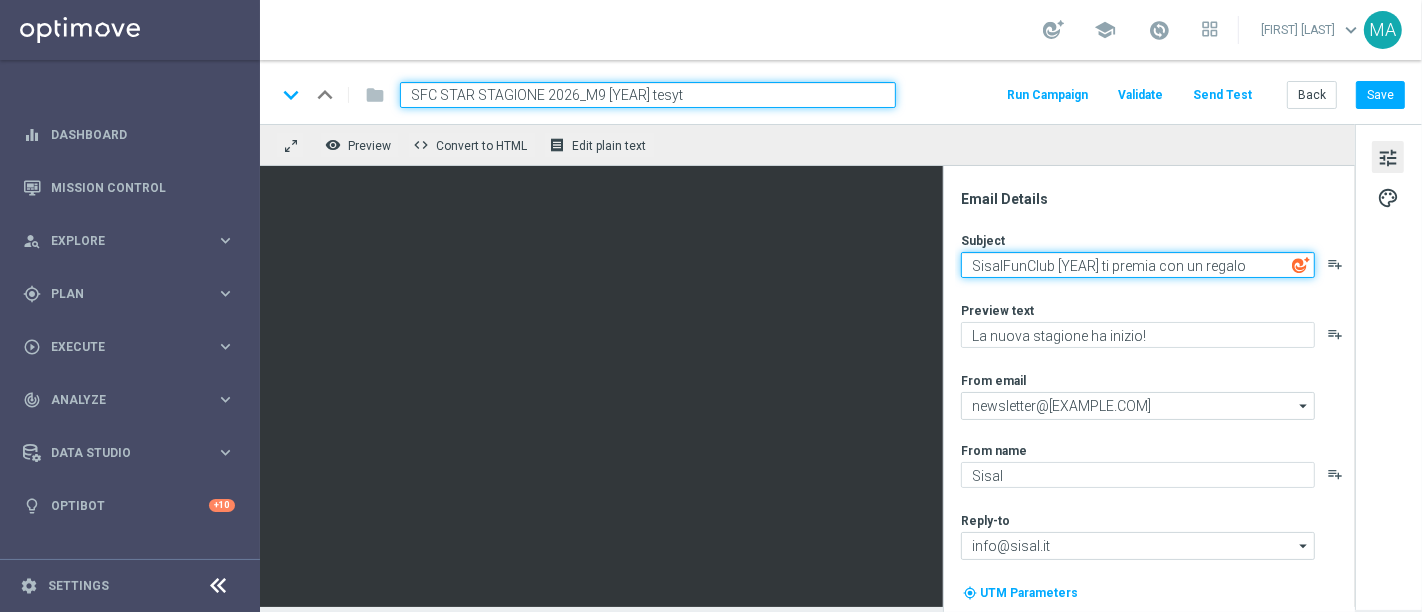 drag, startPoint x: 1244, startPoint y: 272, endPoint x: 934, endPoint y: 275, distance: 310.01453 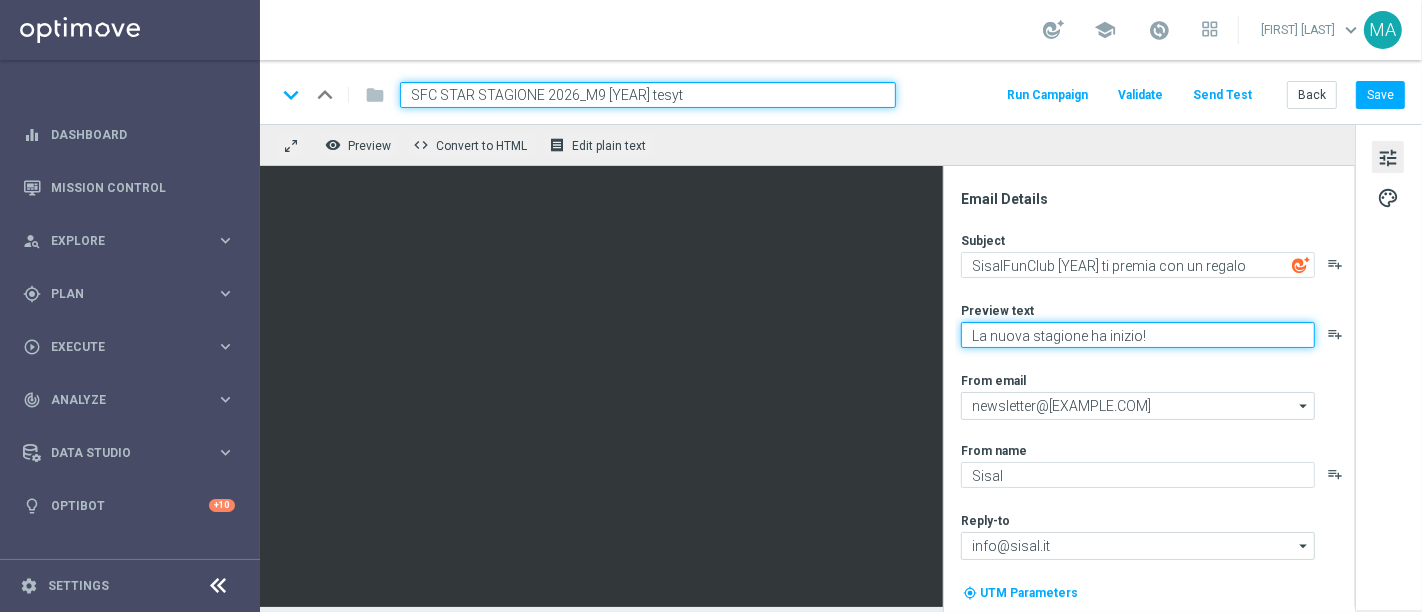 drag, startPoint x: 1162, startPoint y: 335, endPoint x: 937, endPoint y: 335, distance: 225 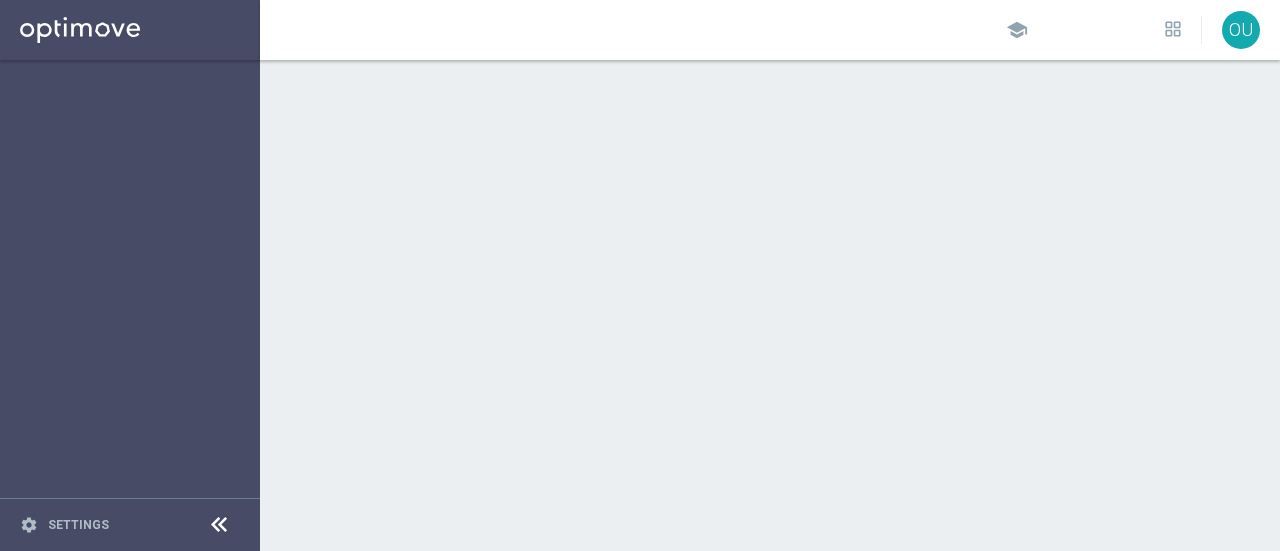 scroll, scrollTop: 0, scrollLeft: 0, axis: both 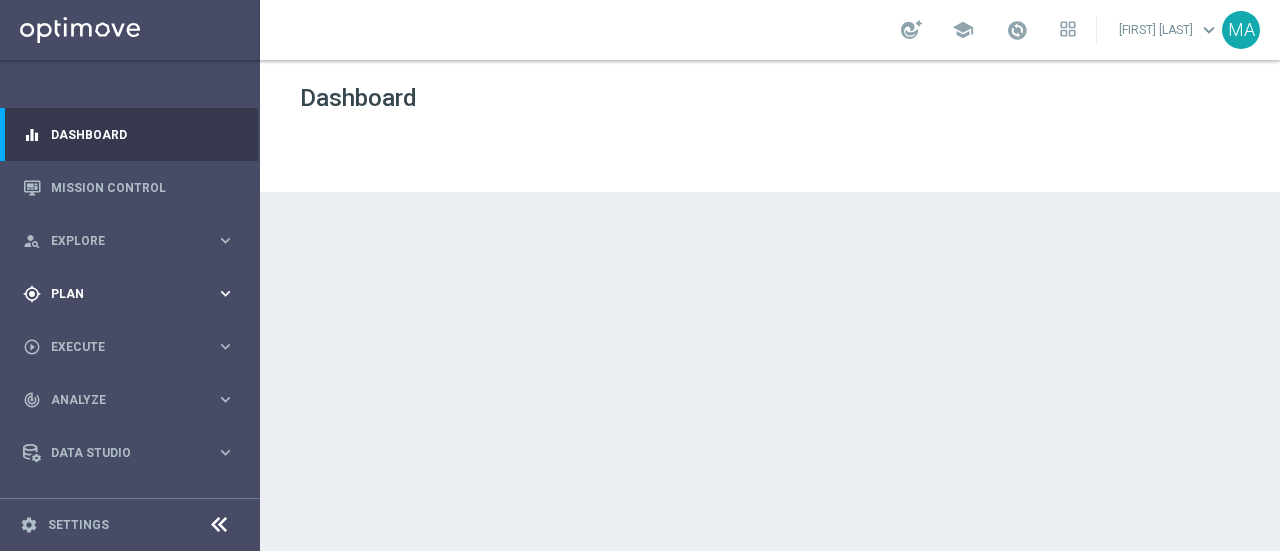 click on "gps_fixed
Plan
keyboard_arrow_right" at bounding box center (129, 293) 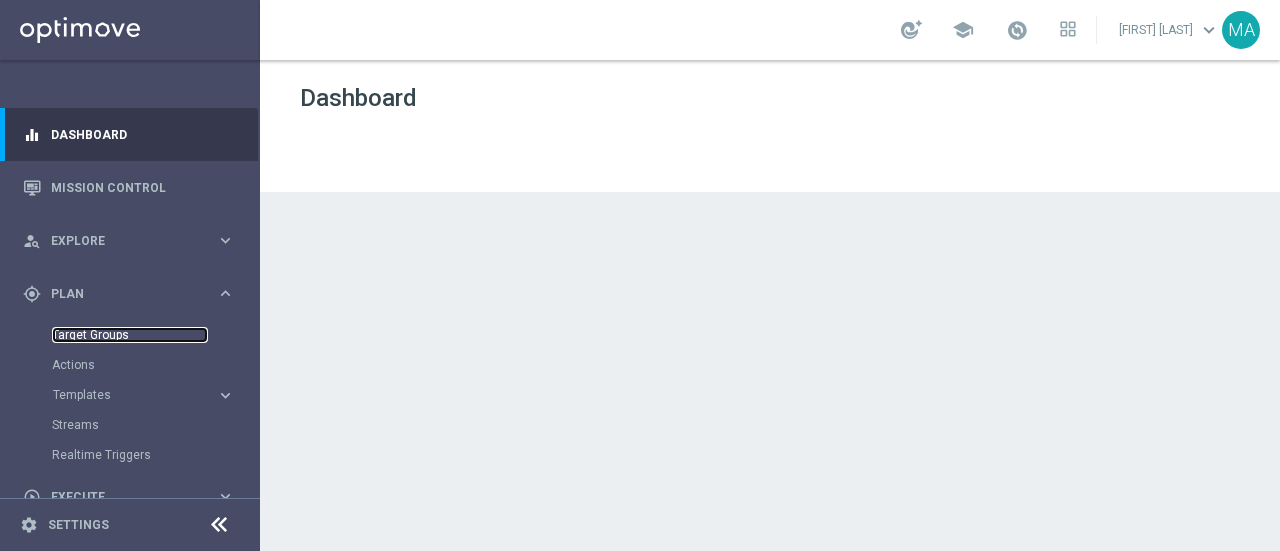 click on "Target Groups" at bounding box center (130, 335) 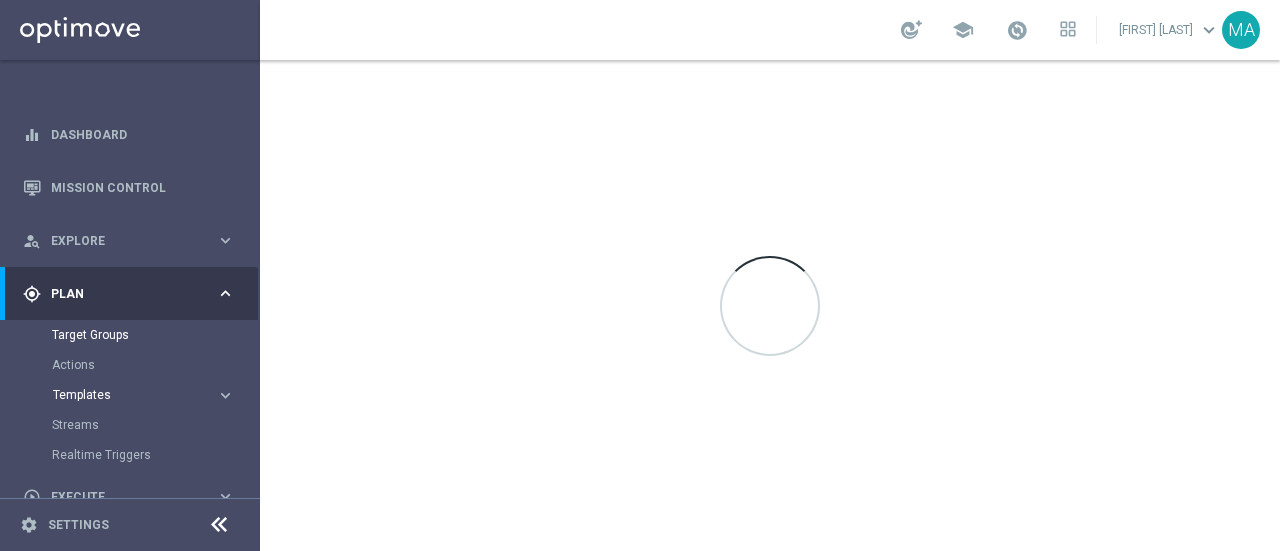 click on "Templates" at bounding box center (124, 395) 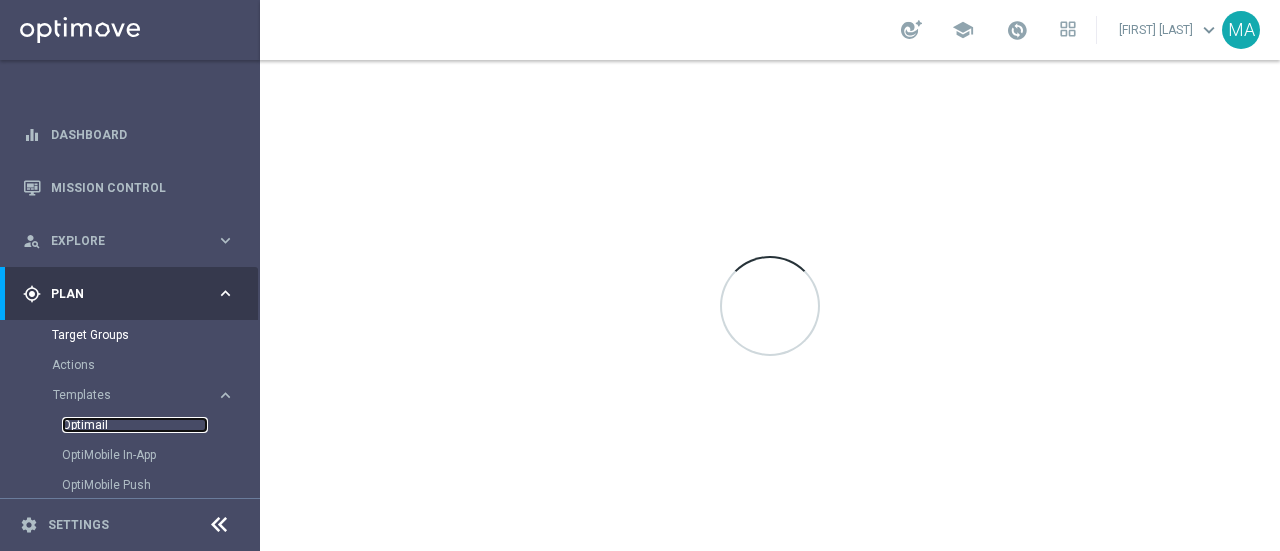 click on "Optimail" at bounding box center (135, 425) 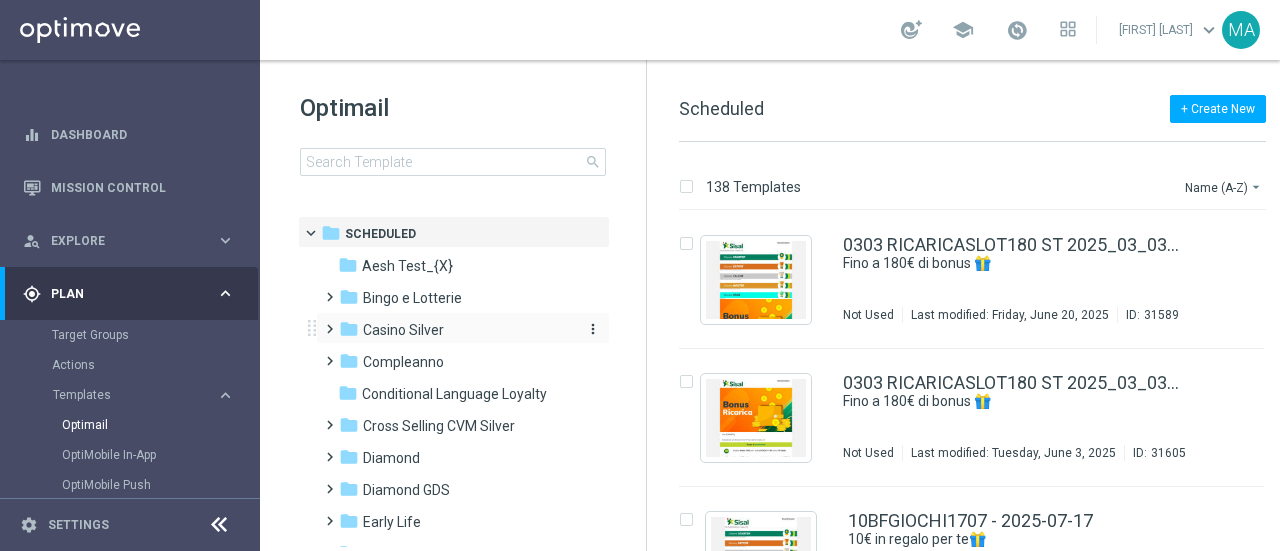 click on "Casino Silver" at bounding box center (403, 330) 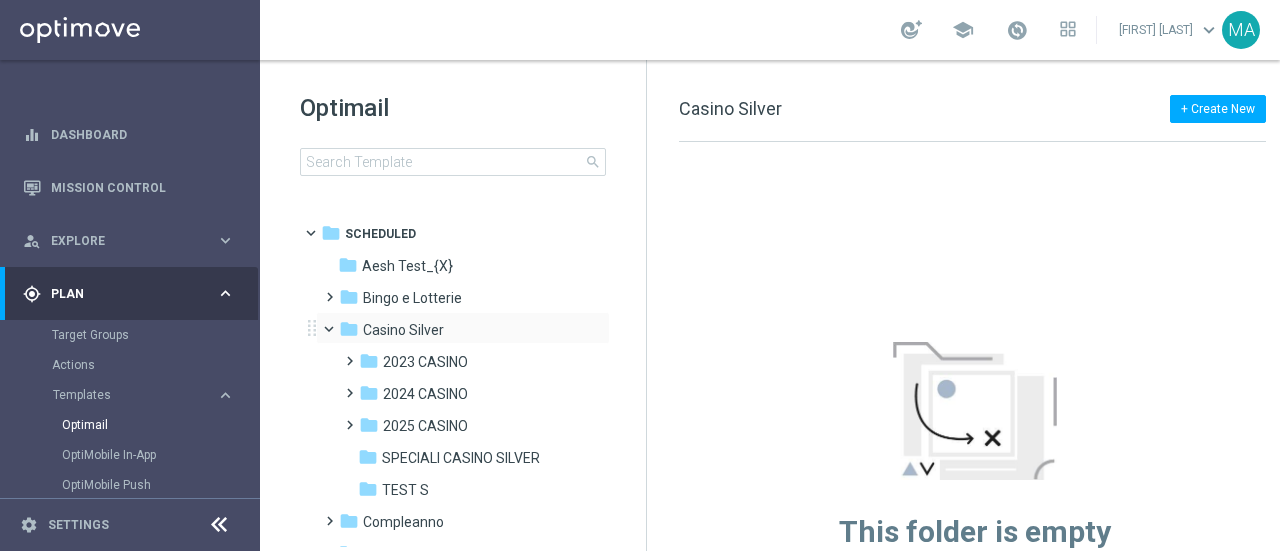 scroll, scrollTop: 100, scrollLeft: 0, axis: vertical 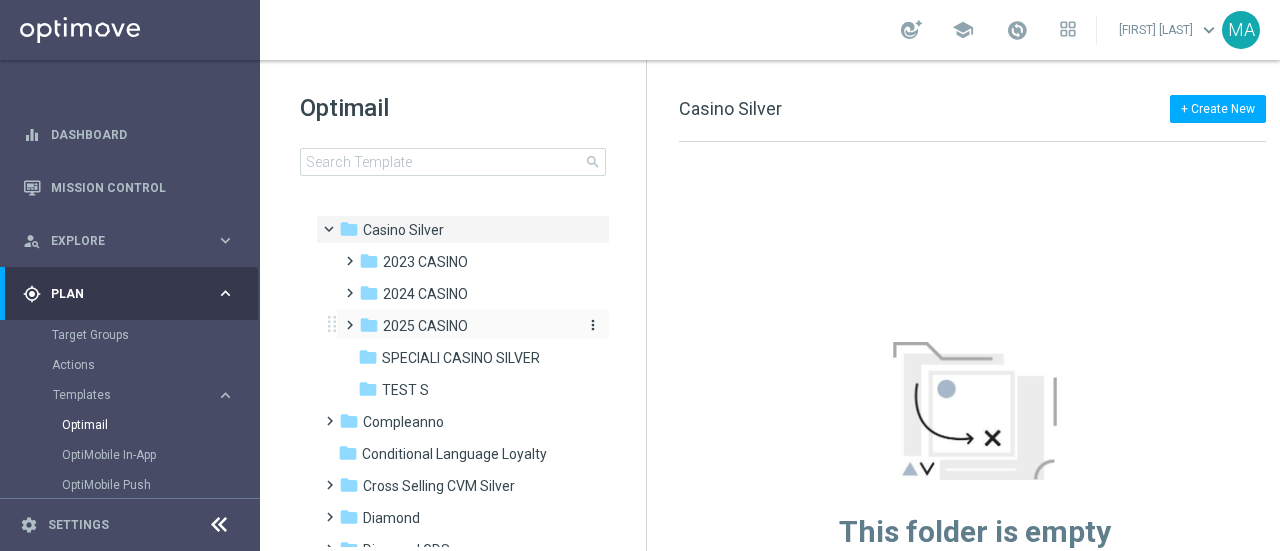 click on "2025 CASINO" at bounding box center (425, 326) 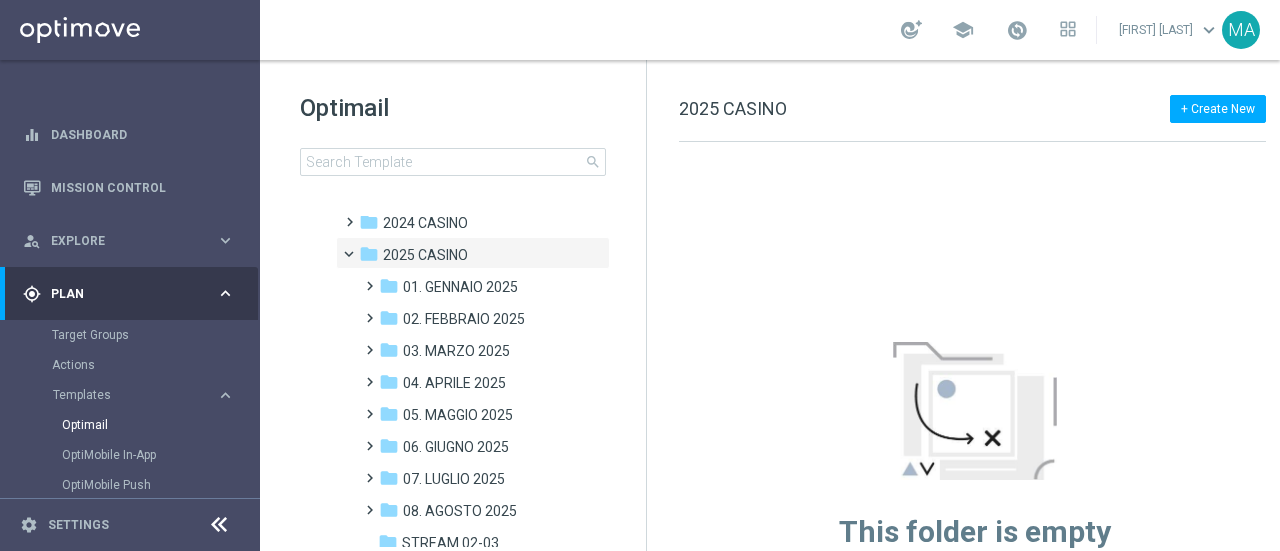 scroll, scrollTop: 300, scrollLeft: 0, axis: vertical 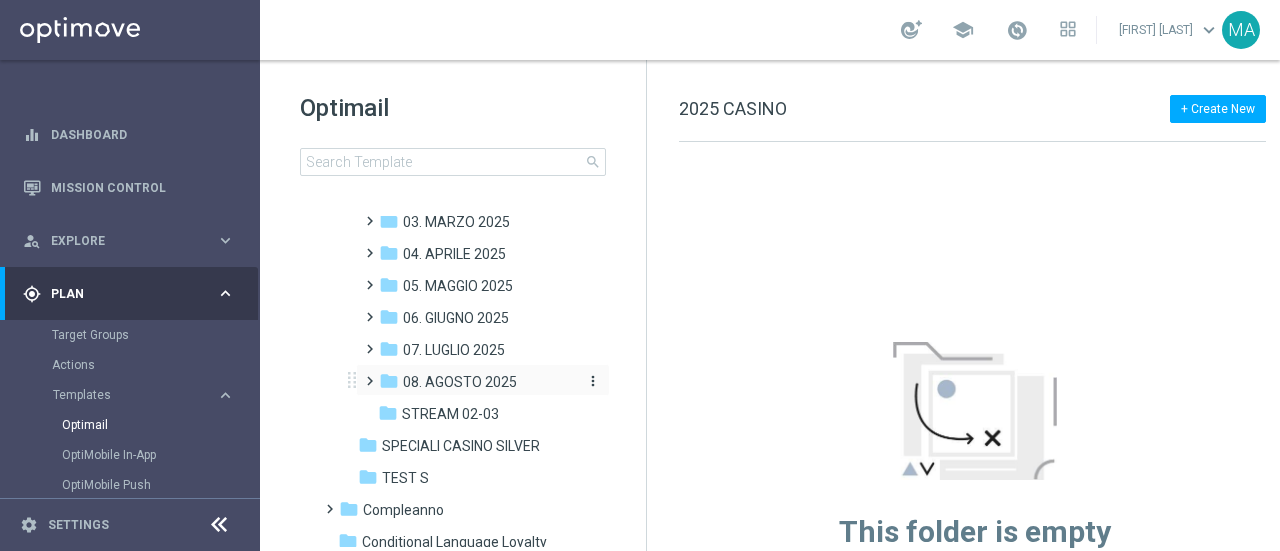 click on "08. AGOSTO 2025" at bounding box center [460, 382] 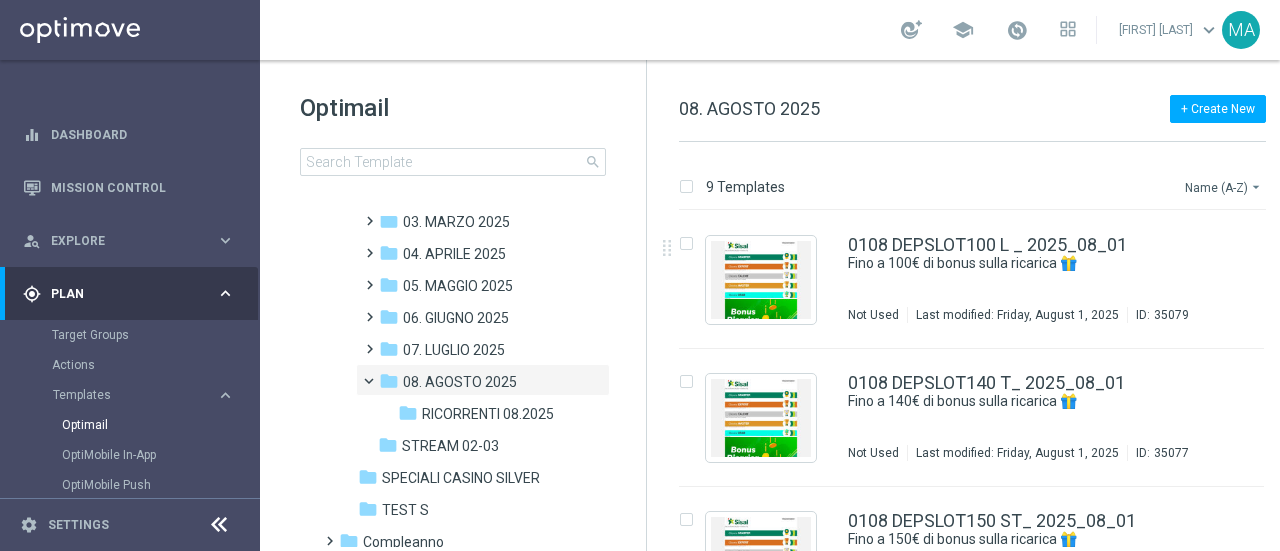 click on "Name (A-Z)
arrow_drop_down" 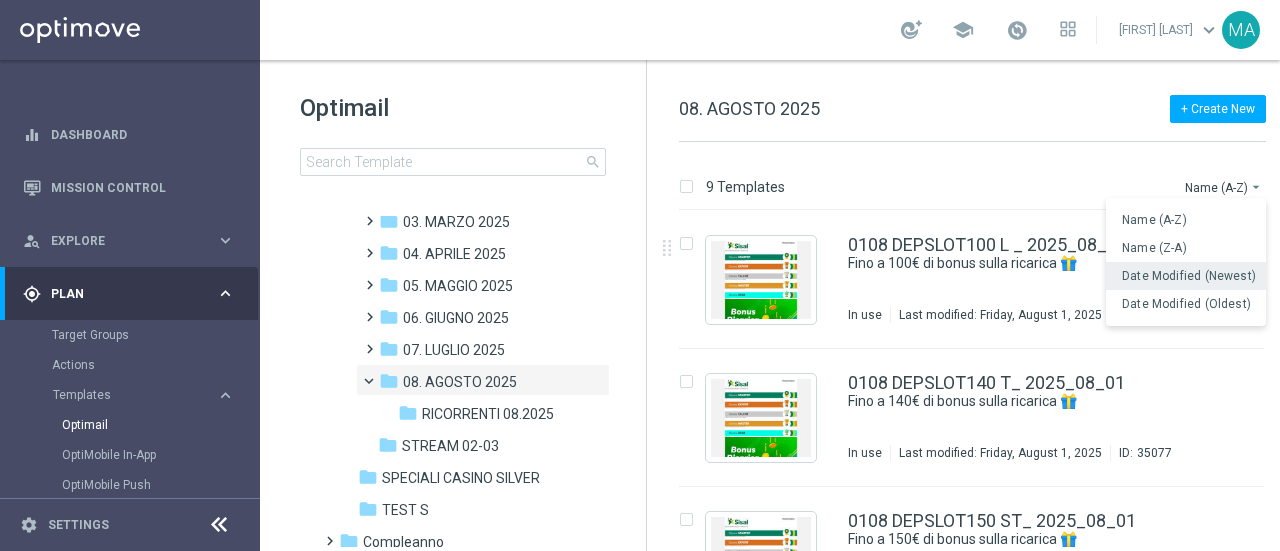 click on "Date Modified (Newest)" at bounding box center (1189, 276) 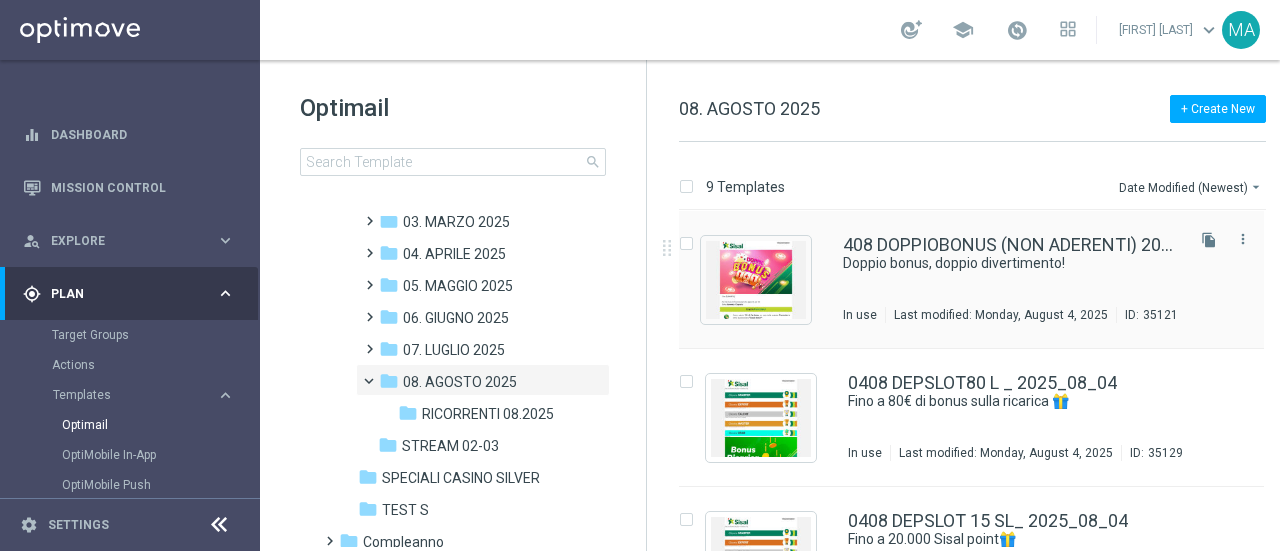 click on "408 DOPPIOBONUS (NON ADERENTI) 2025_08_04
Doppio bonus, doppio divertimento!
In use
Last modified: Monday, August 4, 2025
ID:
35121
file_copy
more_vert" at bounding box center (971, 280) 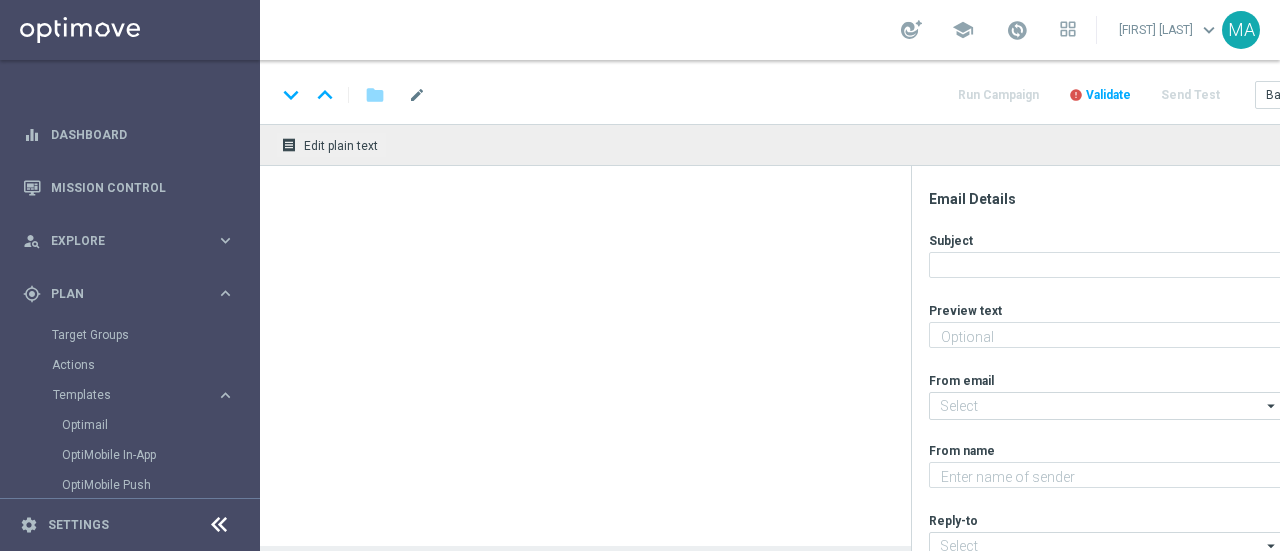 type on "subito 10€ di Fun bonus e.." 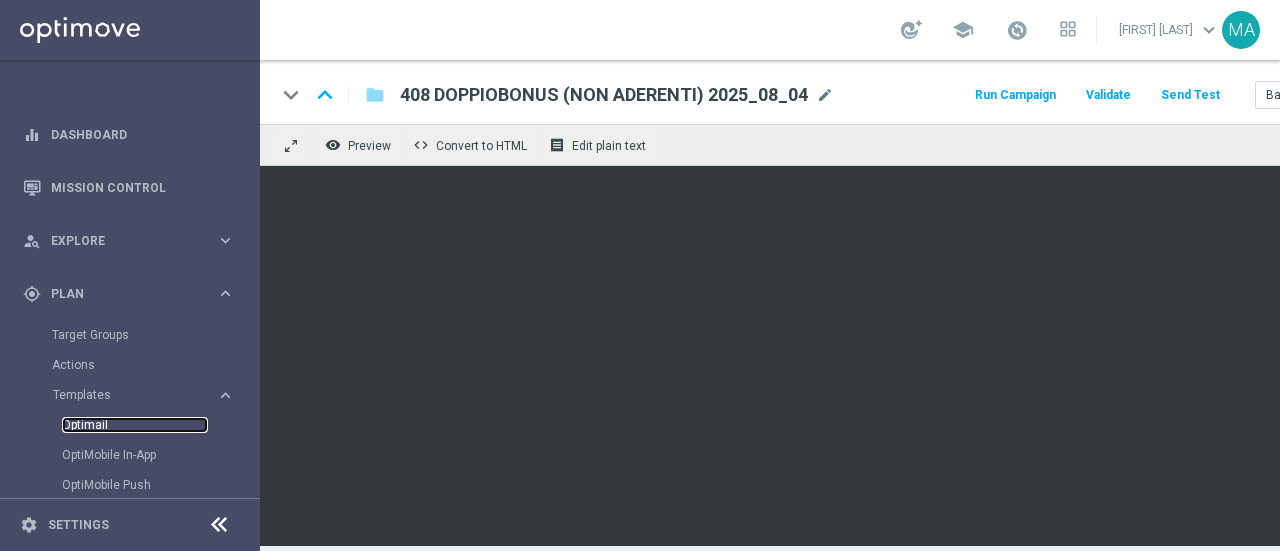 click on "Optimail" at bounding box center (135, 425) 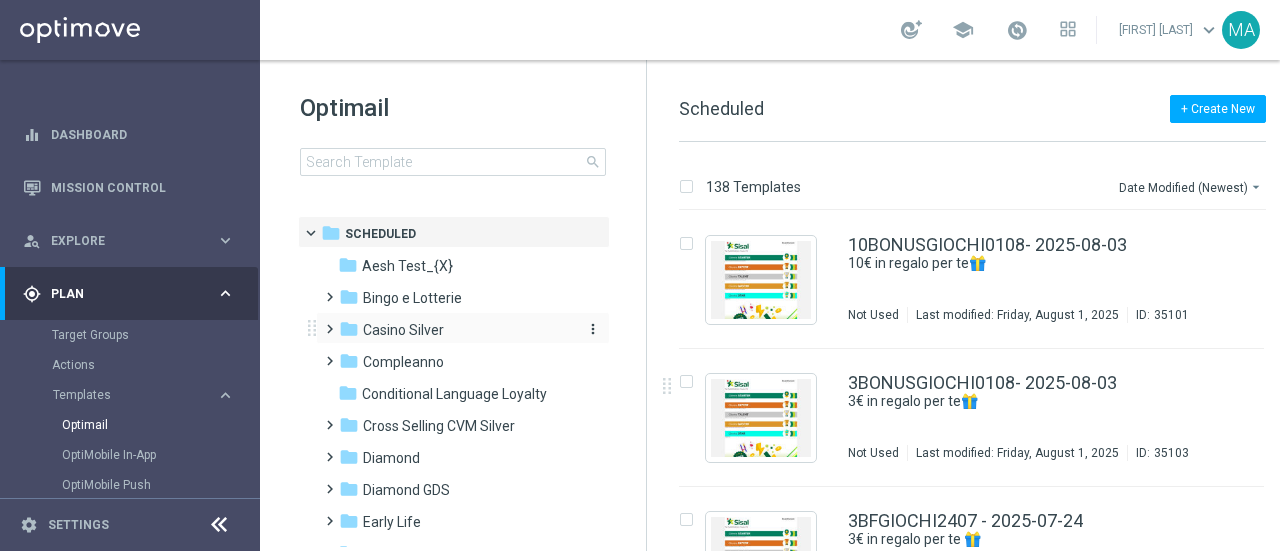 click on "Casino Silver" at bounding box center [403, 330] 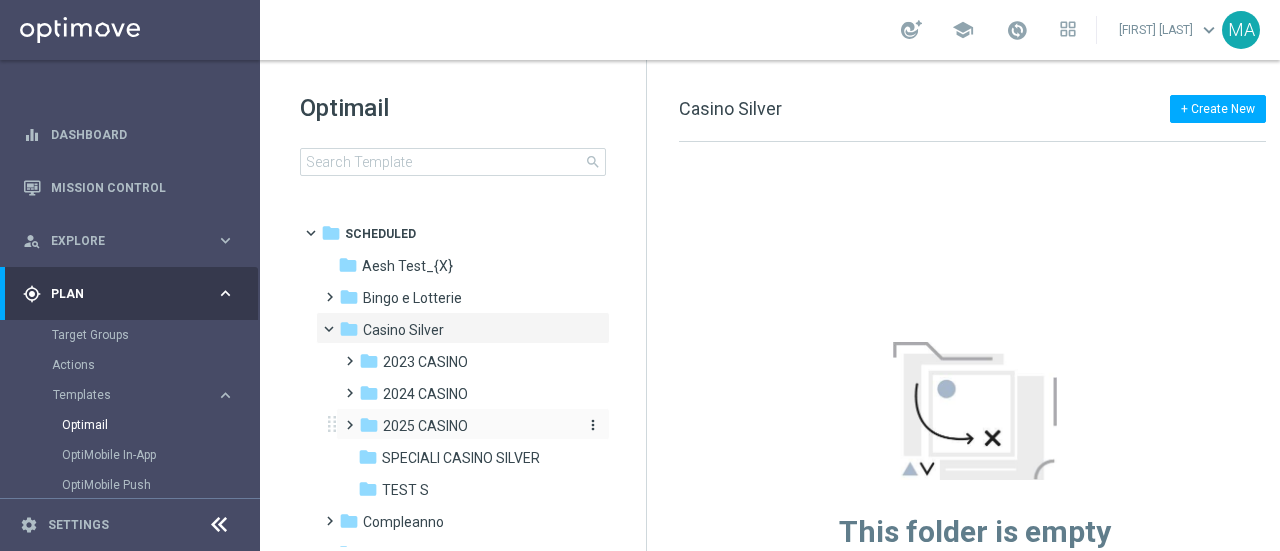 click on "2025 CASINO" at bounding box center (425, 426) 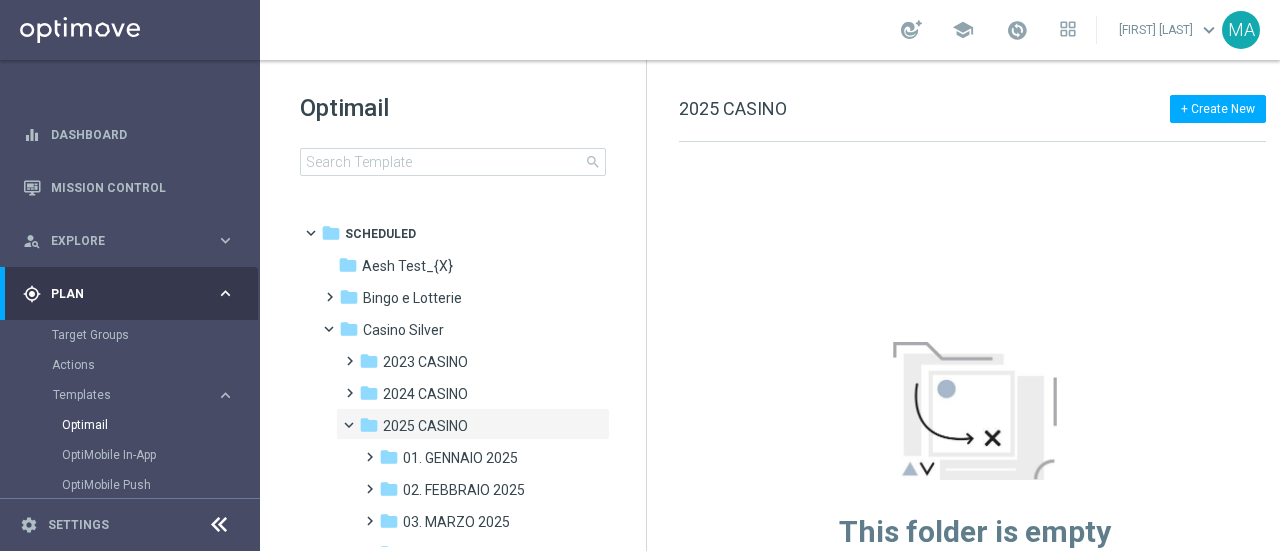 scroll, scrollTop: 300, scrollLeft: 0, axis: vertical 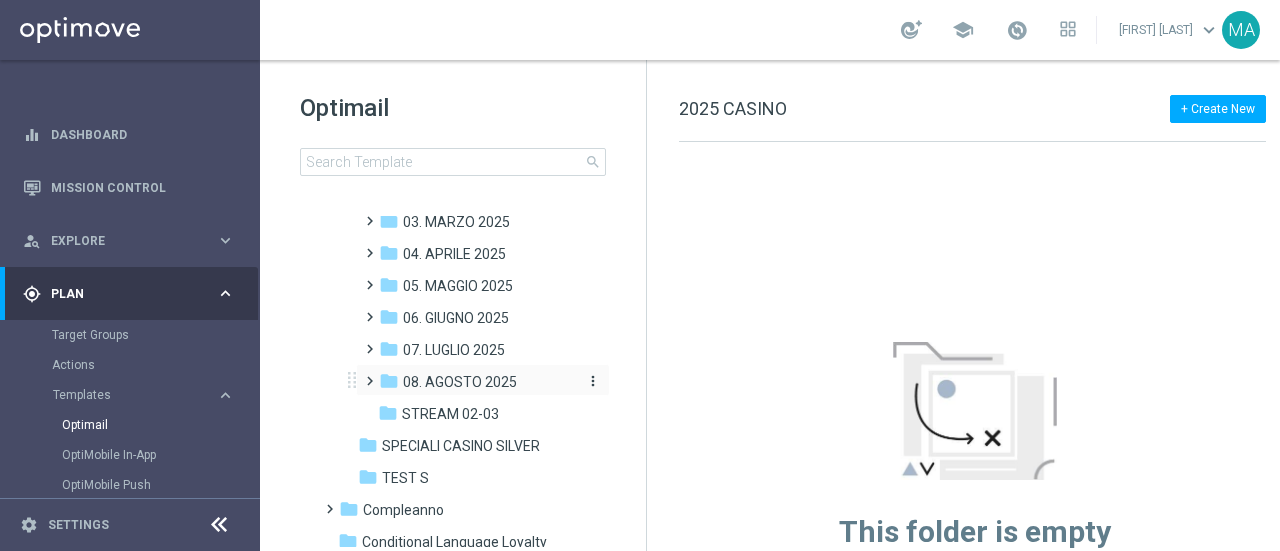 click on "08. AGOSTO 2025" at bounding box center (460, 382) 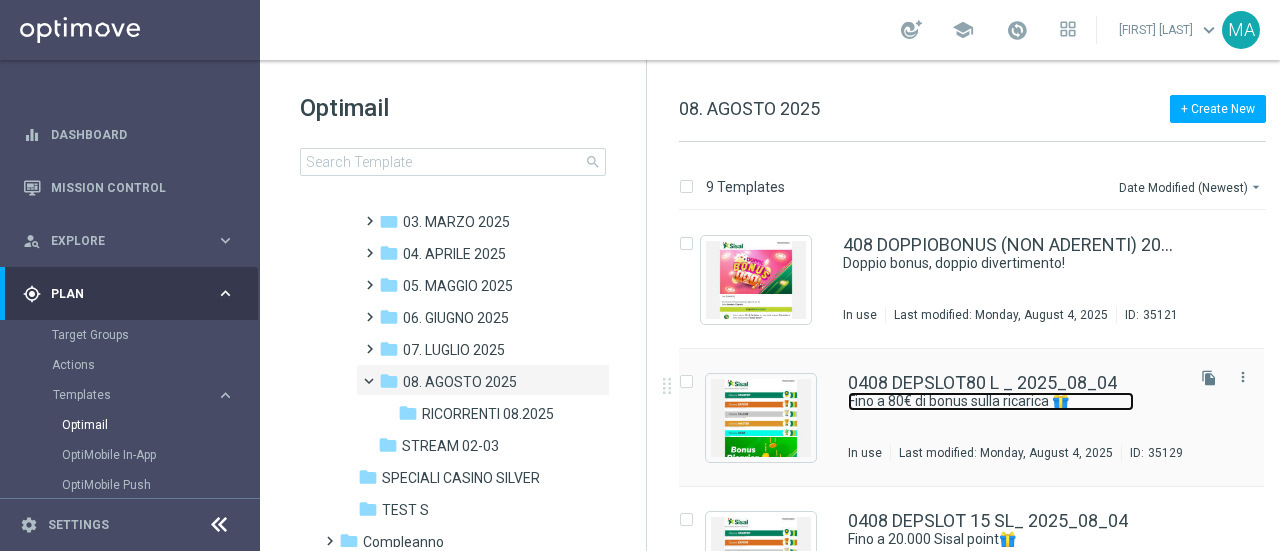 click on "Fino a 80€ di bonus sulla ricarica 🎁" at bounding box center [991, 401] 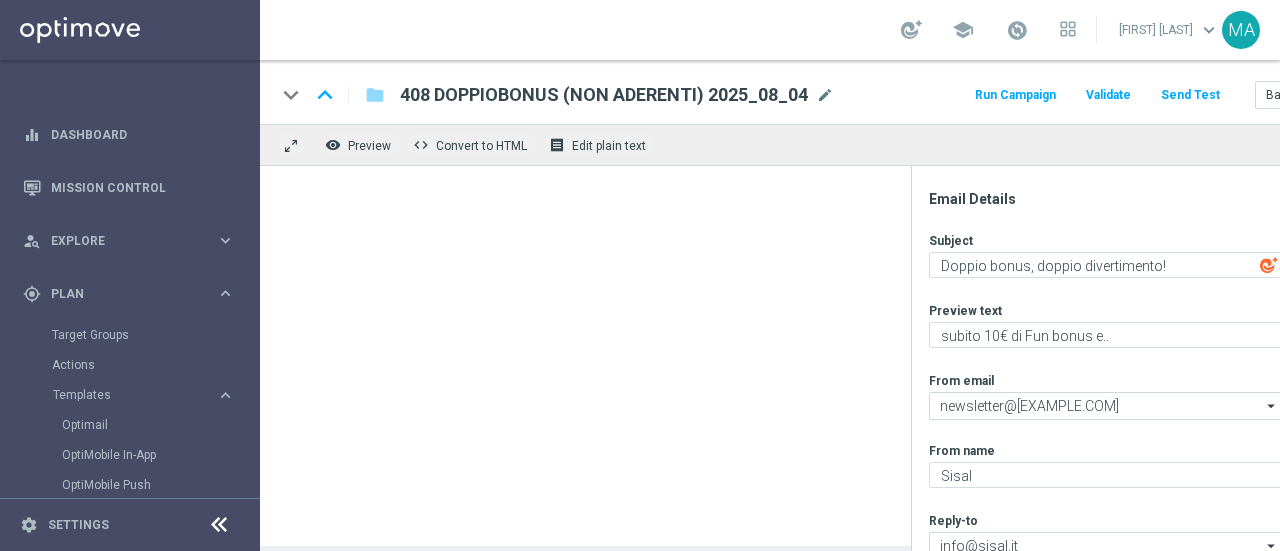 type on "Fino a 80€ di bonus sulla ricarica 🎁" 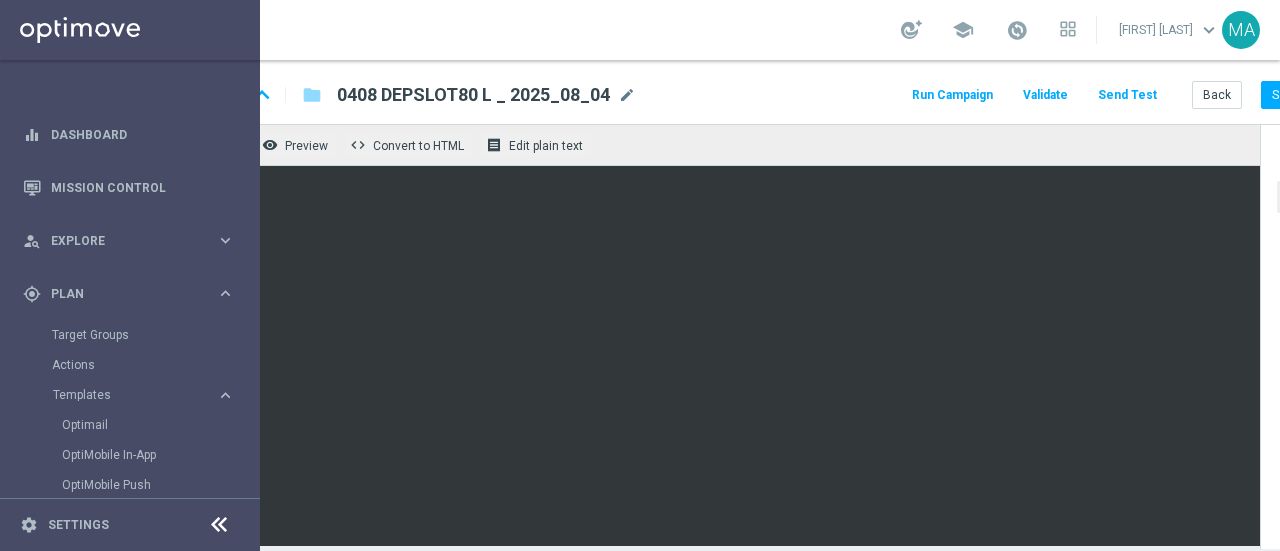 scroll, scrollTop: 0, scrollLeft: 125, axis: horizontal 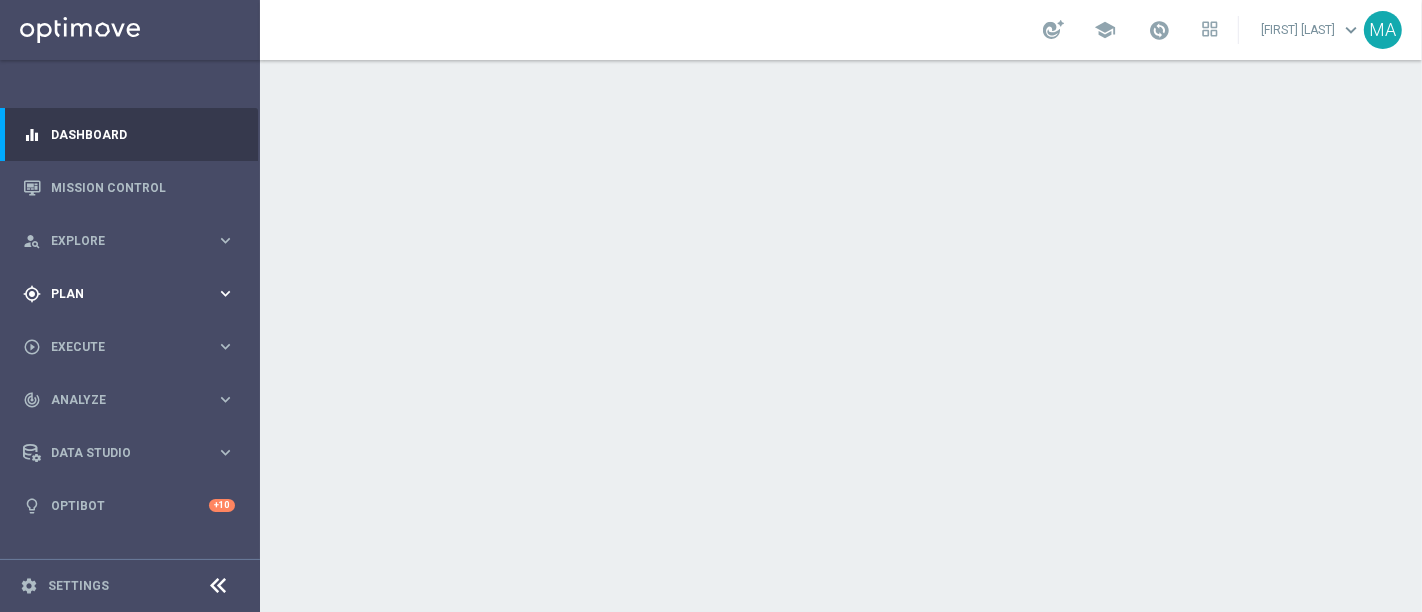 click on "gps_fixed
Plan" at bounding box center [119, 294] 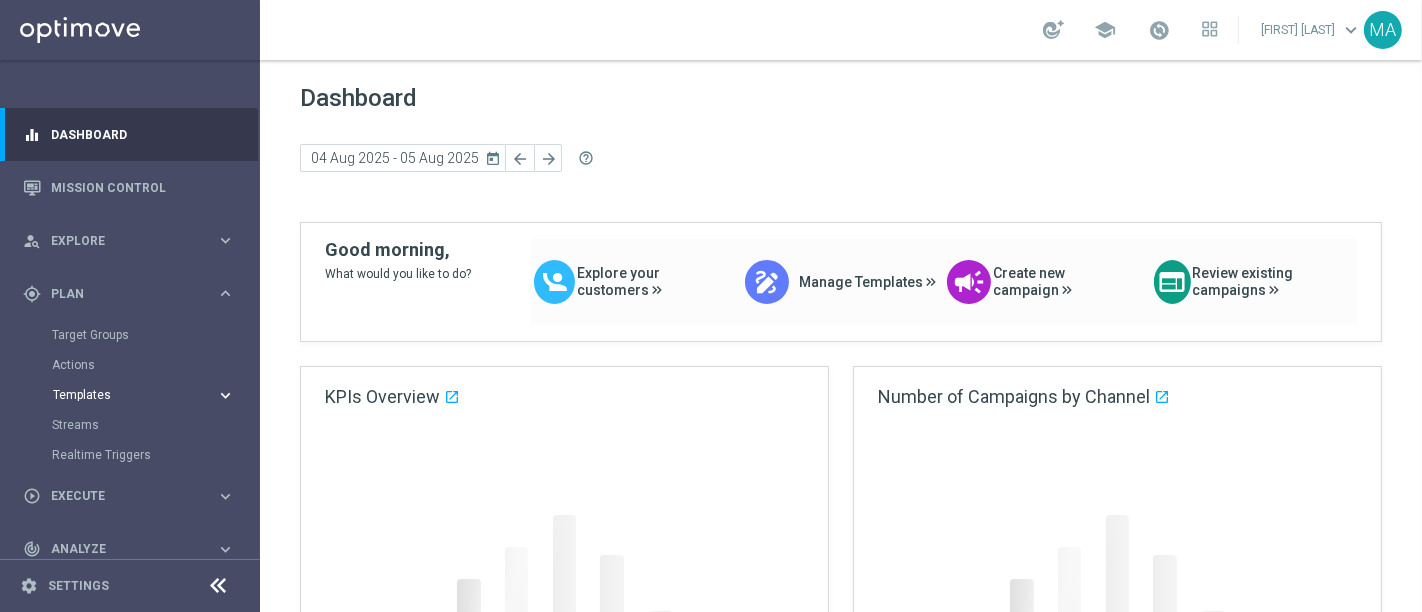 click on "Templates" at bounding box center (124, 395) 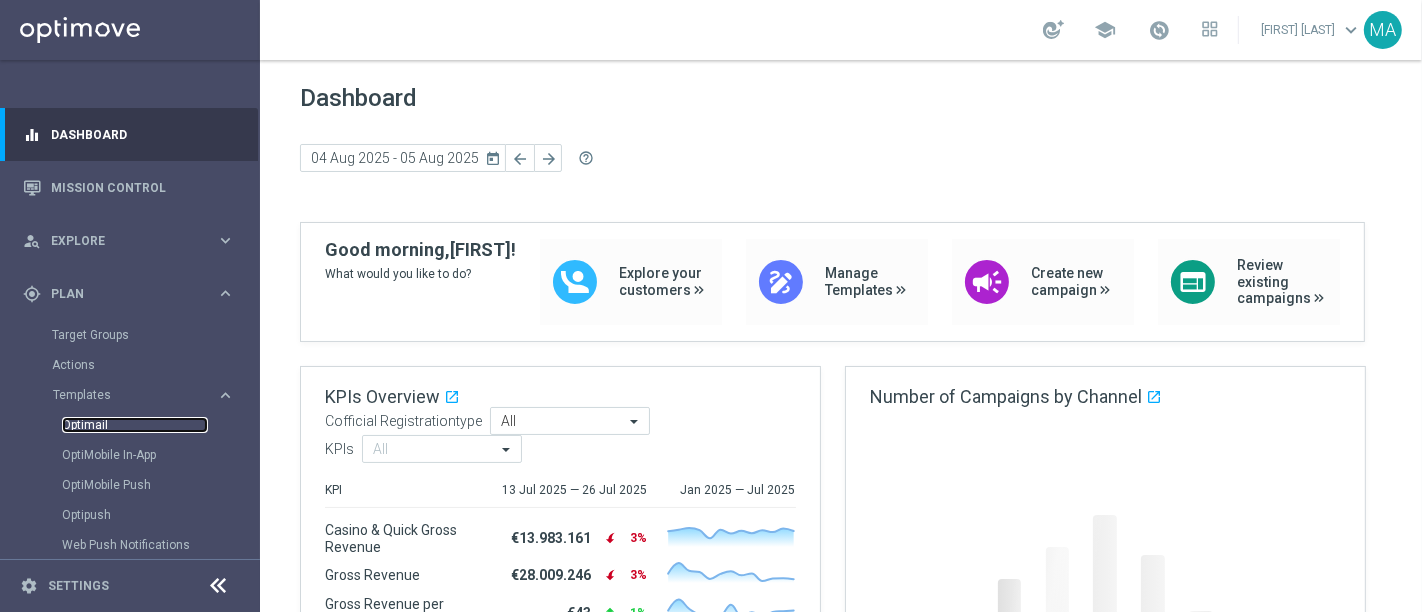 click on "Optimail" at bounding box center (135, 425) 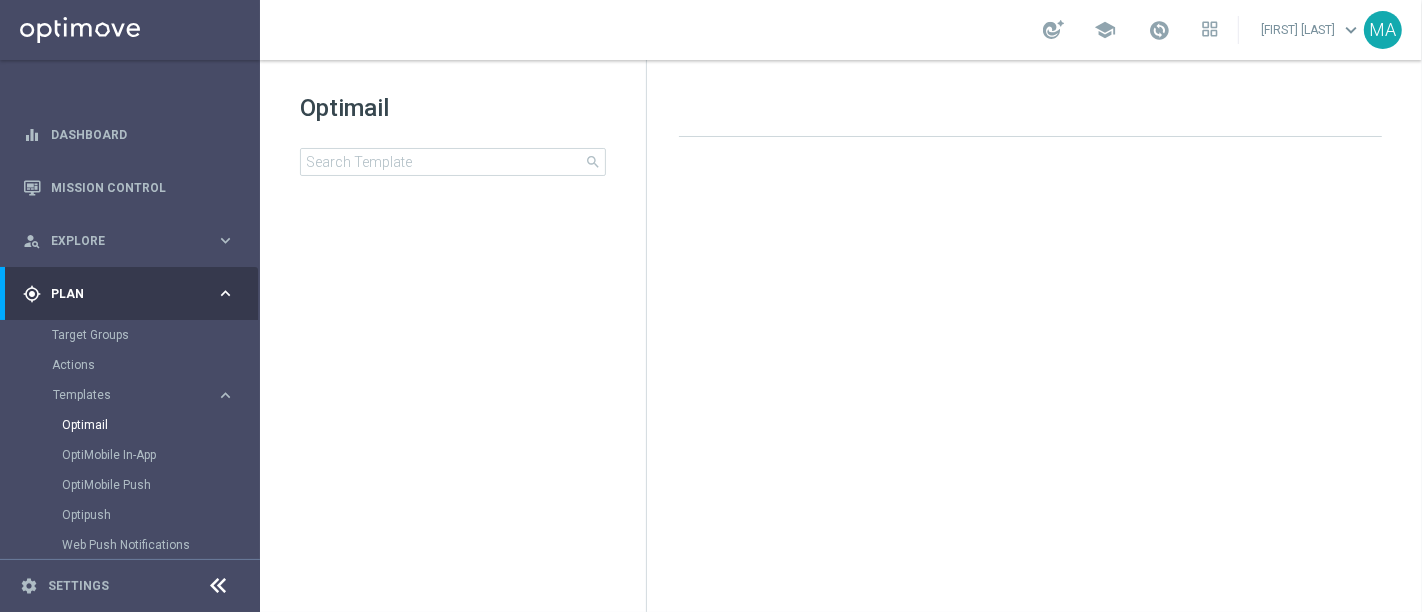 click on "Optimail
search
folder
1 Folder
create_new_folder
New Folder
mode_edit
Rename
forward
Move
delete_forever
Delete" 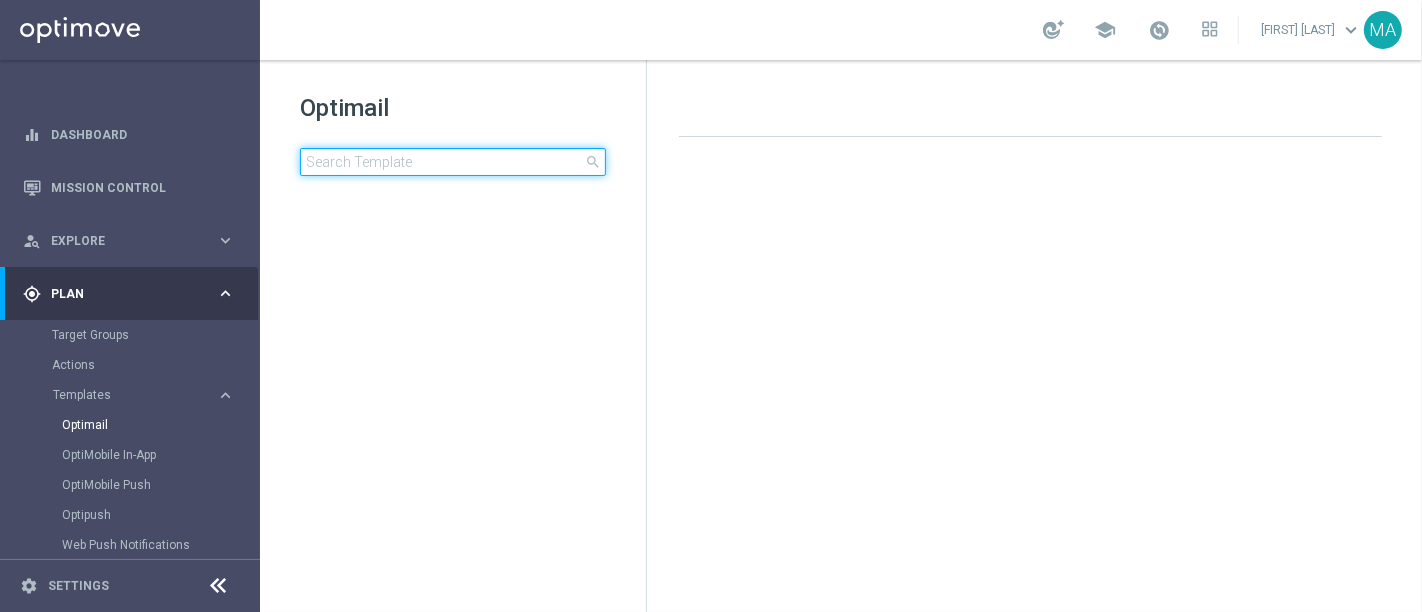 click 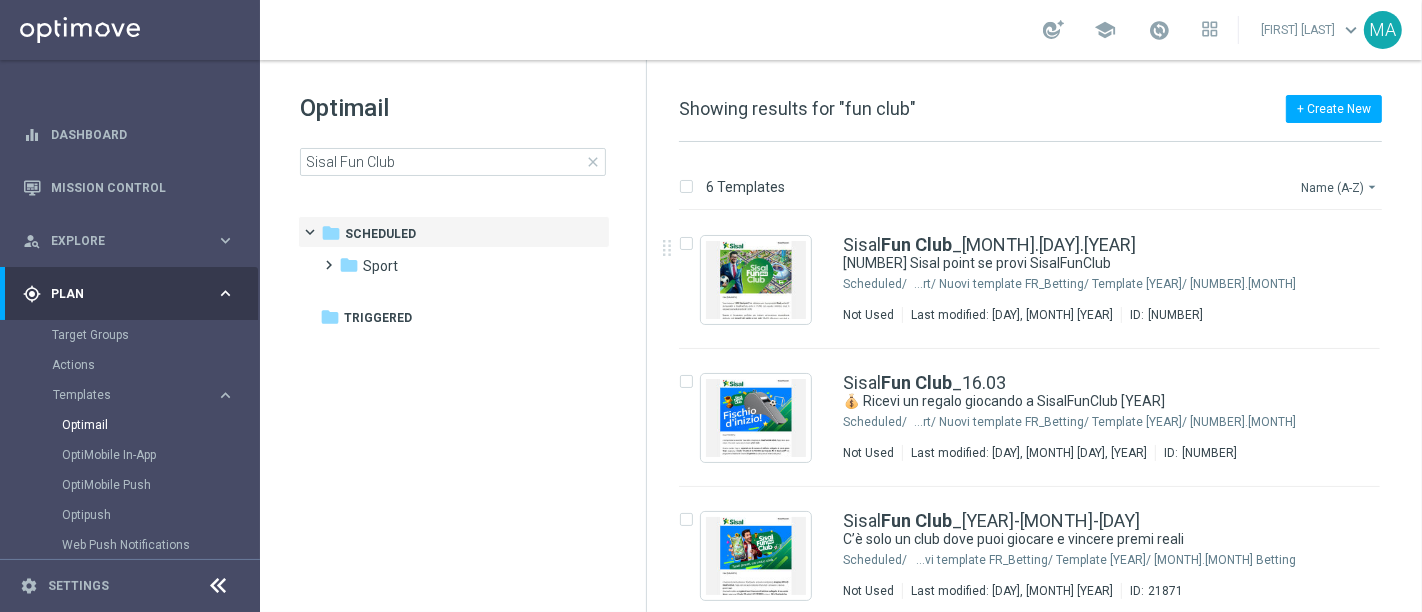 click on "Name (A-Z)
arrow_drop_down" 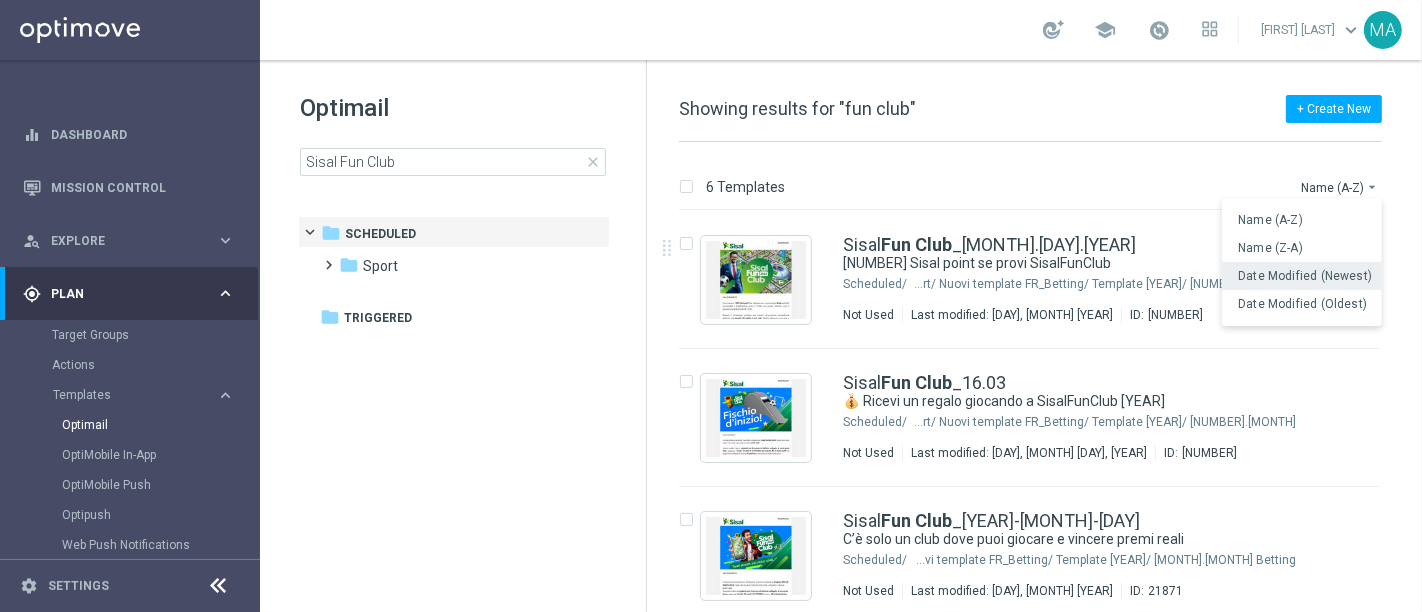 click on "Date Modified (Newest)" at bounding box center [1302, 276] 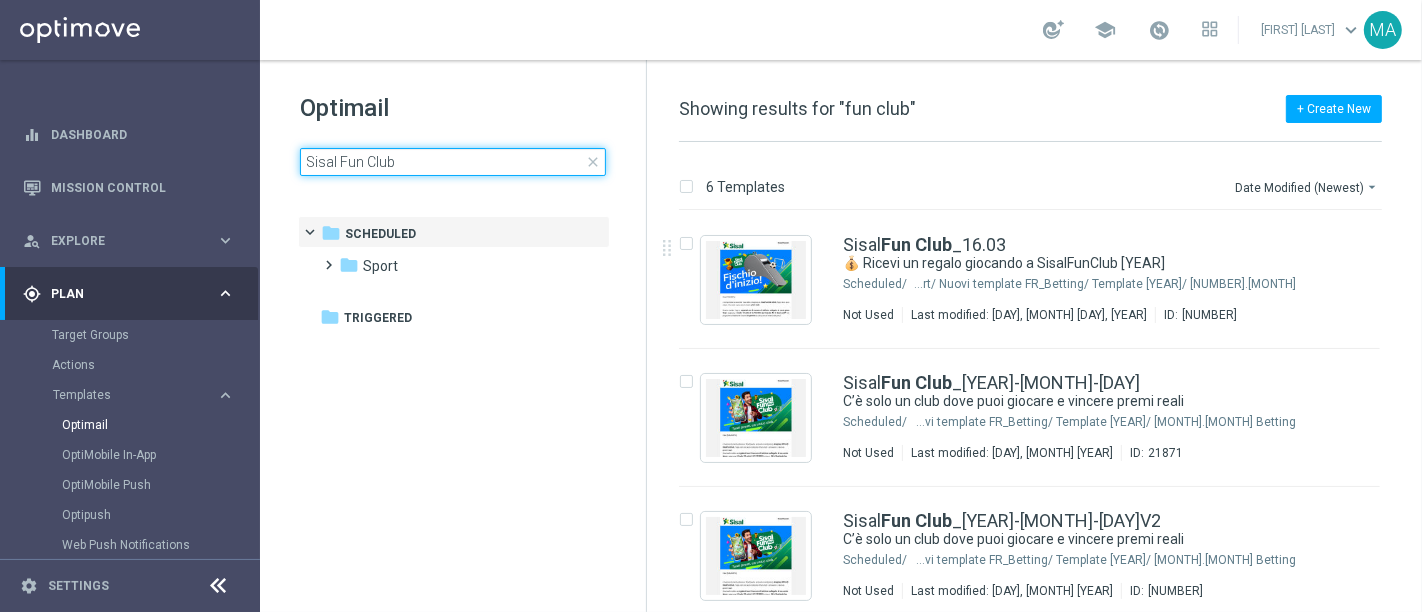 click on "fun club" 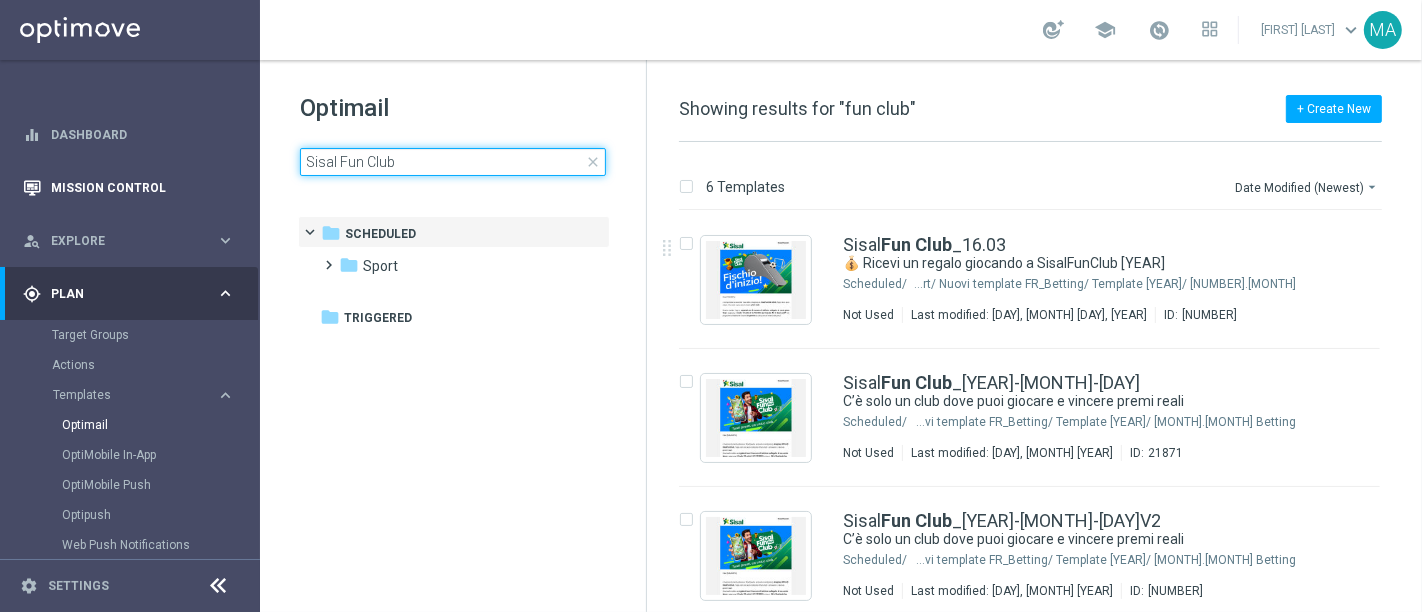 drag, startPoint x: 442, startPoint y: 170, endPoint x: 133, endPoint y: 164, distance: 309.05826 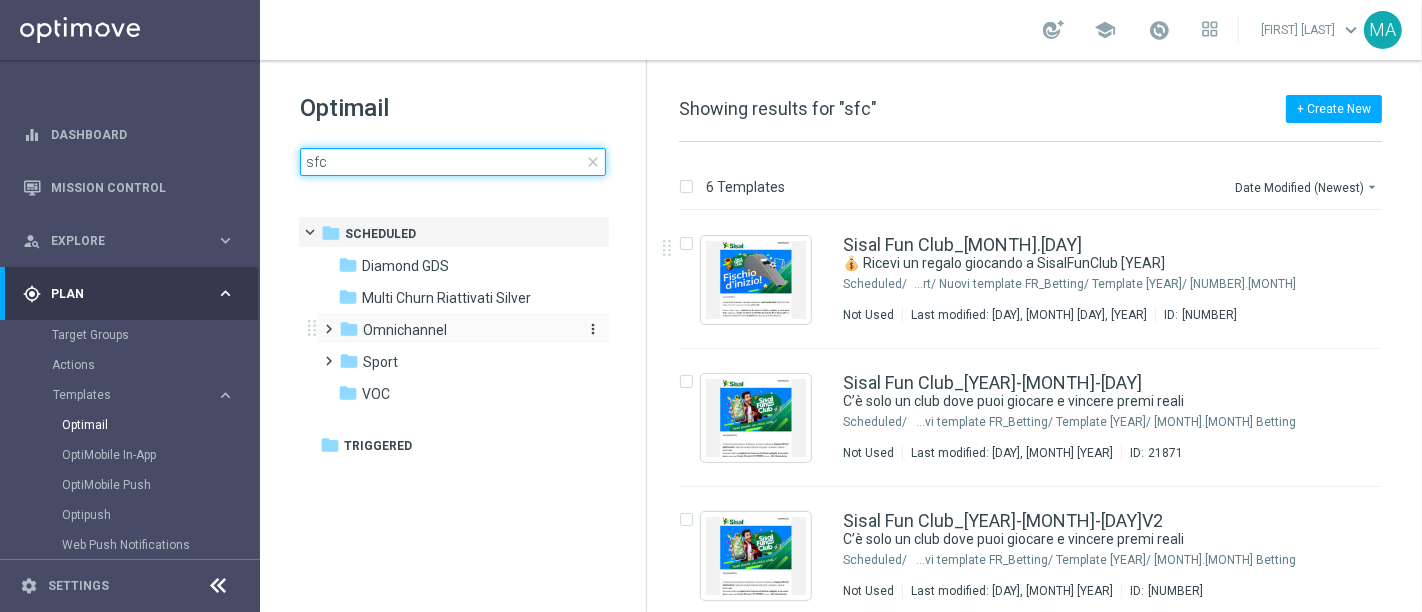 type on "sfc" 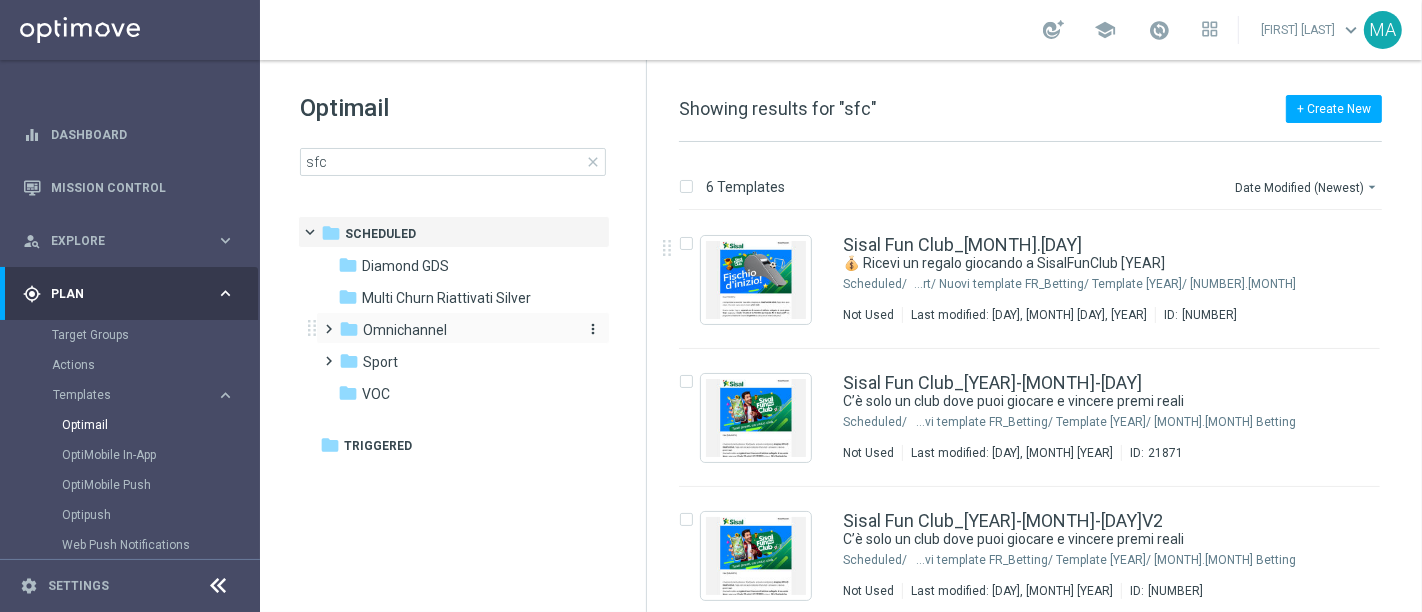 click on "folder
Omnichannel" at bounding box center [454, 330] 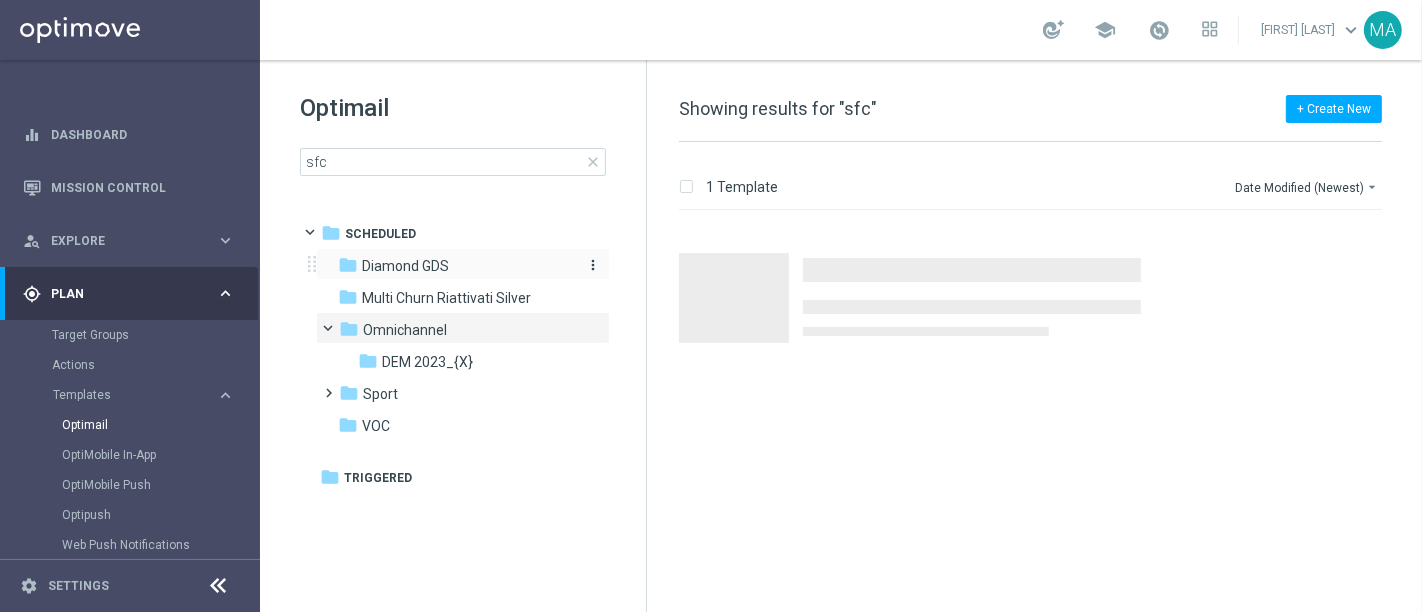 click on "Diamond GDS" at bounding box center (405, 266) 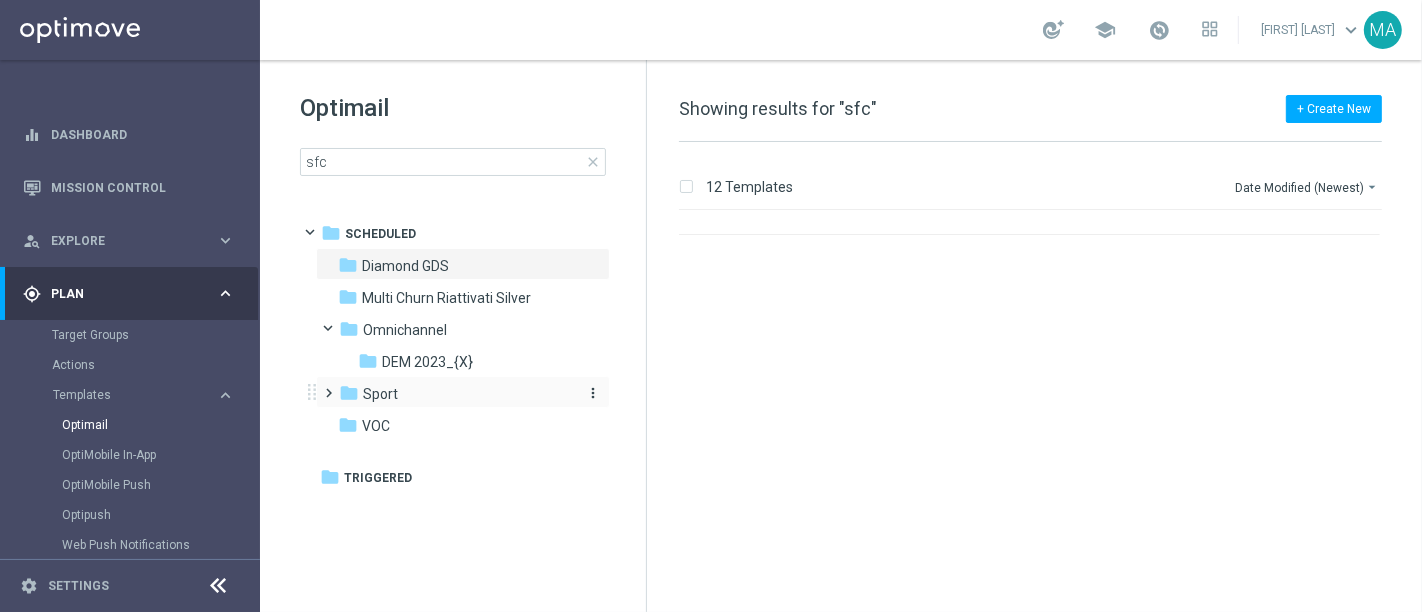 scroll, scrollTop: 222, scrollLeft: 0, axis: vertical 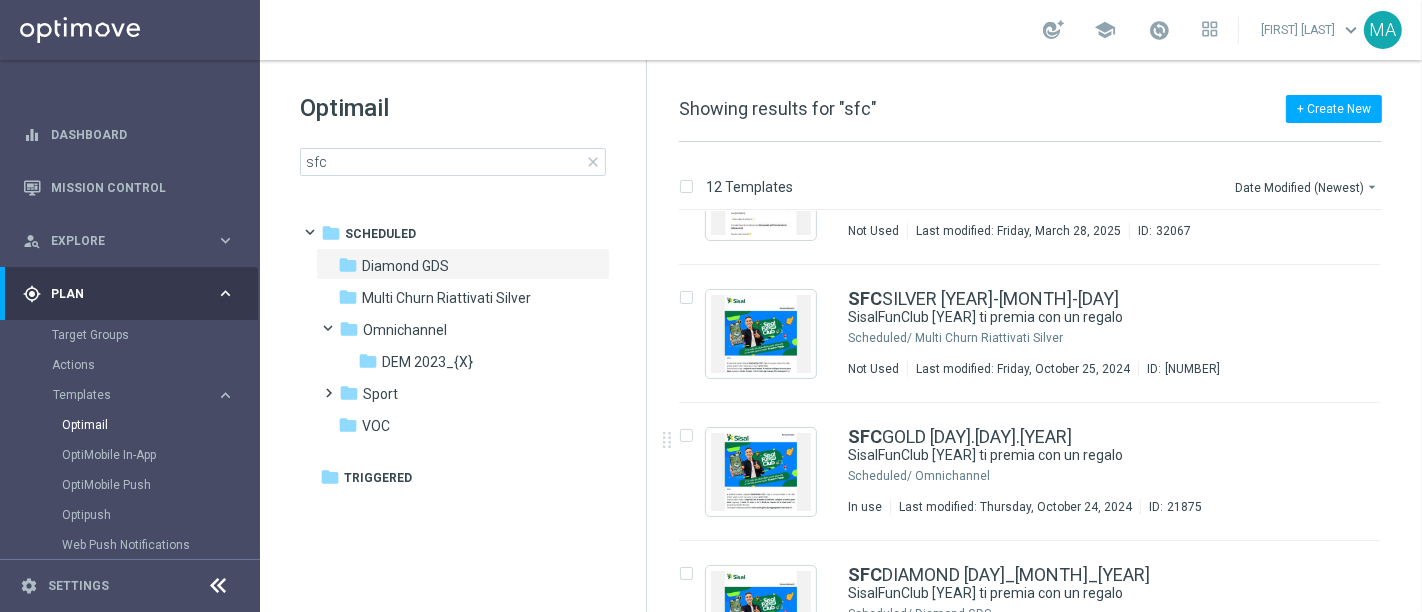 click on "close" 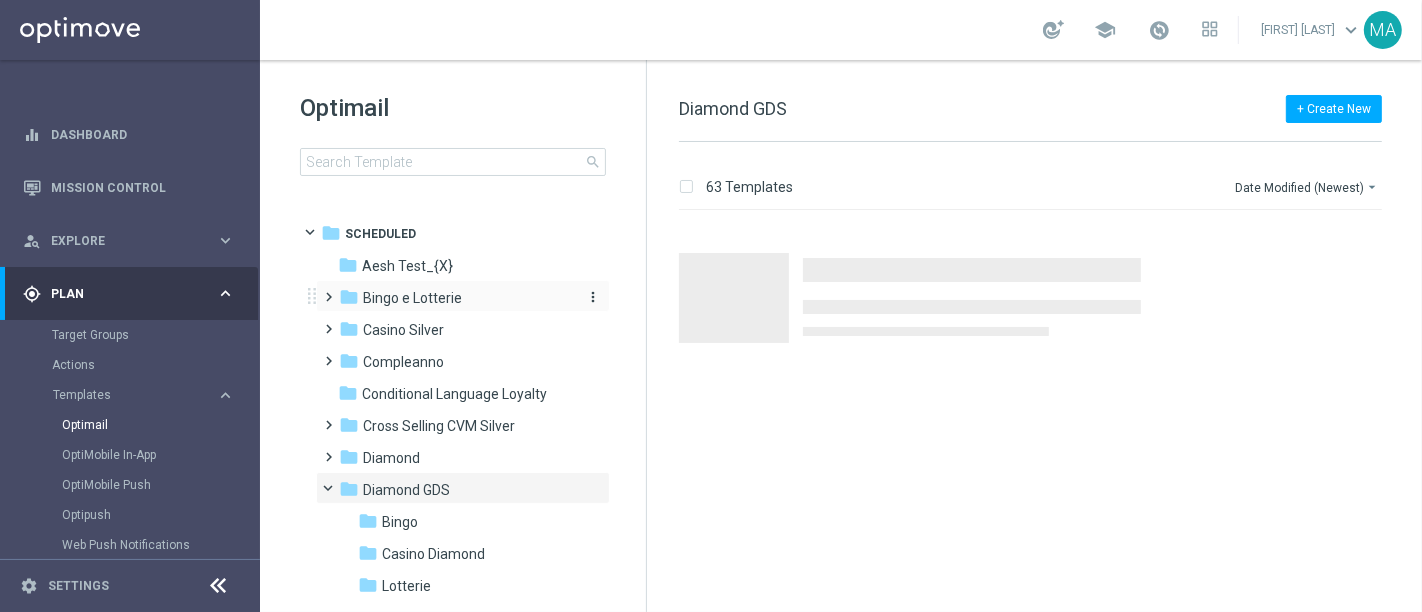 scroll, scrollTop: 0, scrollLeft: 0, axis: both 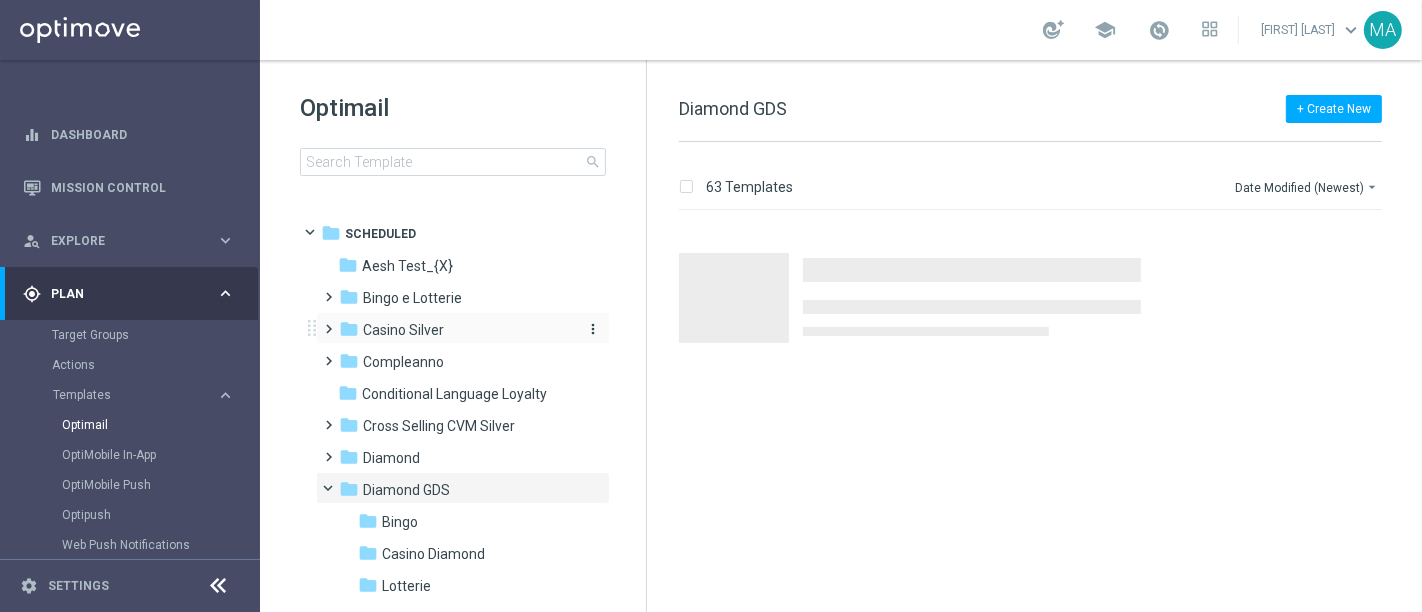 click on "Casino Silver" at bounding box center [403, 330] 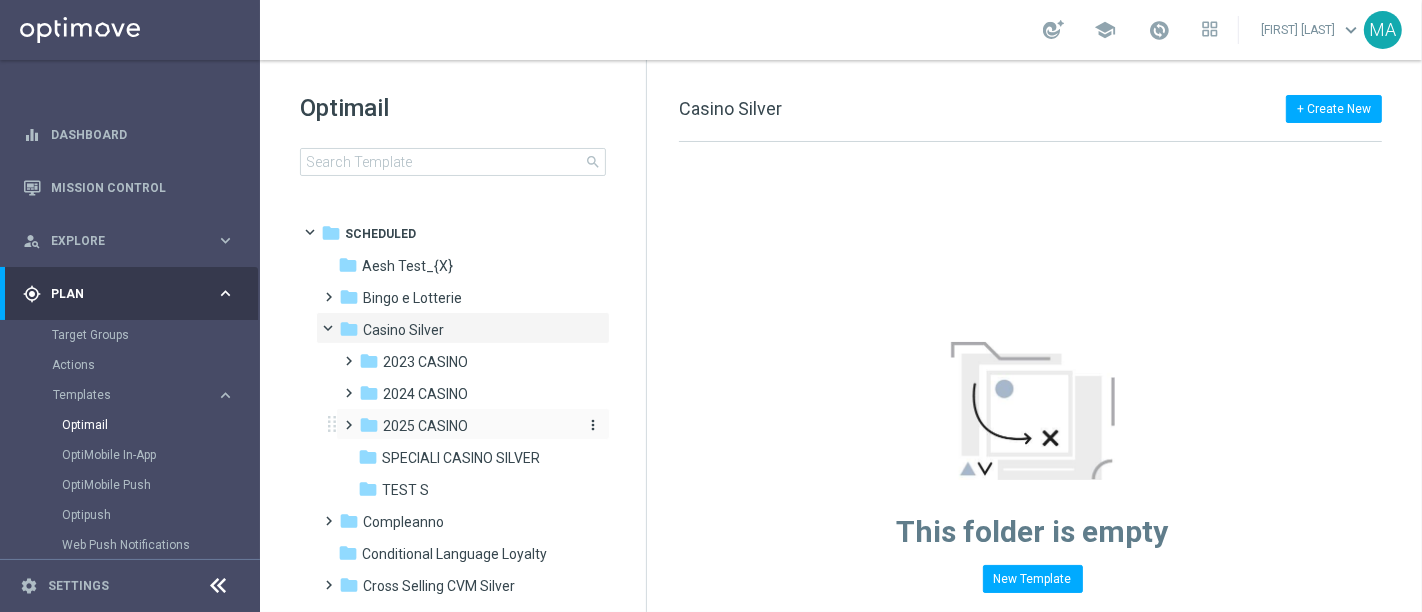 click on "2025 CASINO" at bounding box center [425, 426] 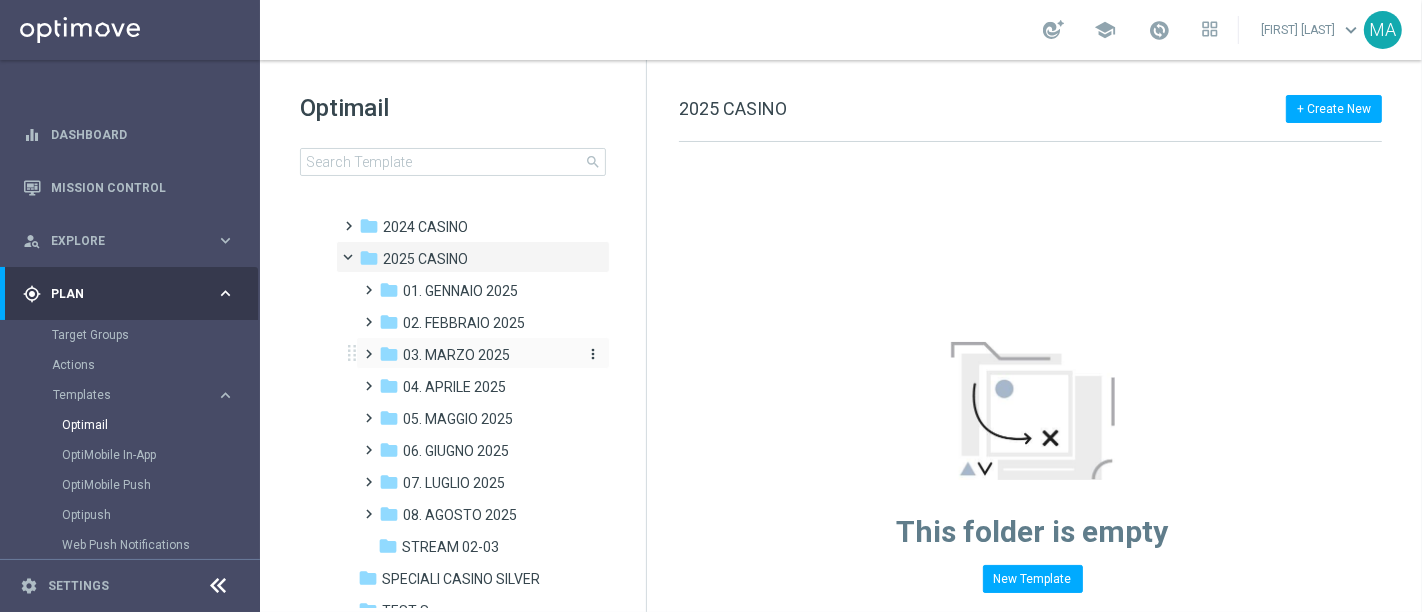 scroll, scrollTop: 222, scrollLeft: 0, axis: vertical 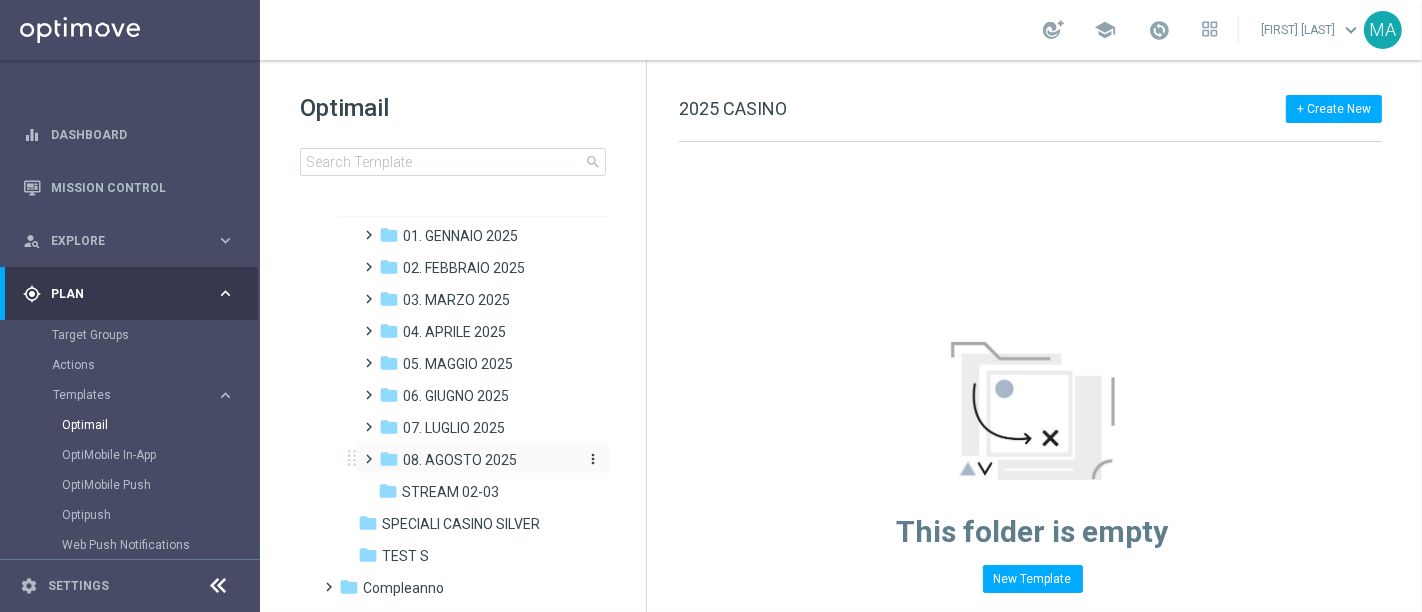 click on "08. AGOSTO 2025" at bounding box center [460, 460] 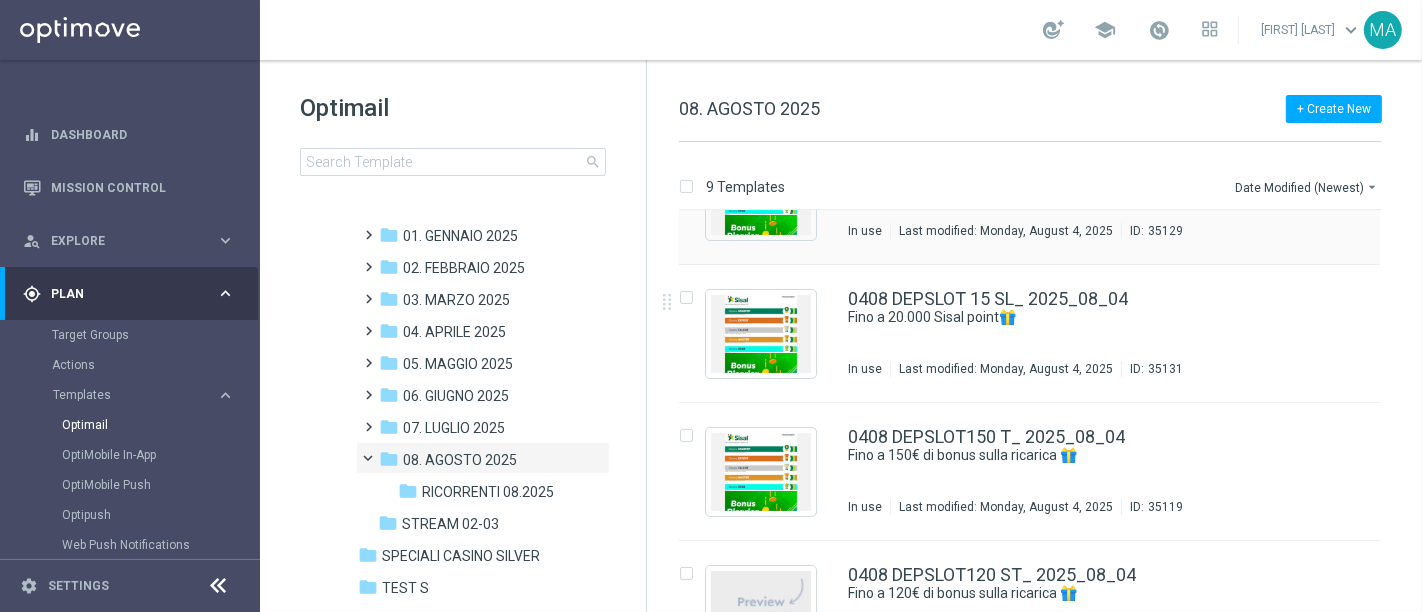 scroll, scrollTop: 0, scrollLeft: 0, axis: both 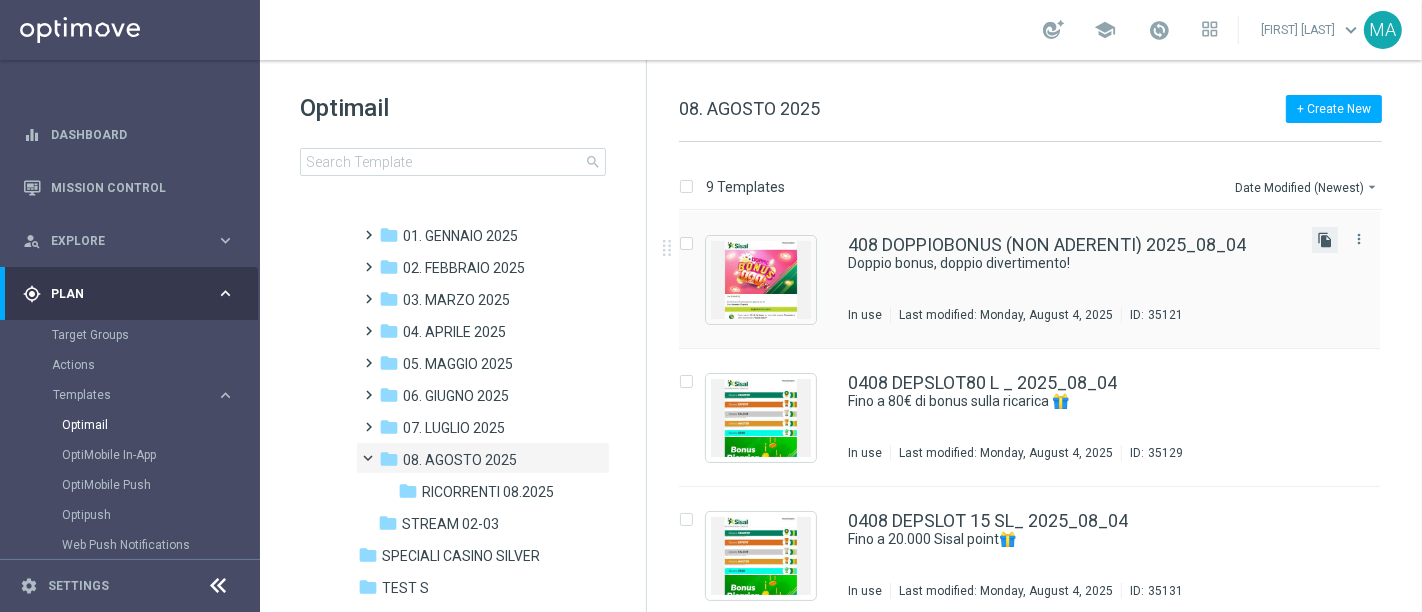 click on "file_copy" at bounding box center [1325, 240] 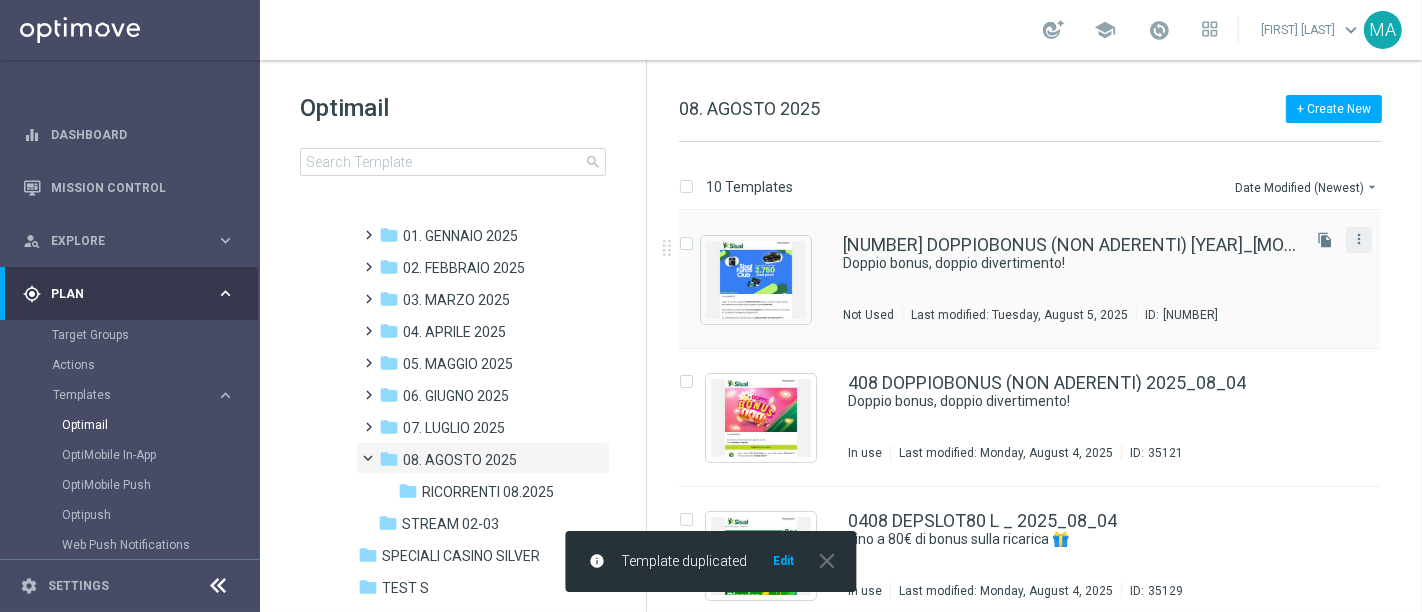 click on "more_vert" at bounding box center (1359, 240) 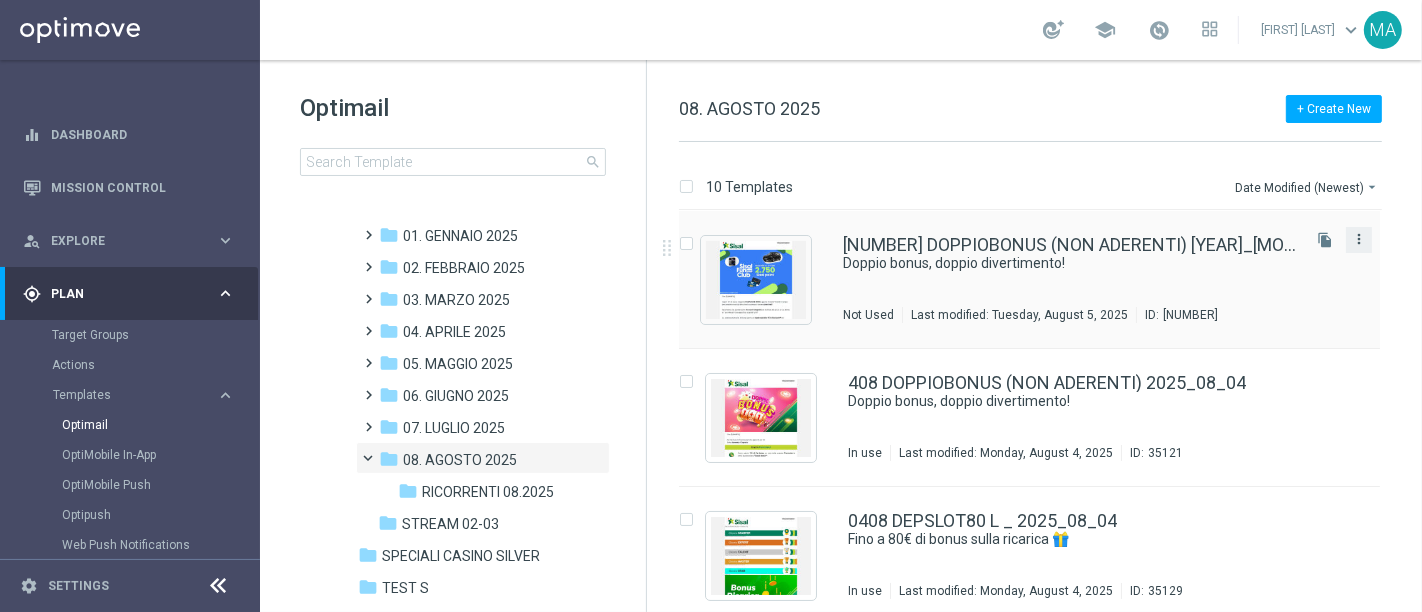 click on "more_vert" at bounding box center [1359, 239] 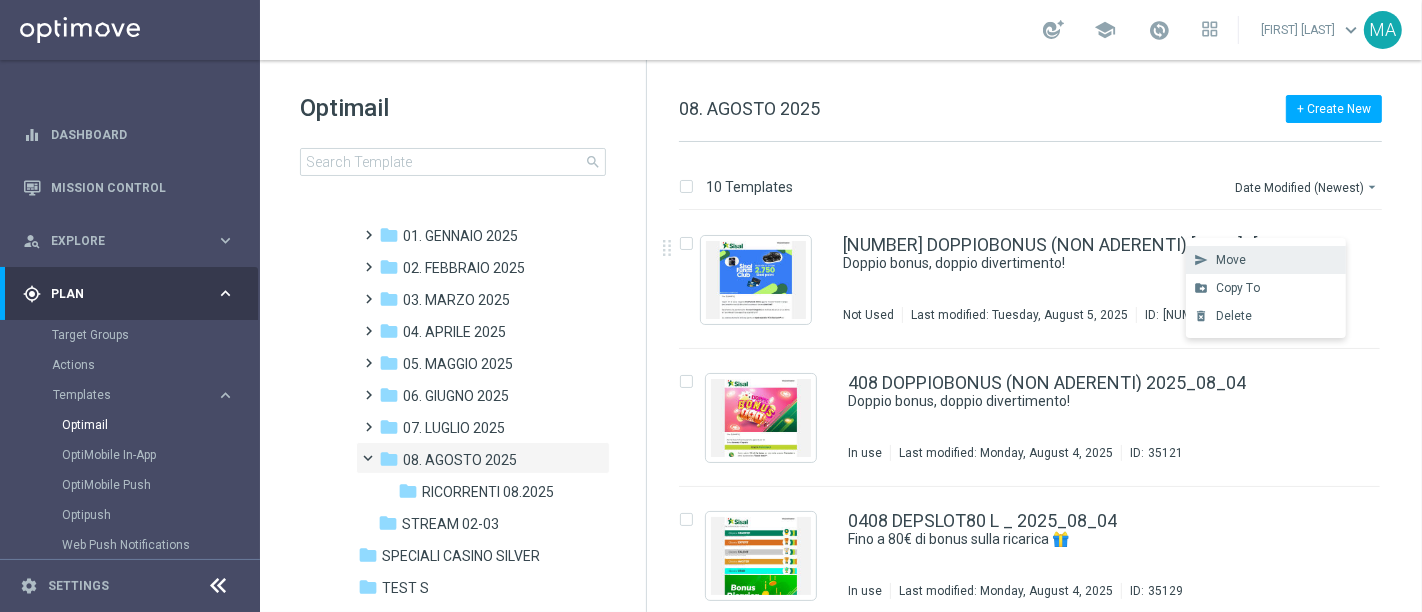 click on "Move" at bounding box center (1276, 260) 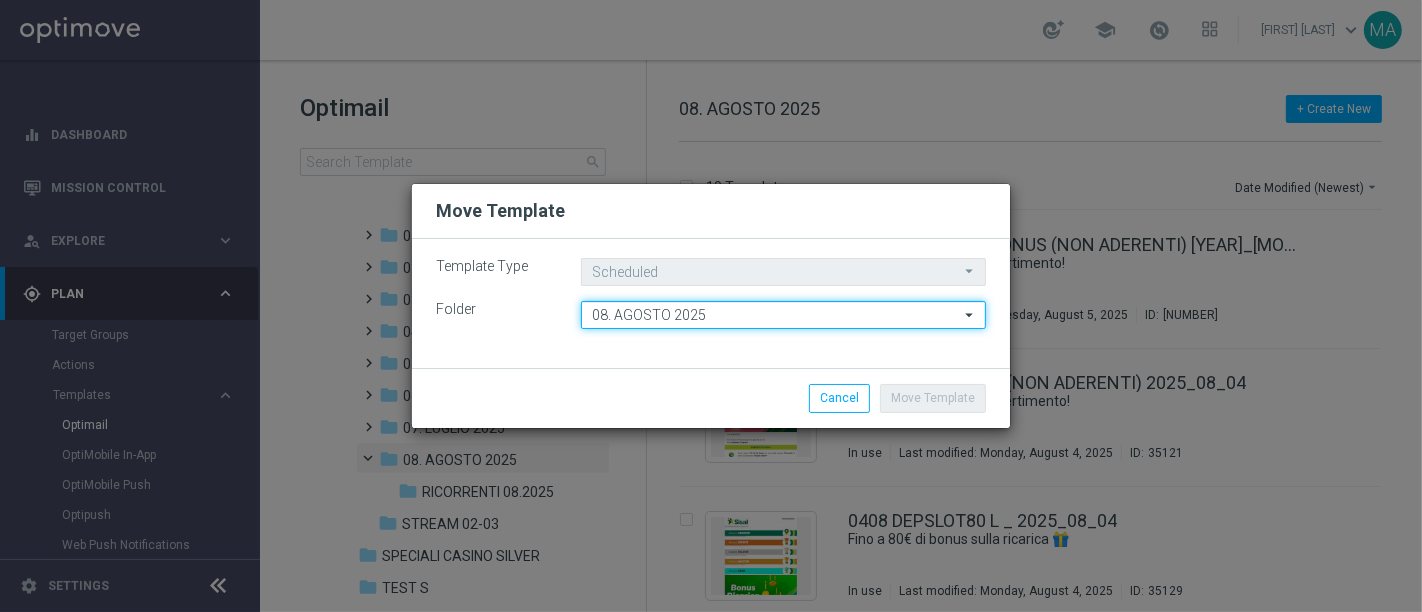 click on "08. AGOSTO 2025" 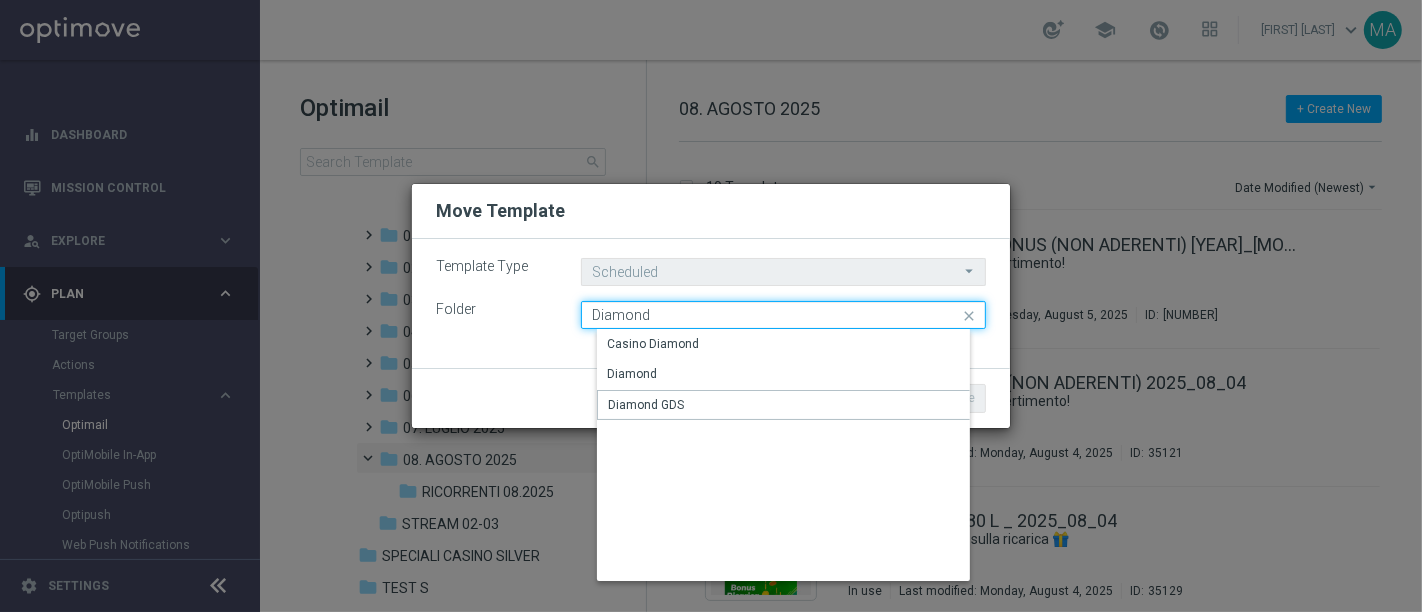 click on "Diamond" 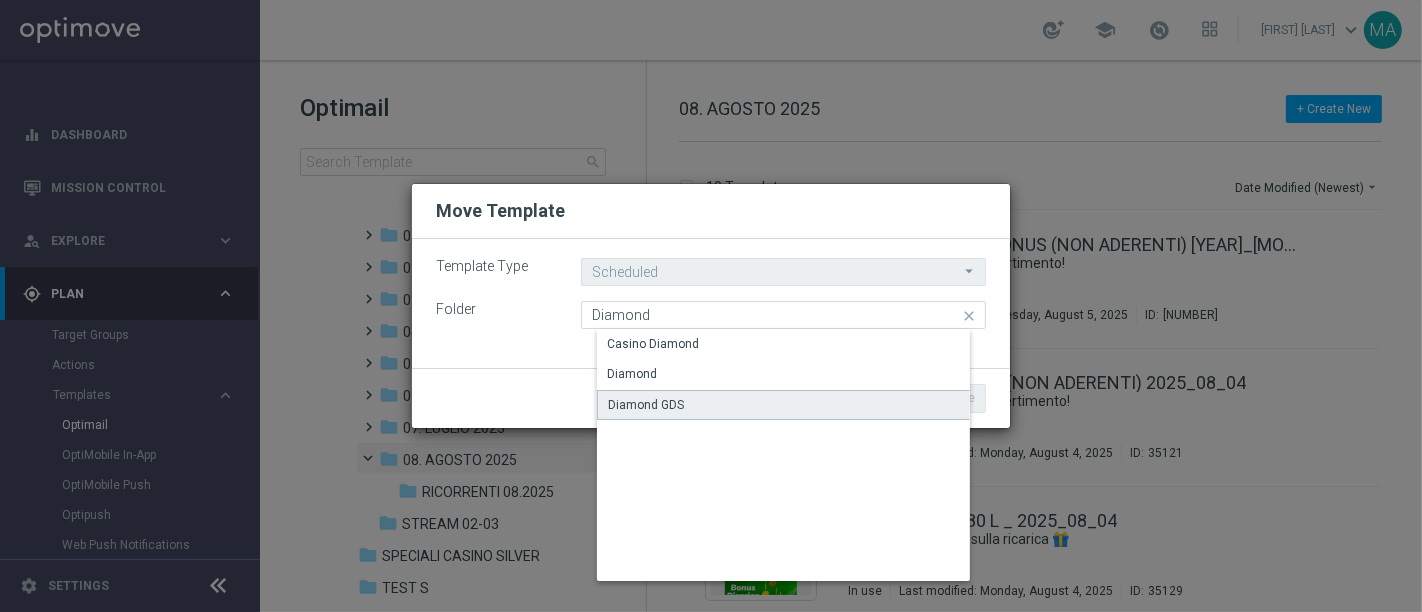 click on "Diamond GDS" 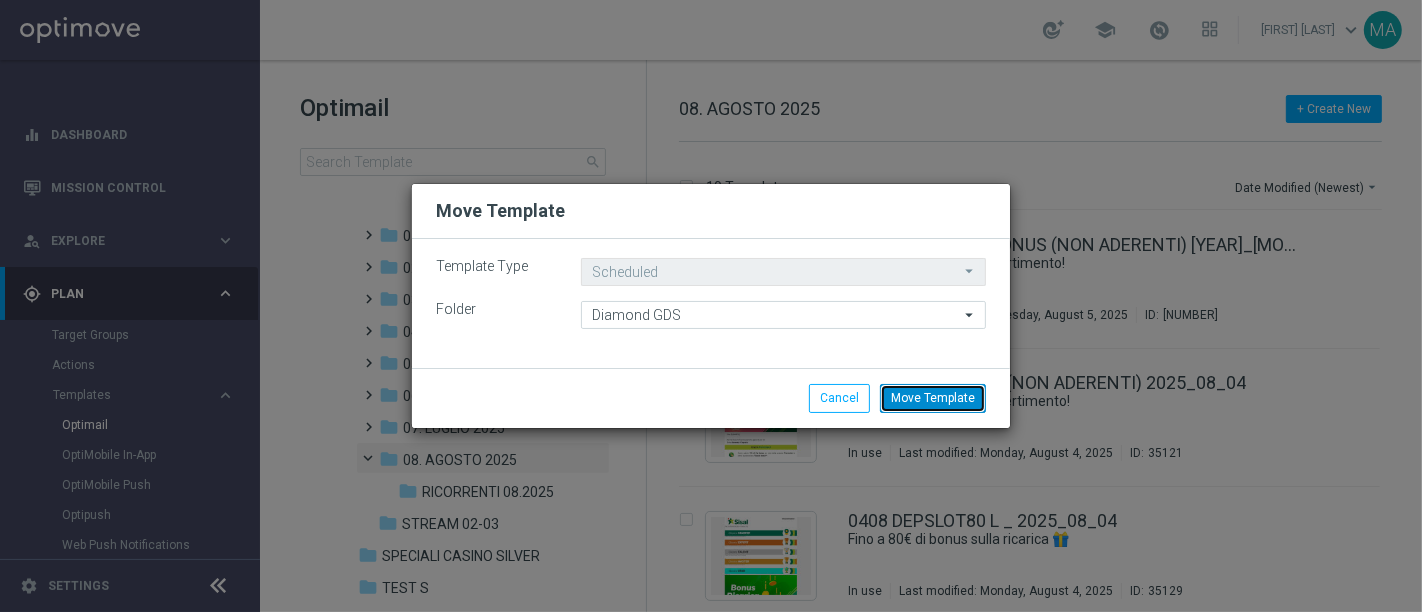 click on "Move Template" 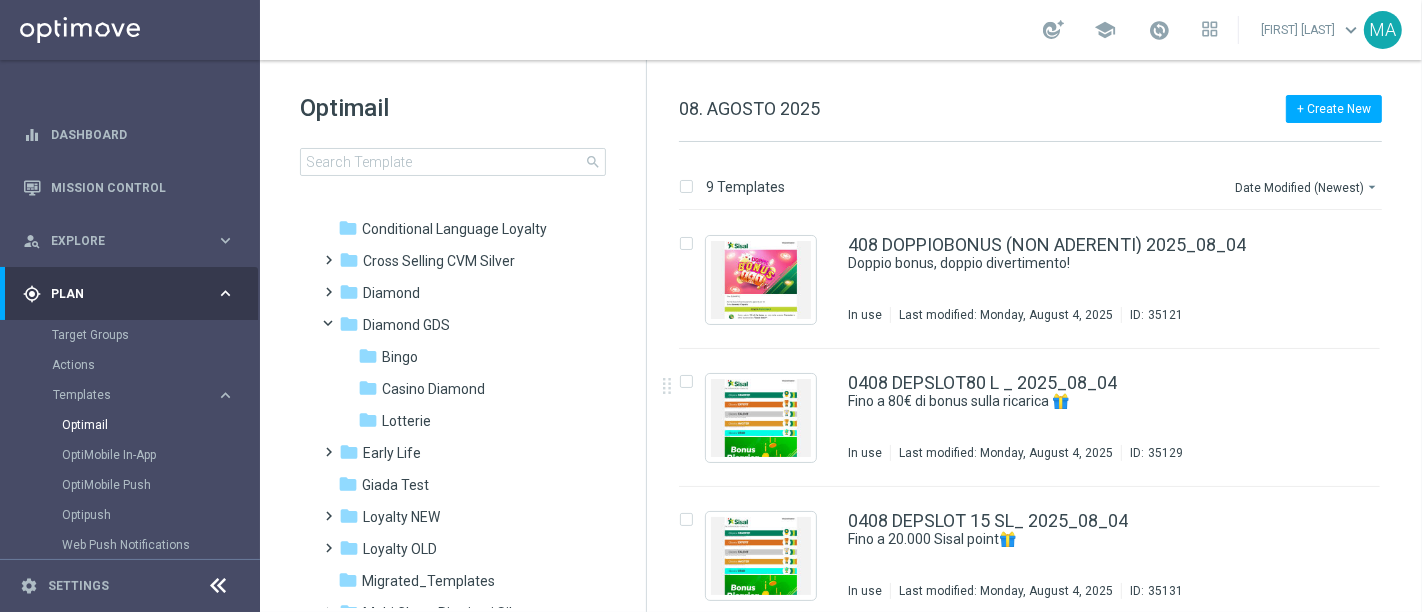 scroll, scrollTop: 666, scrollLeft: 0, axis: vertical 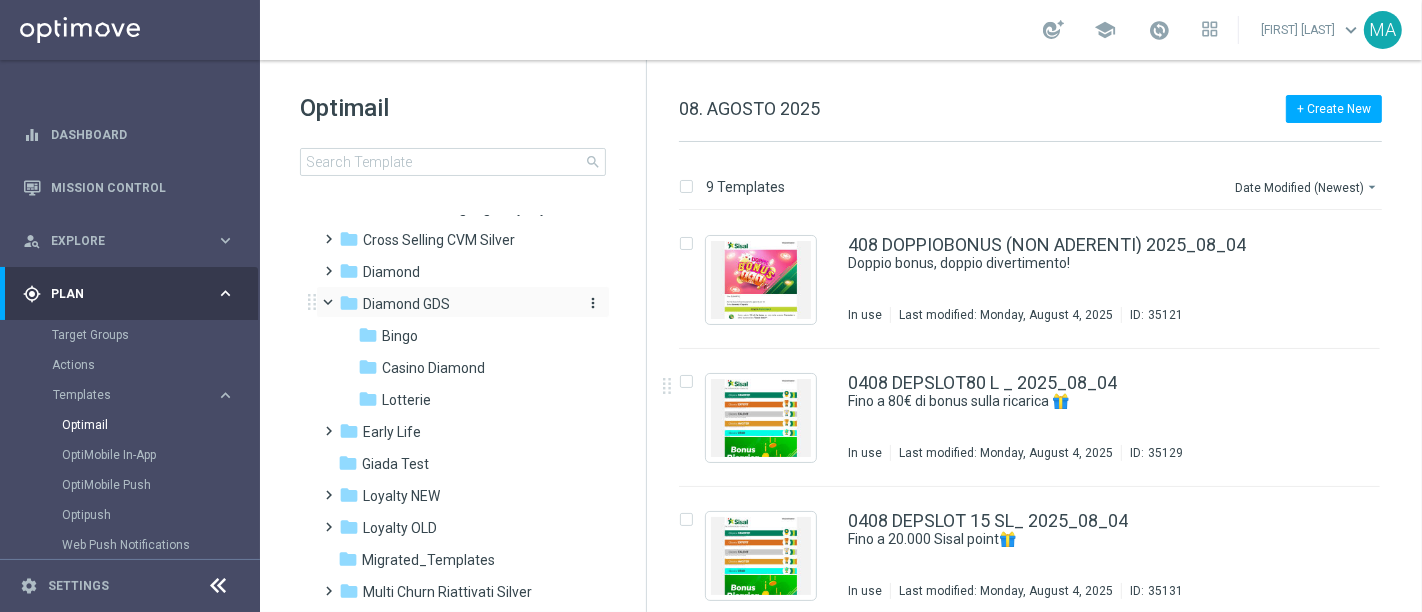click on "Diamond GDS" at bounding box center [406, 304] 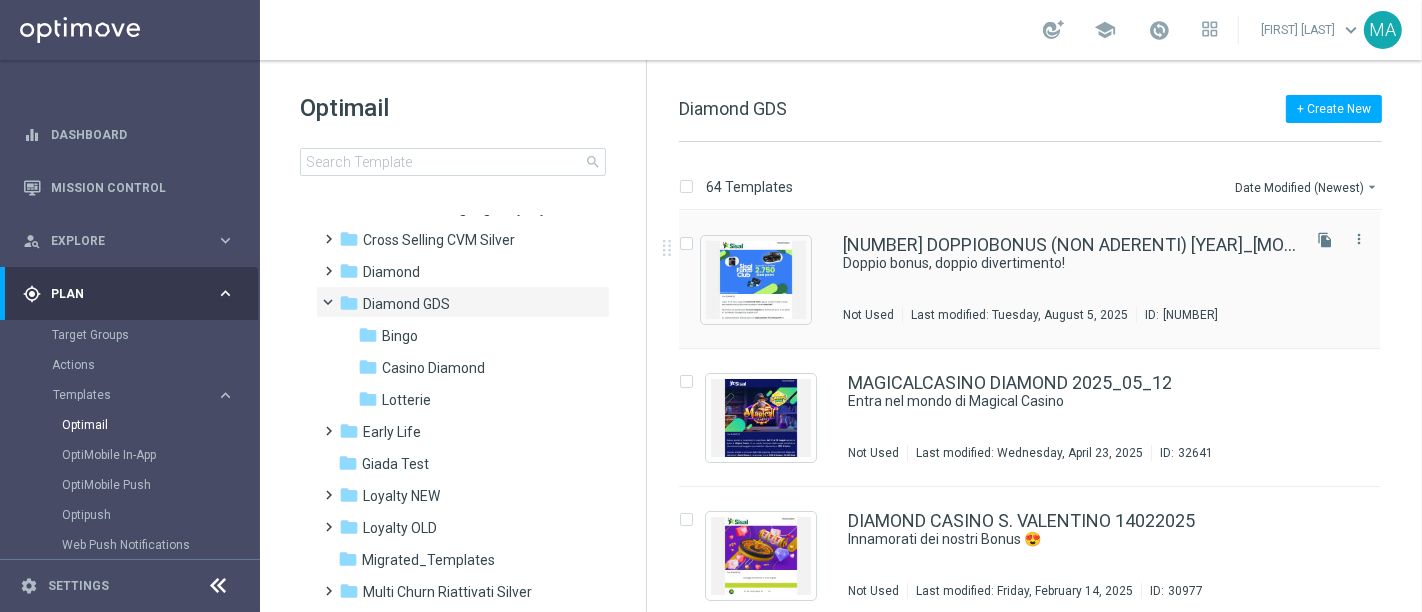 click on "408 DOPPIOBONUS (NON ADERENTI) 2025_08_04(1)
Doppio bonus, doppio divertimento!
Not Used
Last modified: Tuesday, August 5, 2025
ID:
35167" at bounding box center [1069, 279] 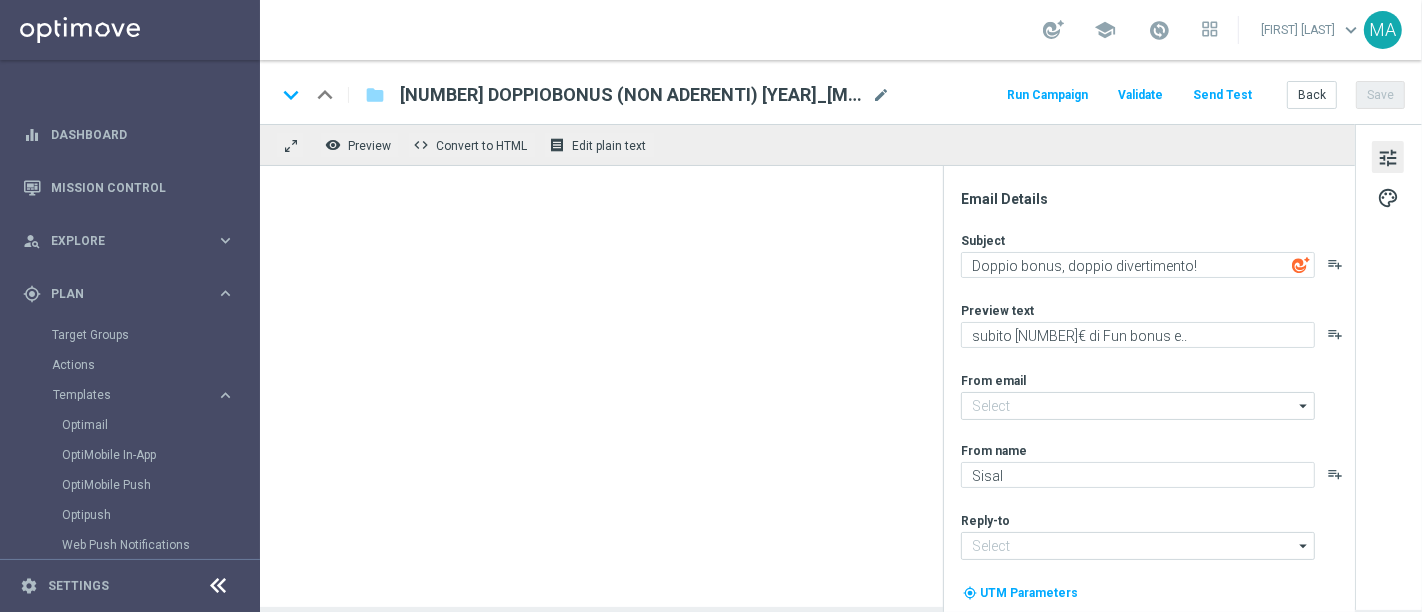 type on "newsletter@[EXAMPLE.COM]" 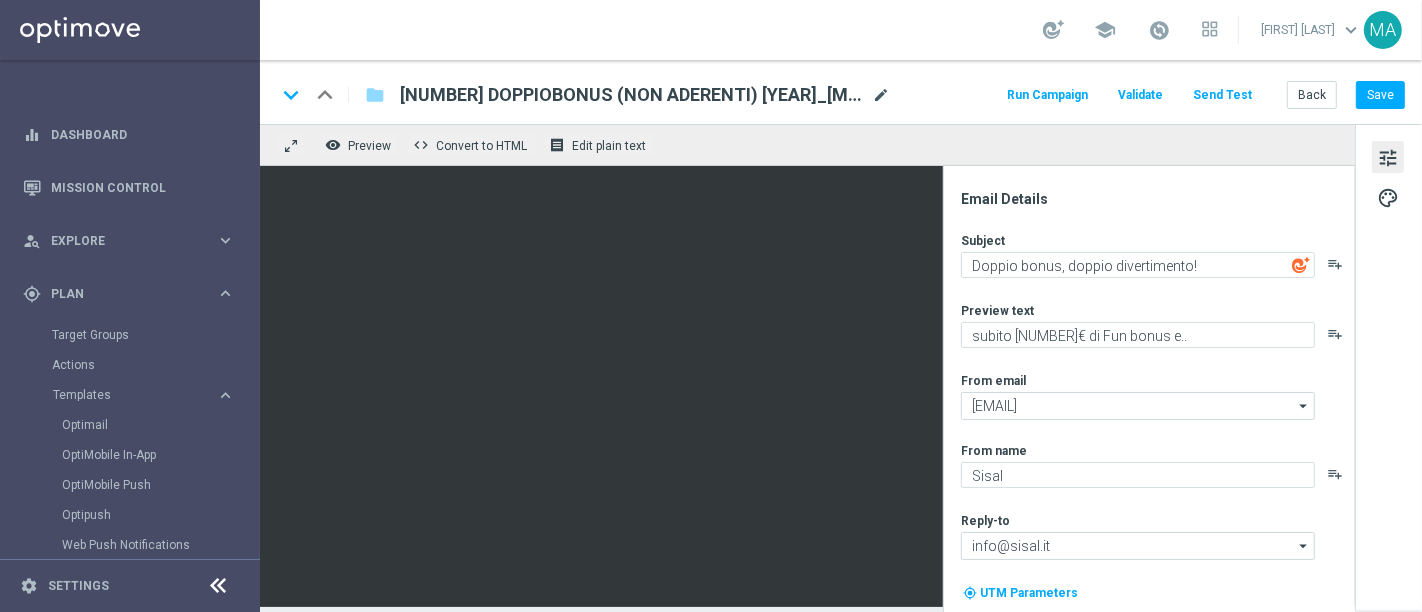 click on "mode_edit" 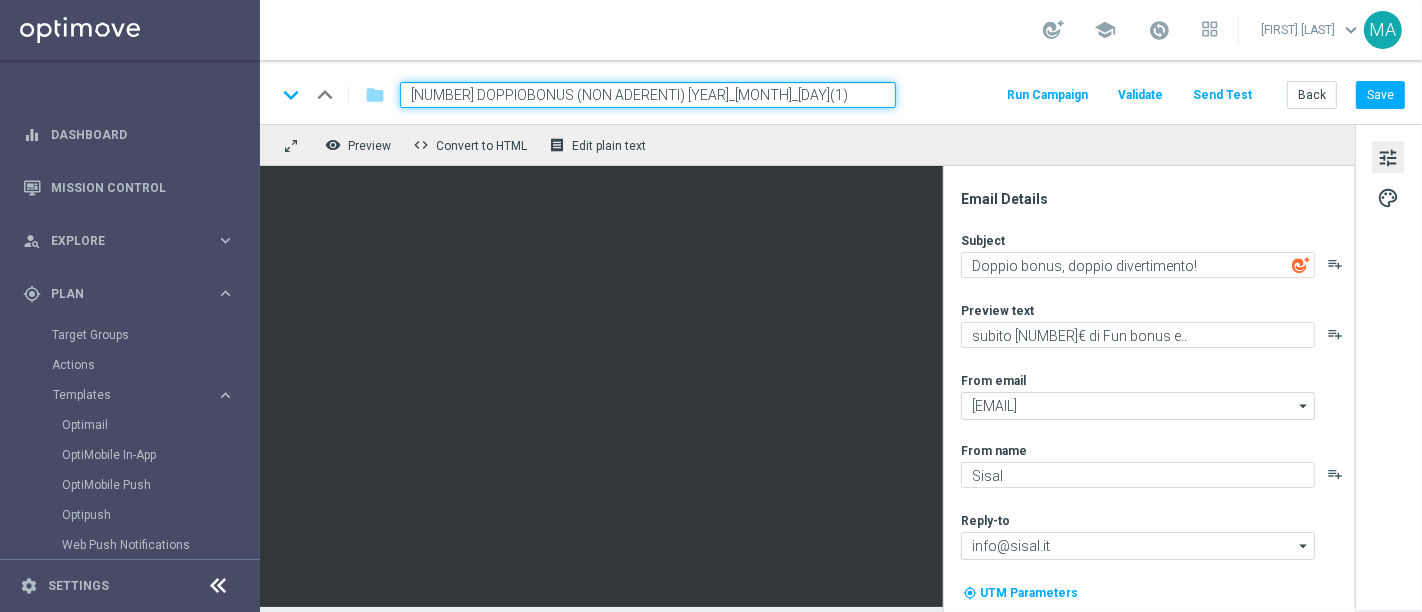 drag, startPoint x: 820, startPoint y: 98, endPoint x: 232, endPoint y: 89, distance: 588.06885 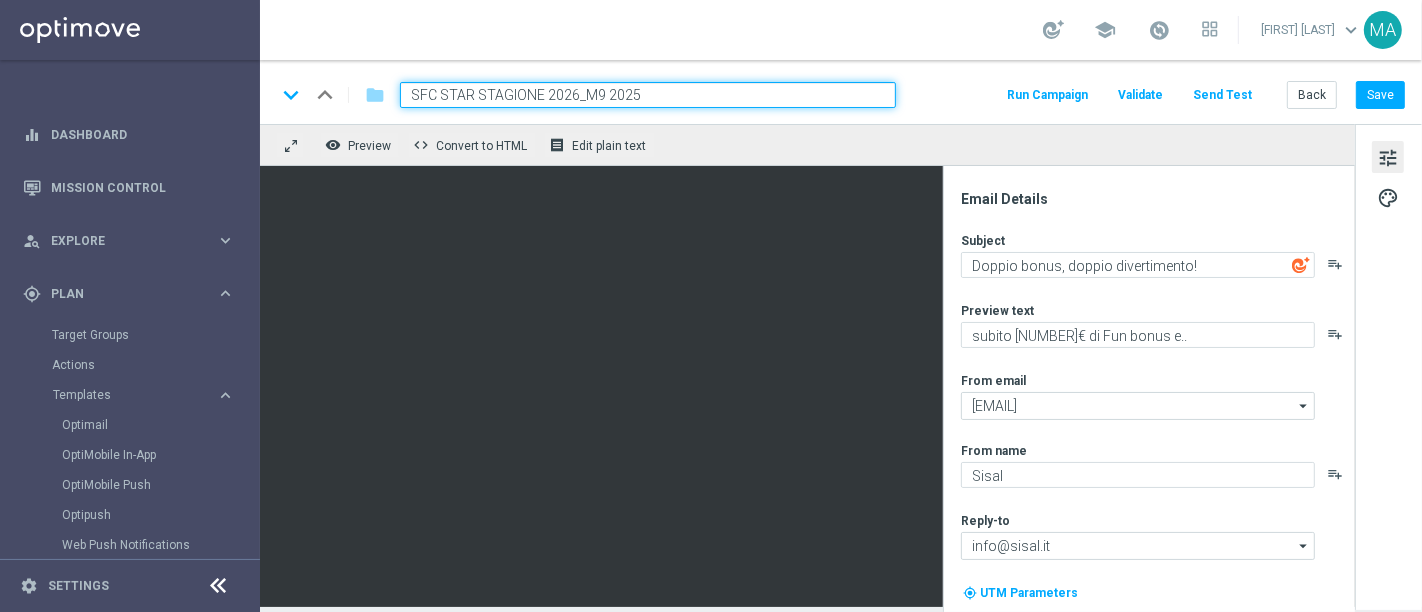 type on "SFC STAR STAGIONE 2026_M9 [YEAR]" 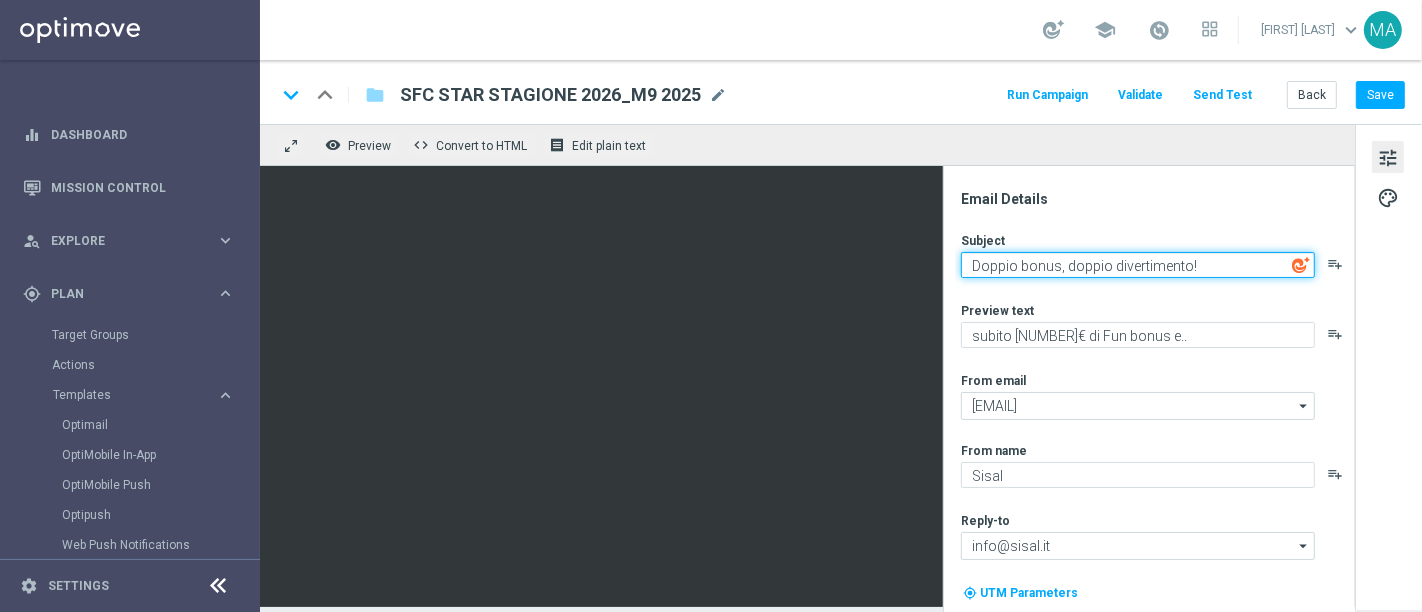 drag, startPoint x: 1207, startPoint y: 266, endPoint x: 915, endPoint y: 264, distance: 292.00684 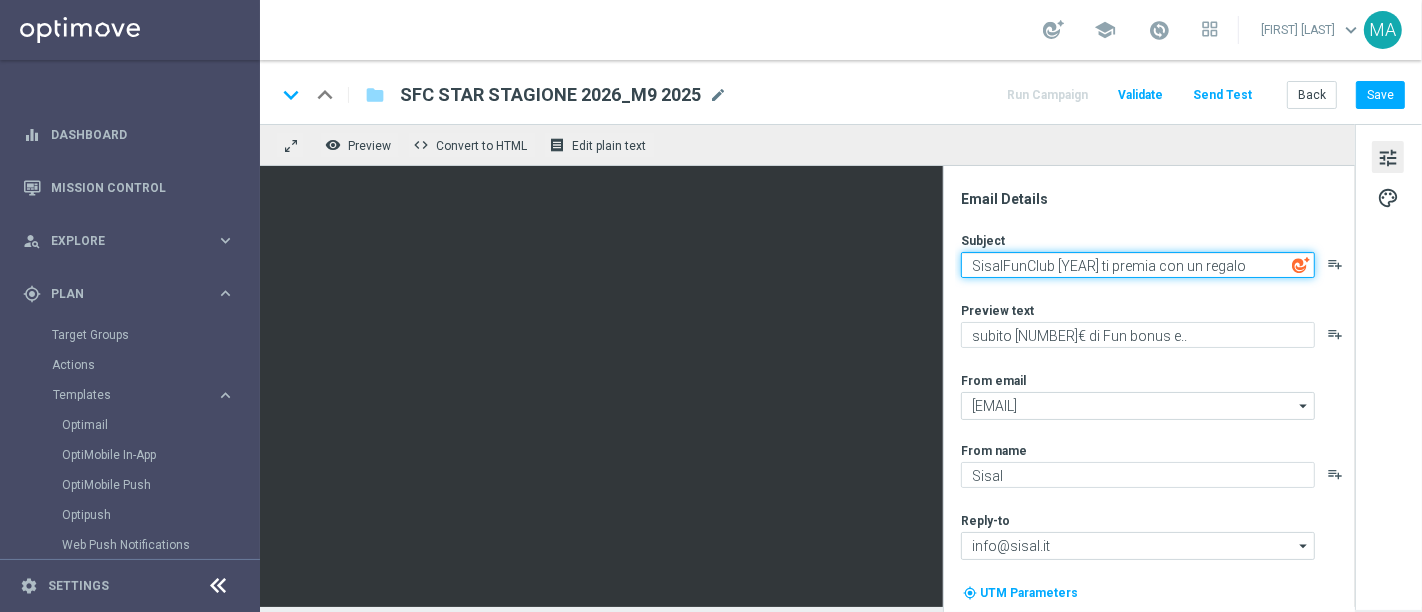 type on "SisalFunClub [YEAR] ti premia con un regalo" 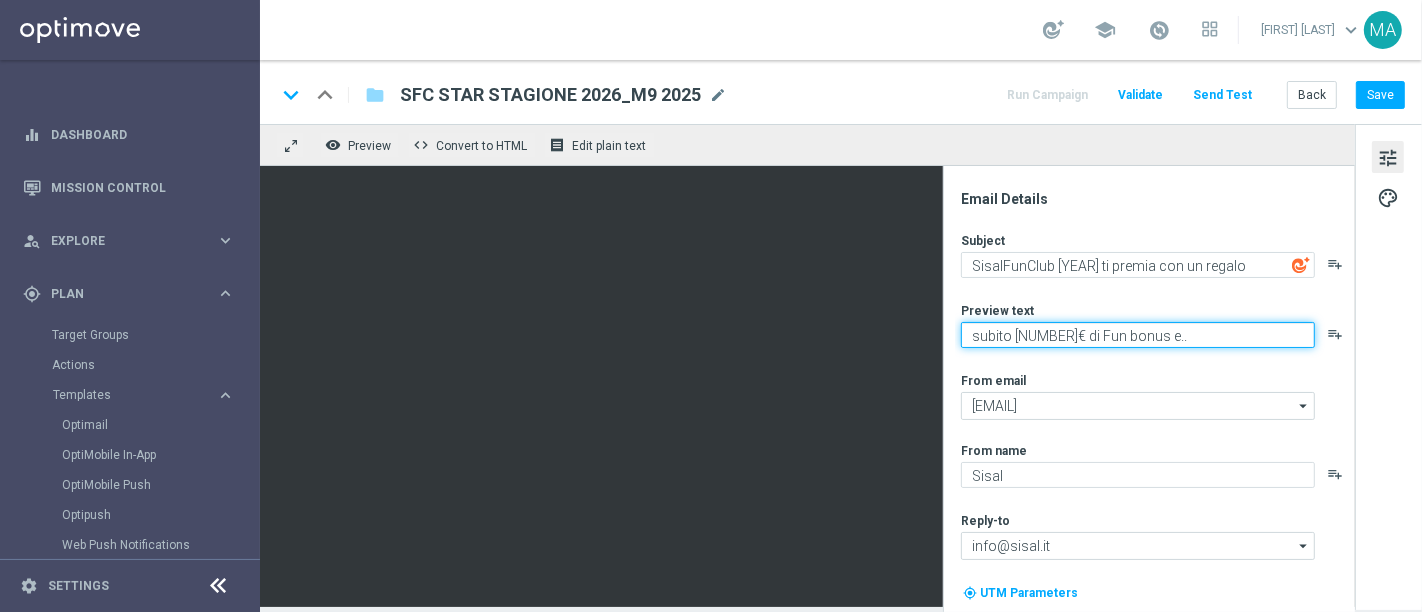 drag, startPoint x: 1167, startPoint y: 344, endPoint x: 926, endPoint y: 341, distance: 241.01868 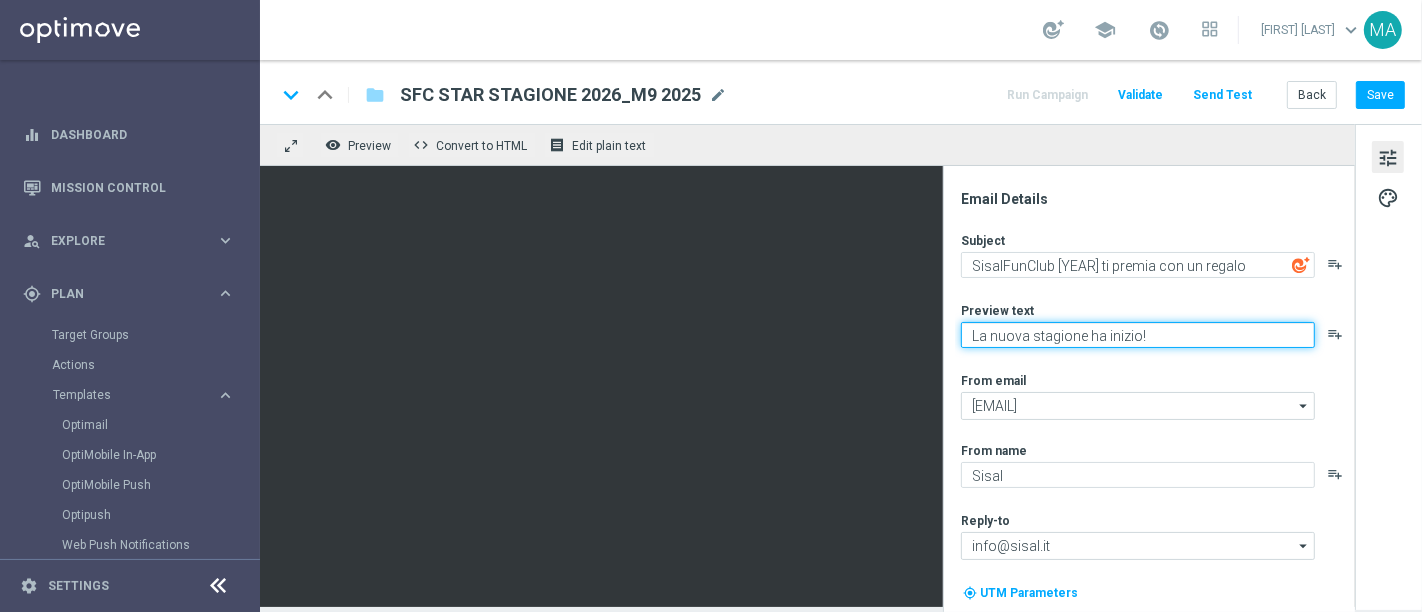type on "La nuova stagione ha inizio!" 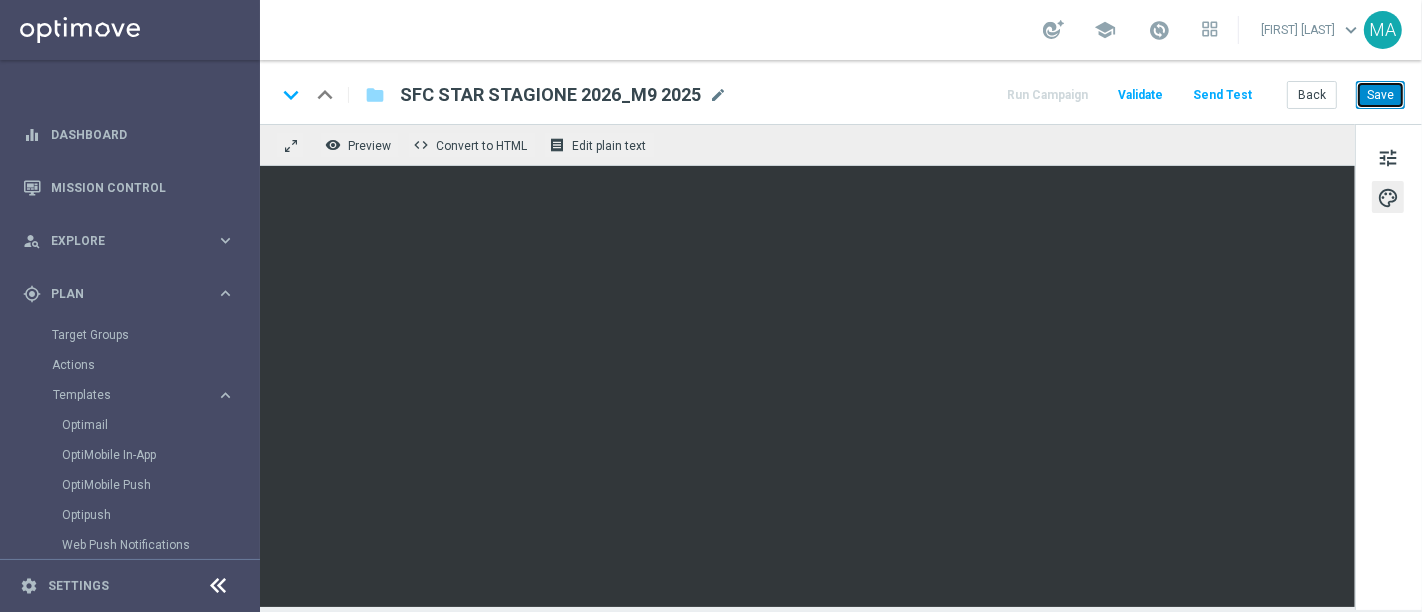 click on "Save" at bounding box center (1380, 95) 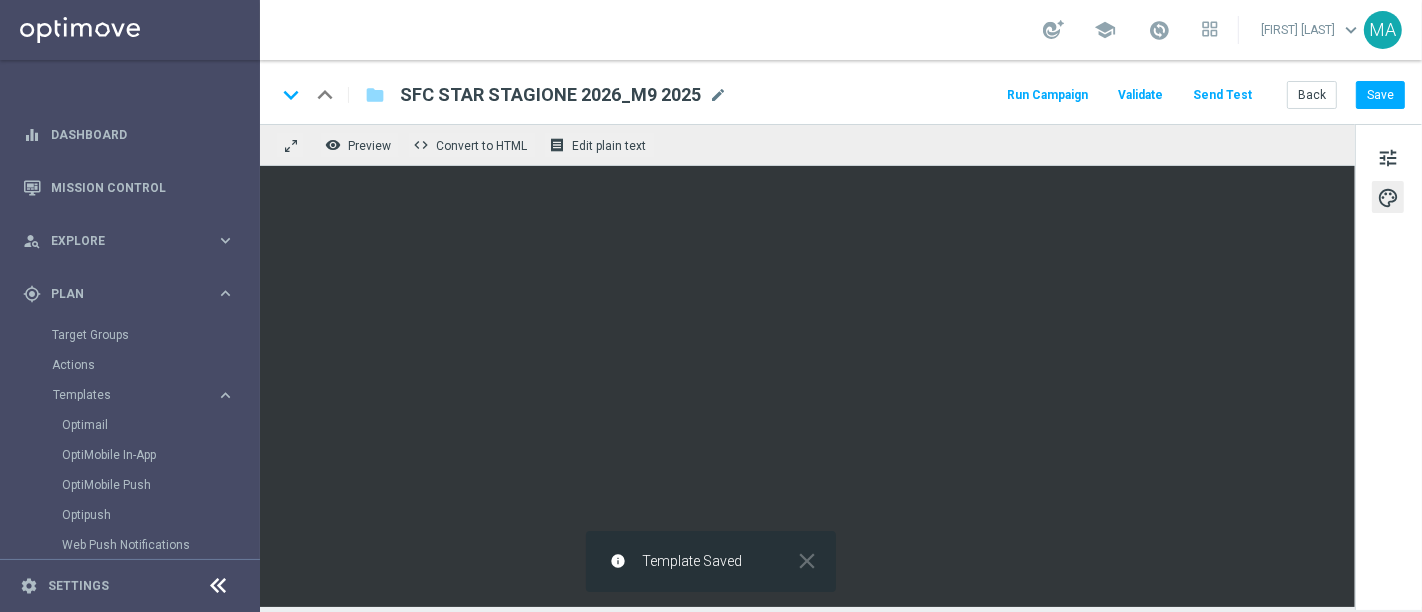 click on "Send Test" 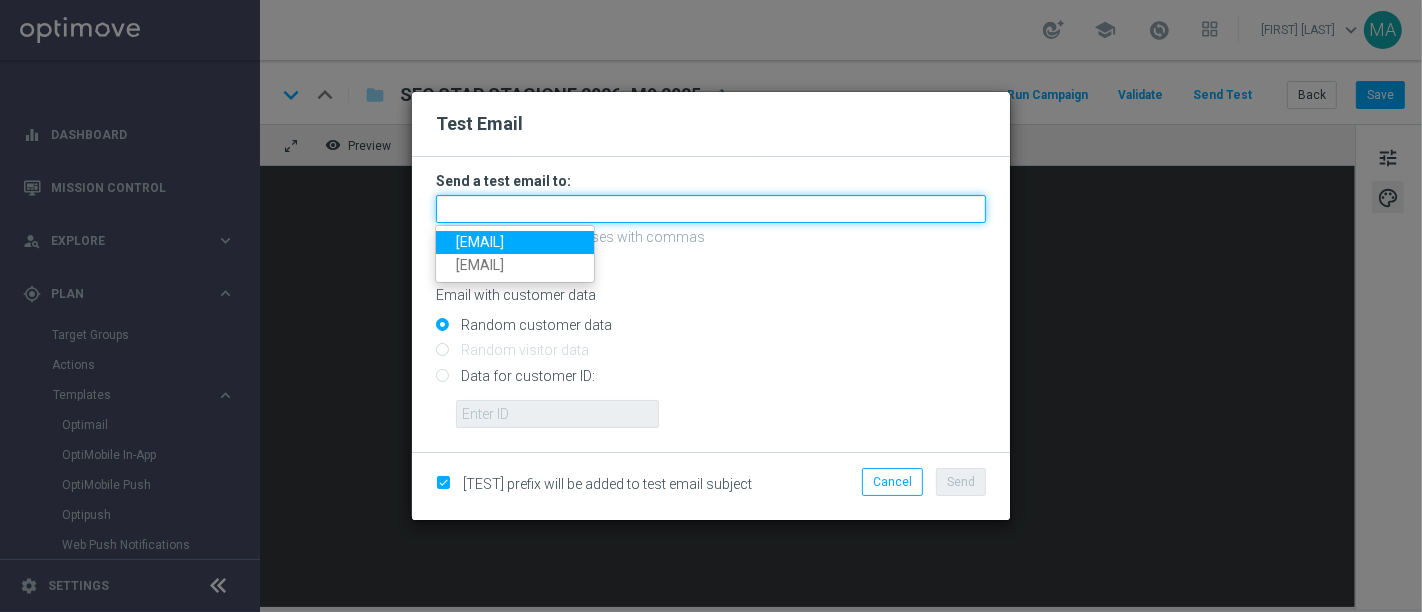 click at bounding box center (711, 209) 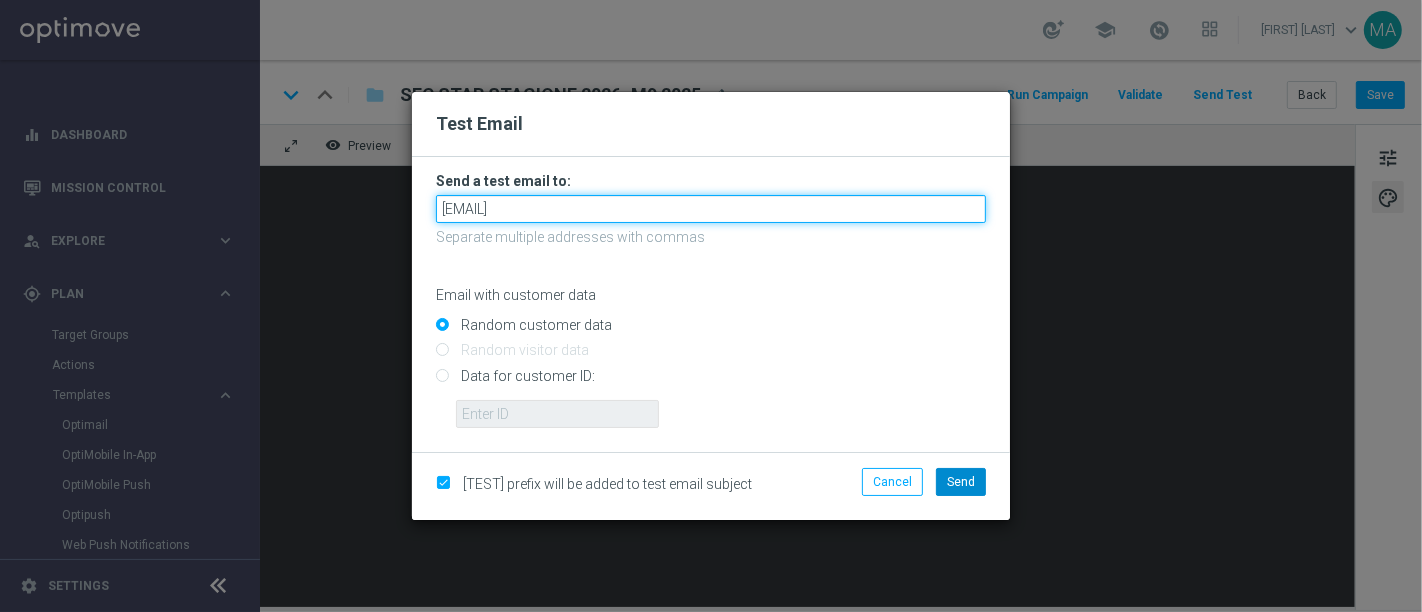 type on "federica.pronat@fluttersea.com" 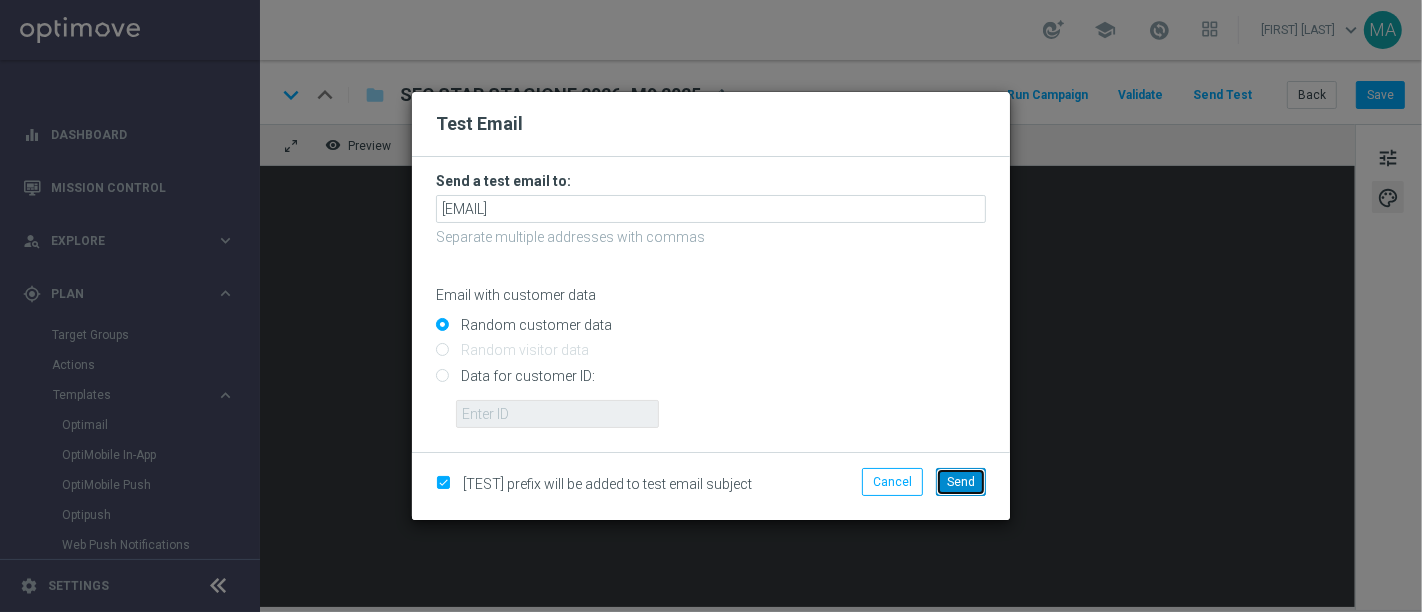 click on "Send" 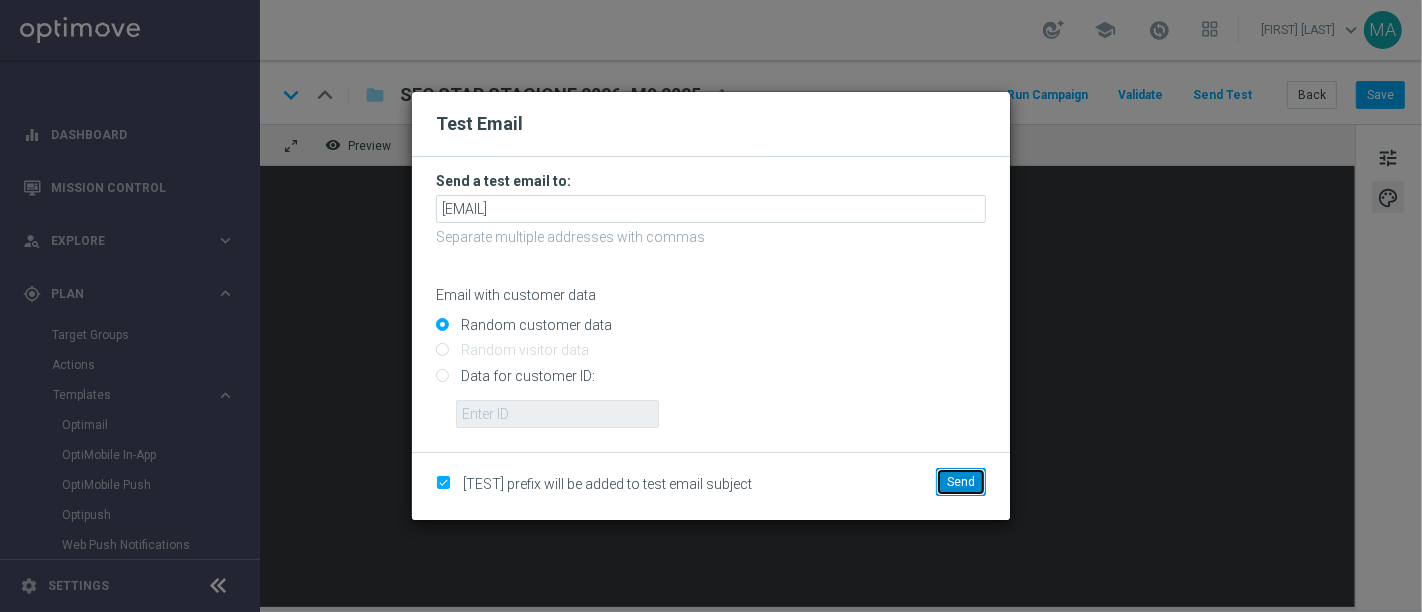 click on "Send" 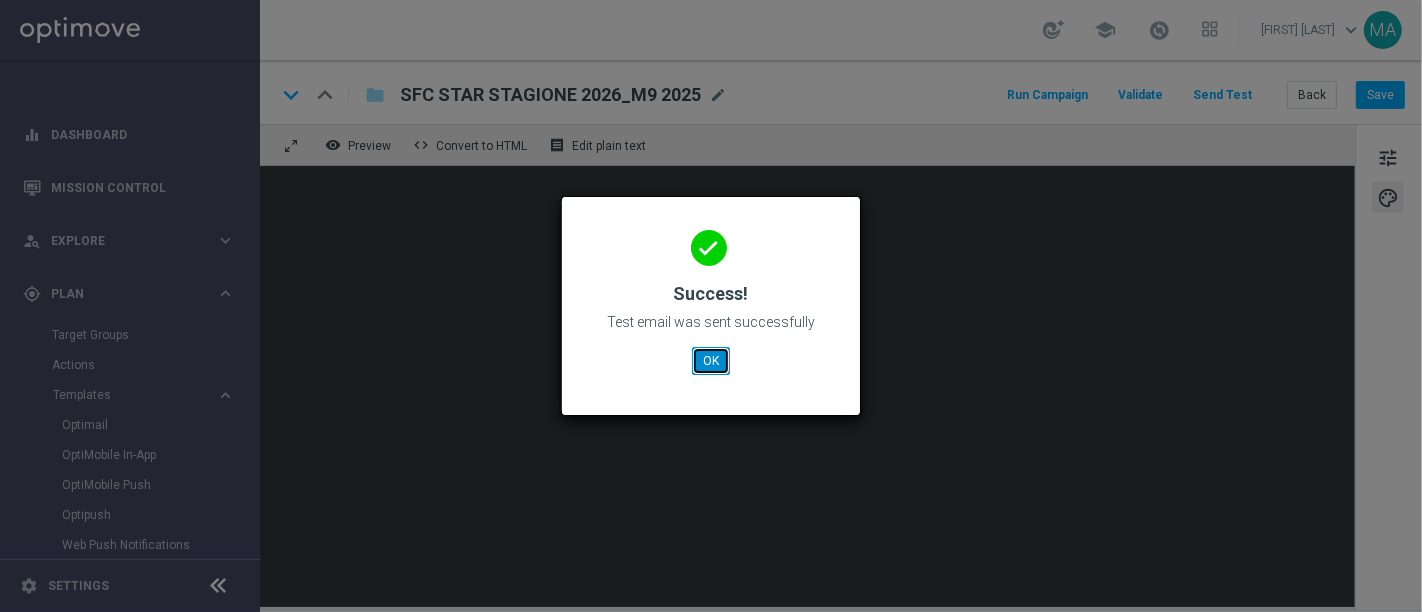 click on "OK" 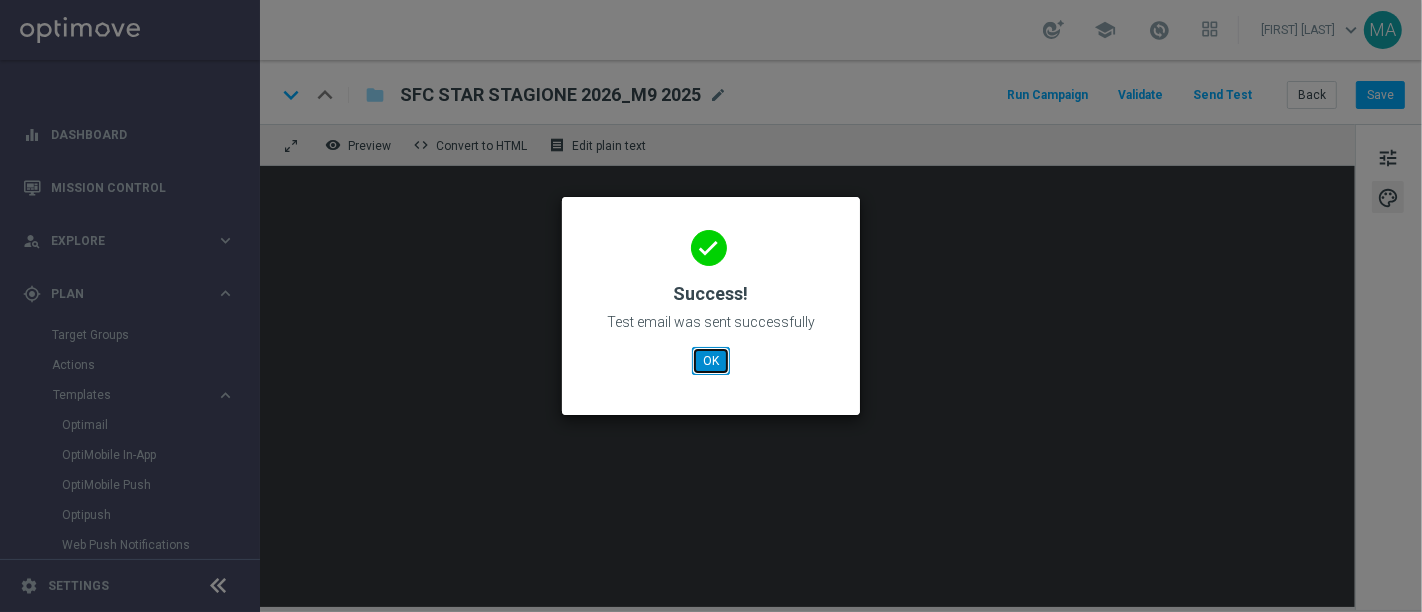 click on "OK" 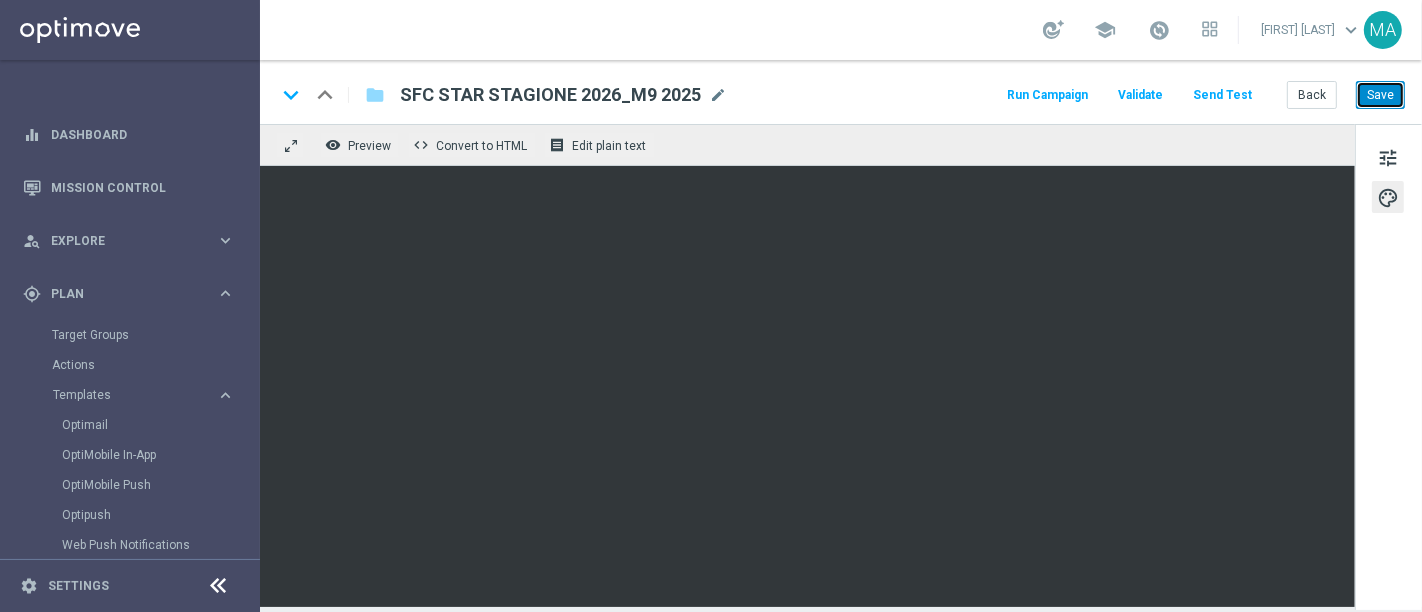 click on "Save" at bounding box center (1380, 95) 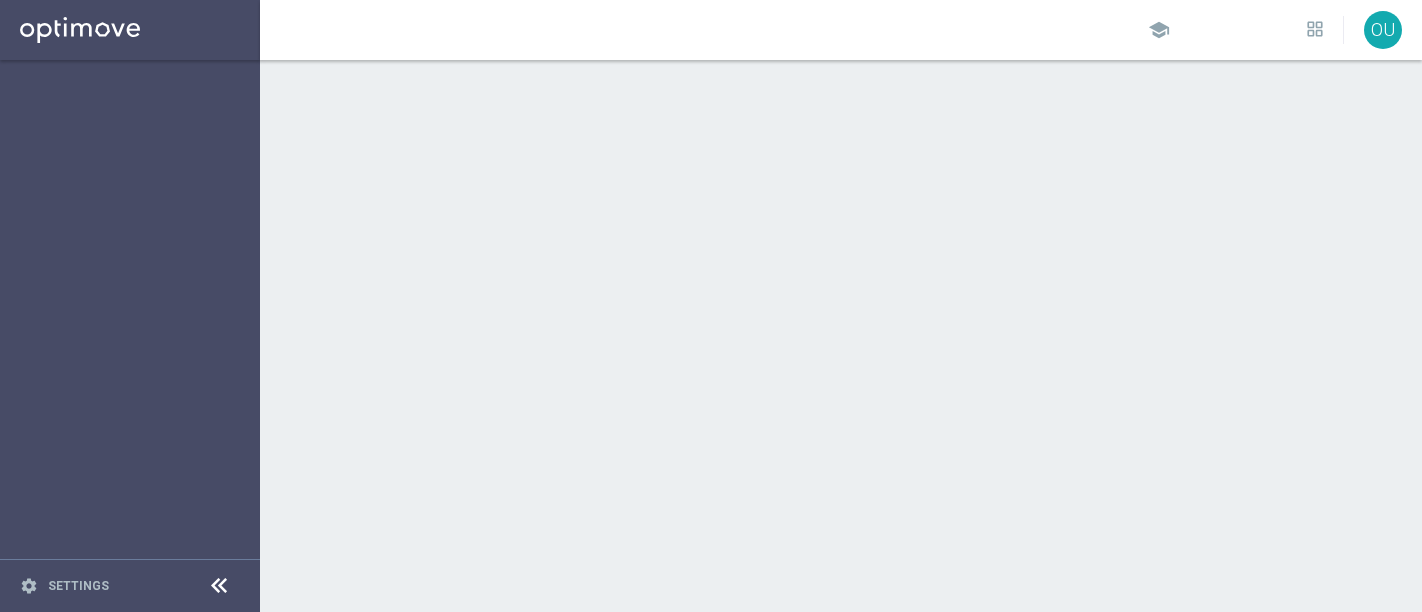 scroll, scrollTop: 0, scrollLeft: 0, axis: both 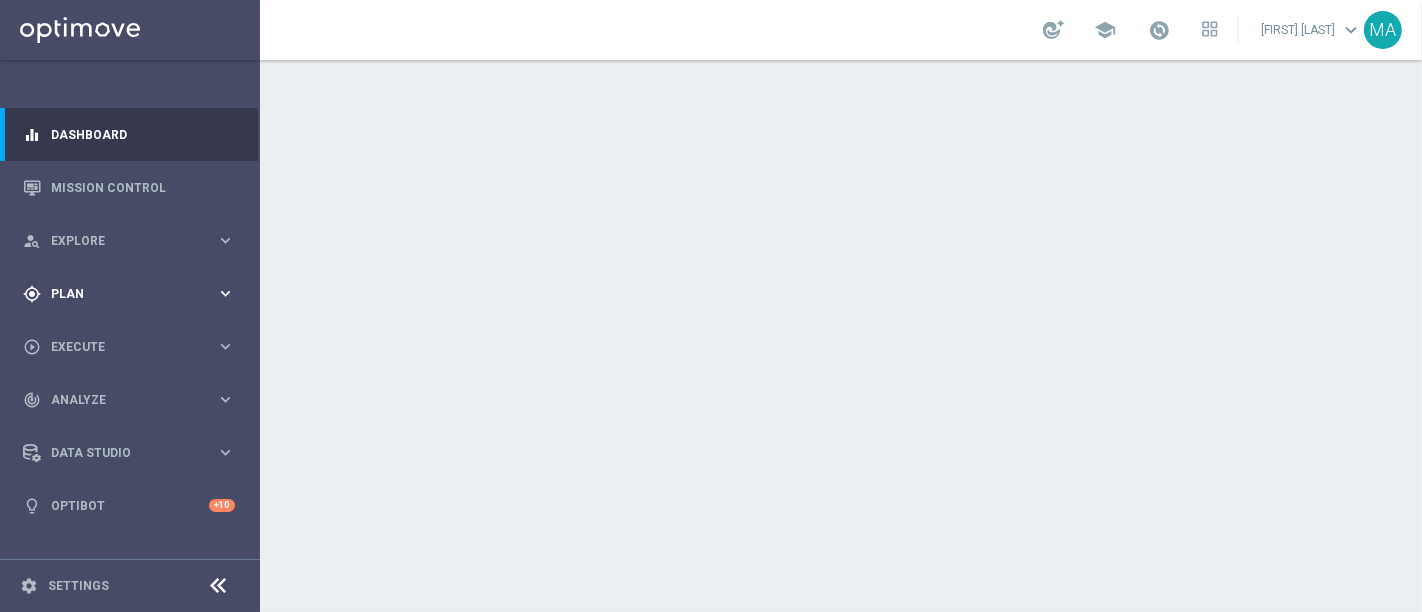 click on "gps_fixed
Plan
keyboard_arrow_right" at bounding box center [129, 293] 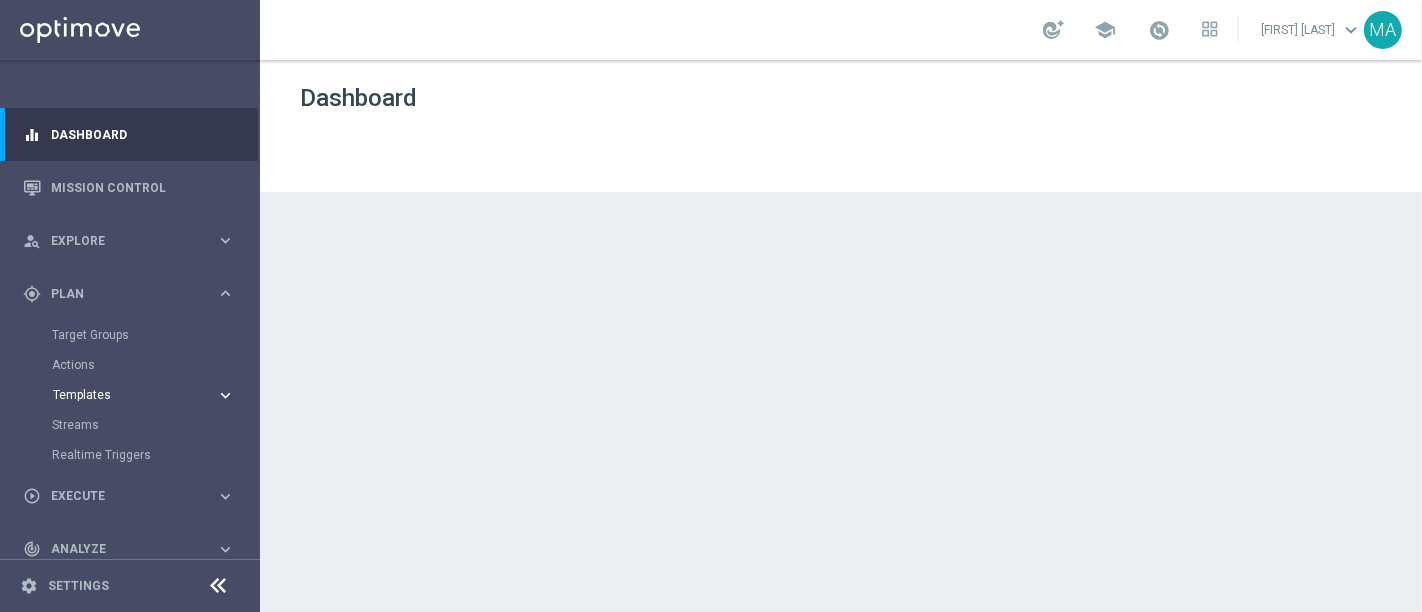 click on "Templates" at bounding box center (124, 395) 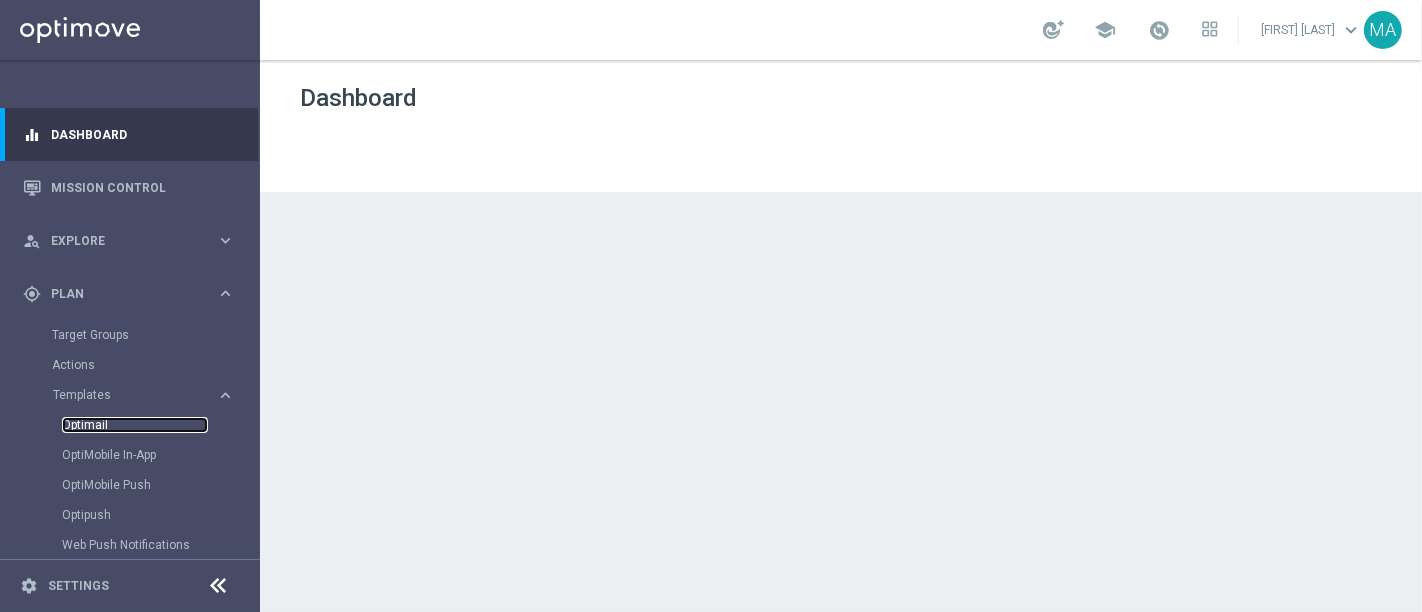 click on "Optimail" at bounding box center (135, 425) 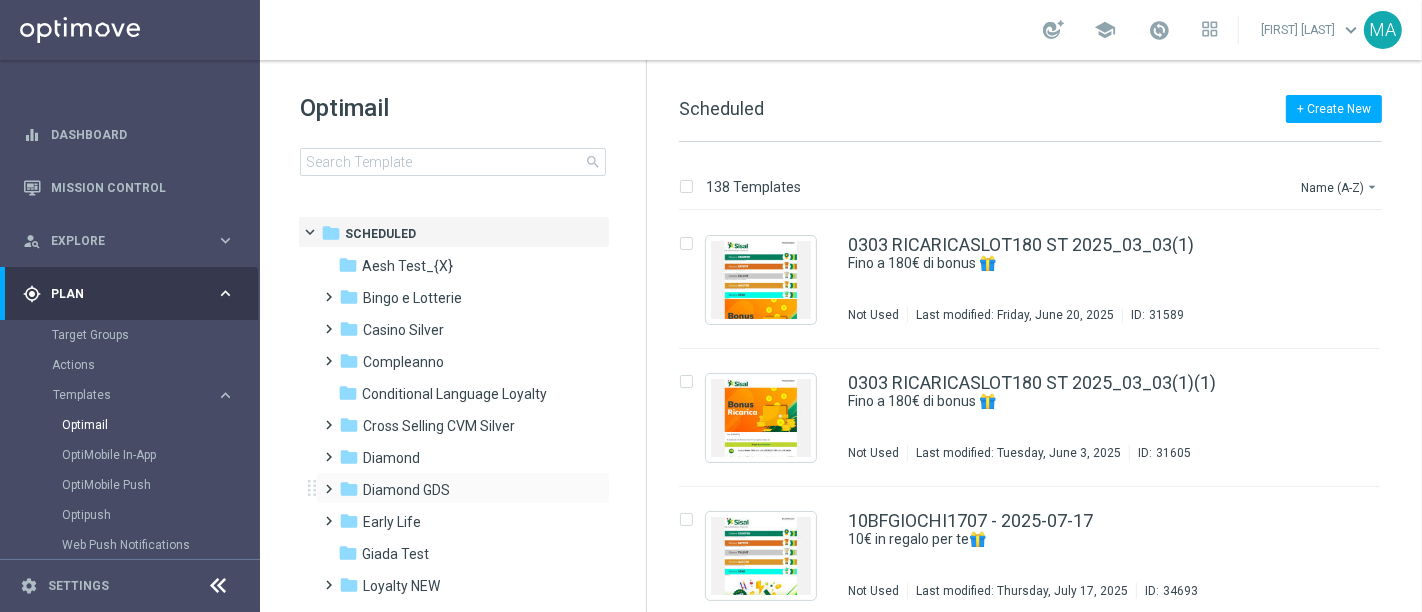 click on "folder
Diamond GDS
more_vert" at bounding box center (463, 488) 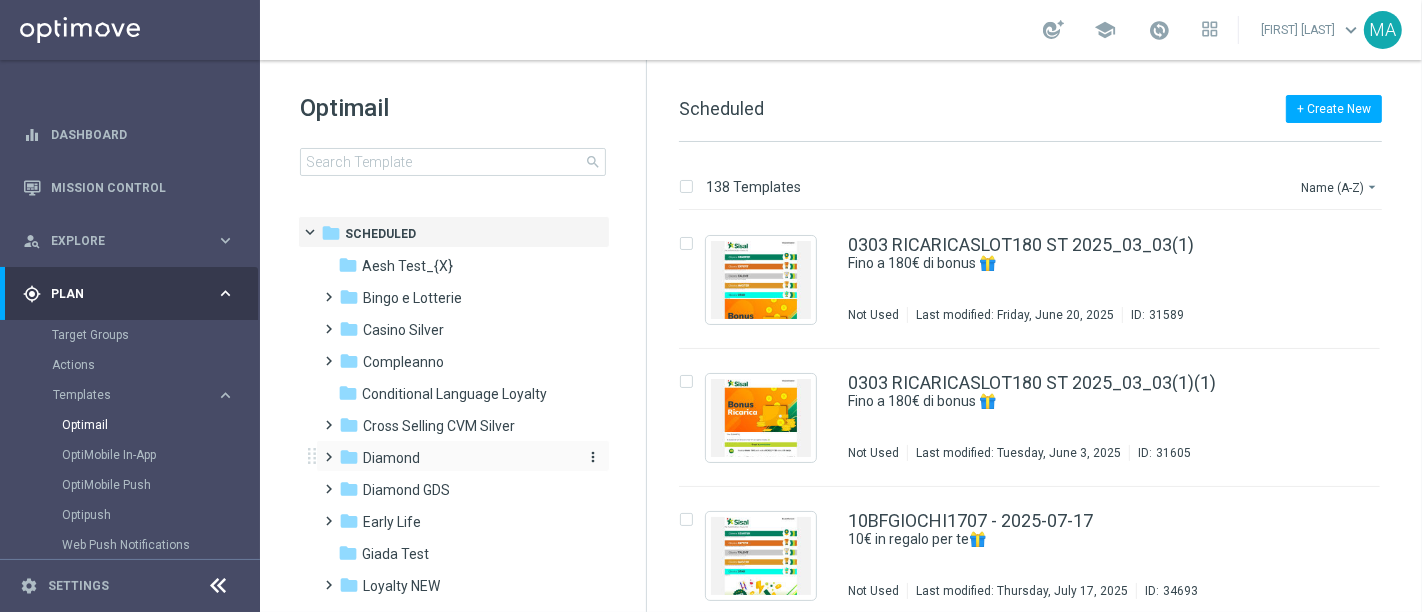 scroll, scrollTop: 111, scrollLeft: 0, axis: vertical 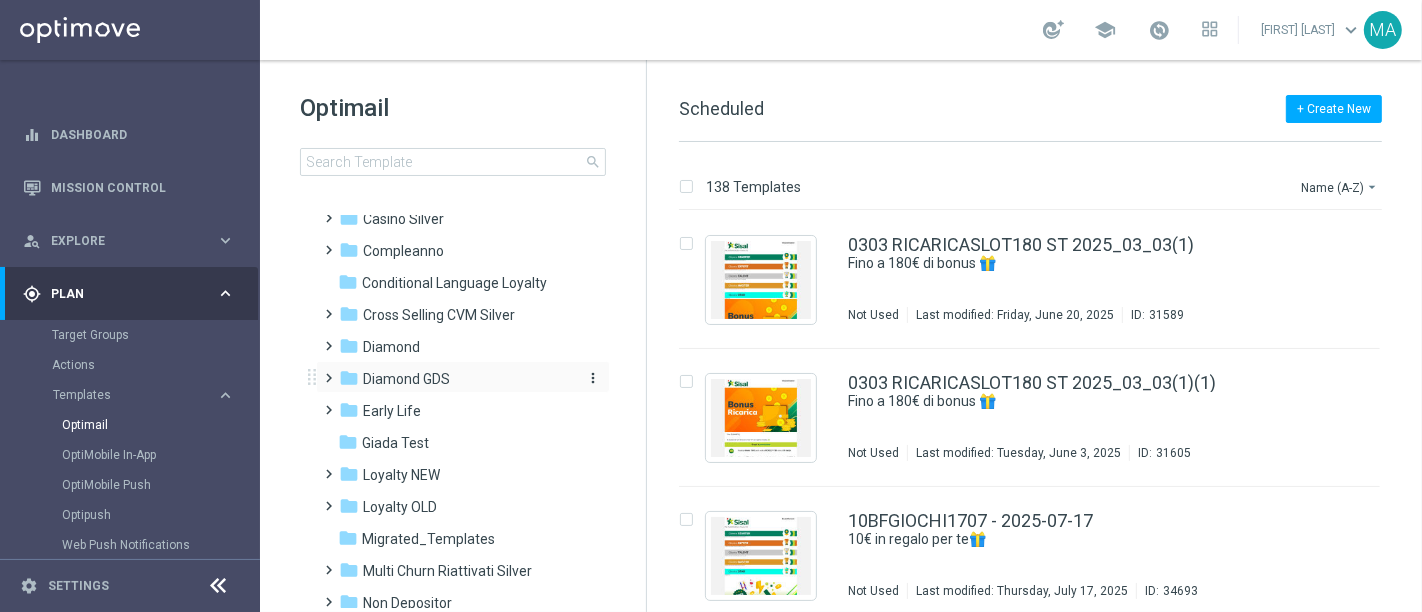 click on "Diamond GDS" at bounding box center [406, 379] 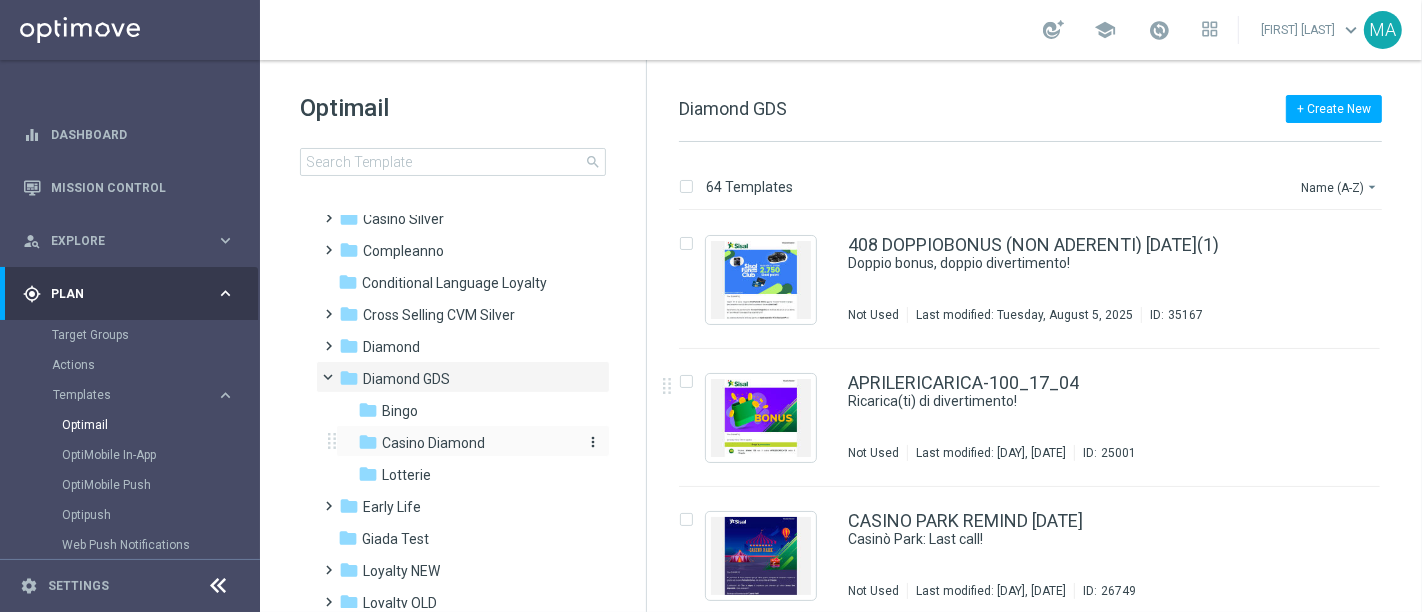 click on "Casino Diamond" at bounding box center [433, 443] 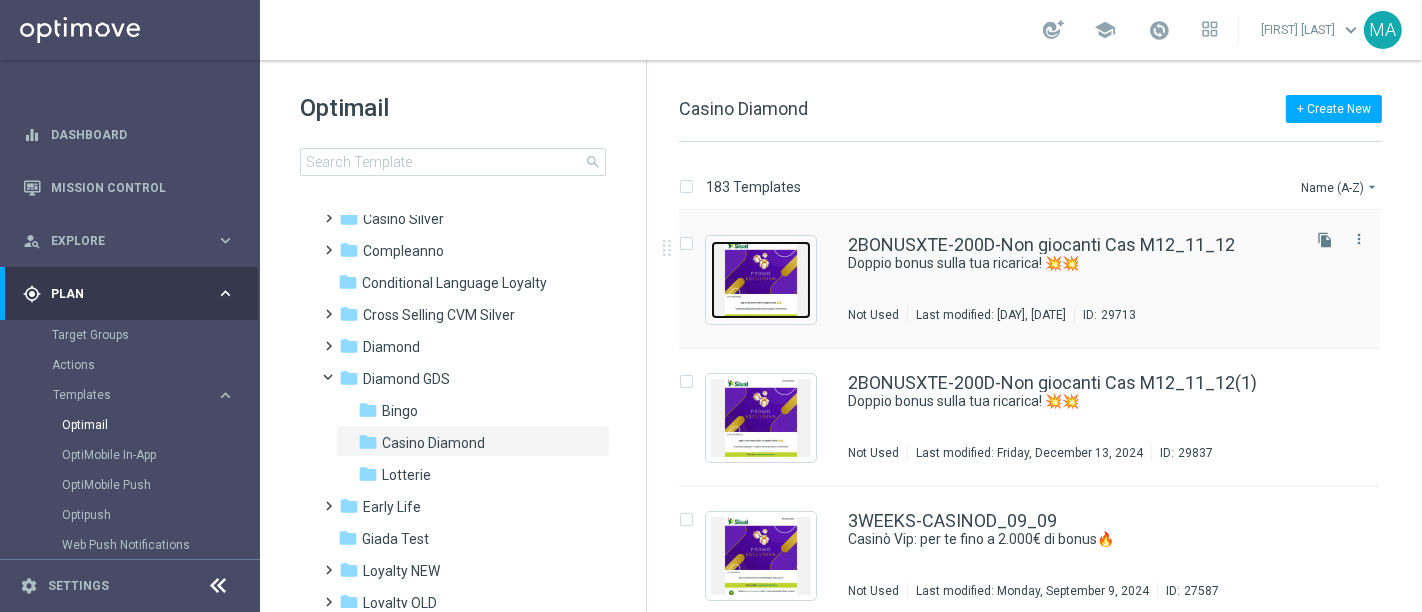 click at bounding box center (761, 280) 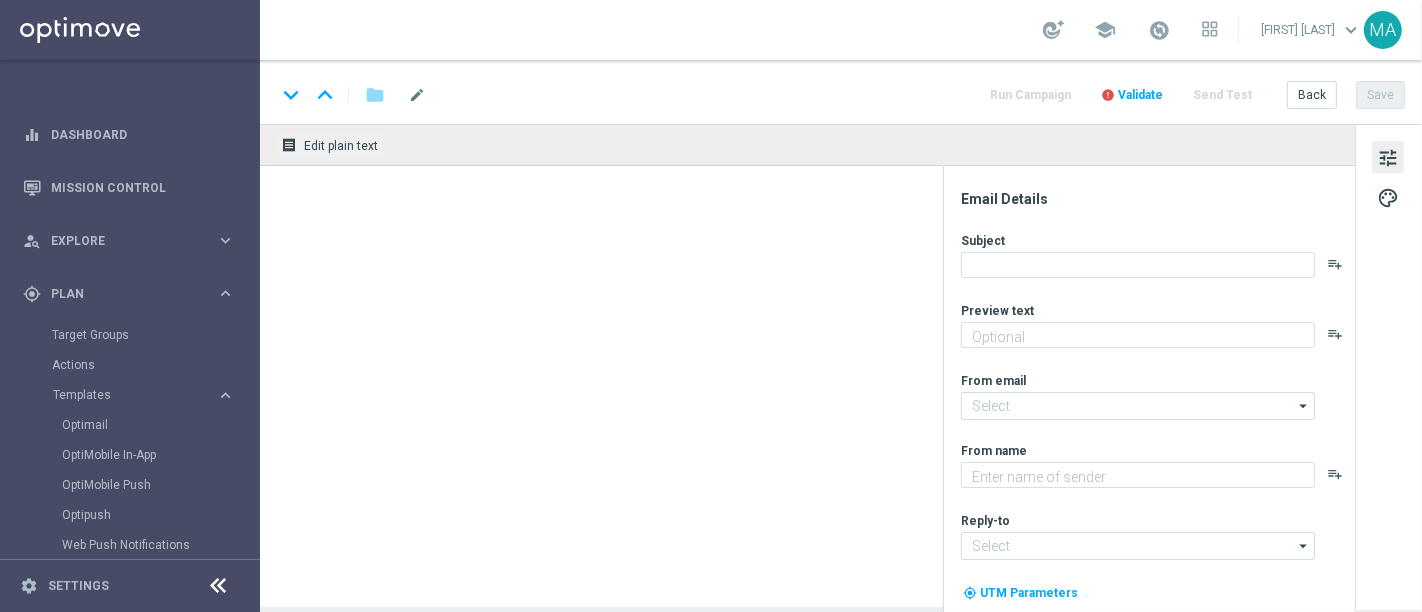 type on "Scopri cosa ti abbiamo riservato!" 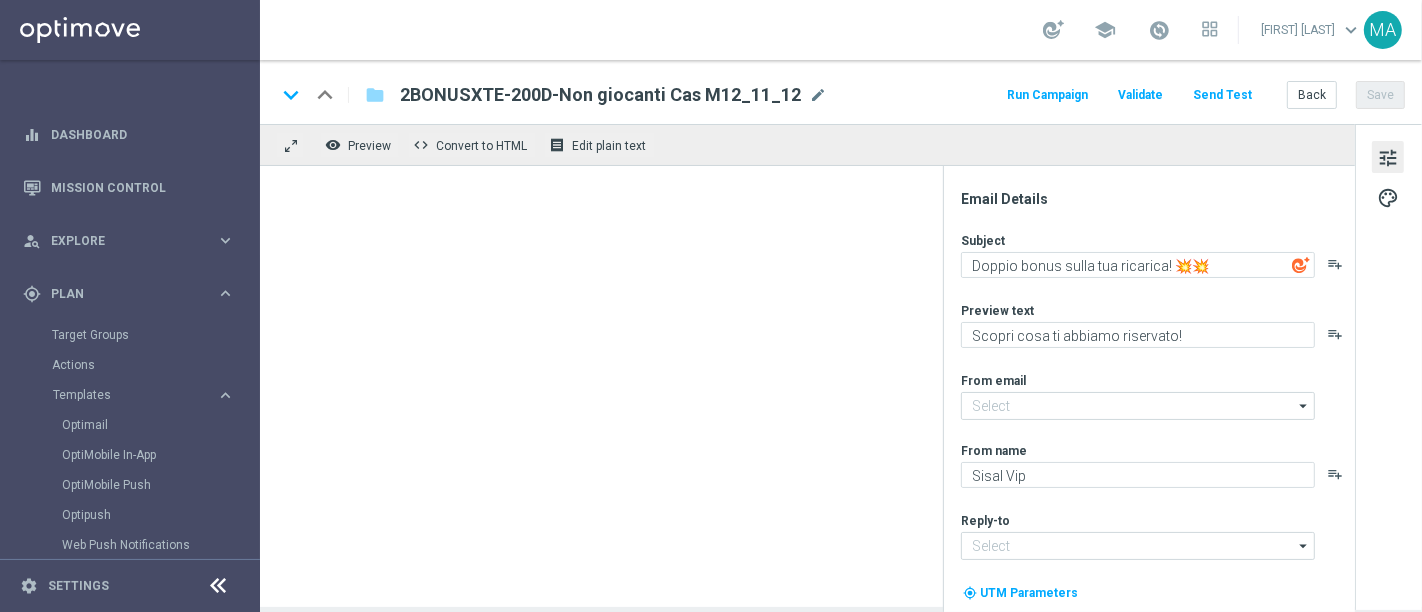 type on "giochi@comunicazioni.sisal.it" 